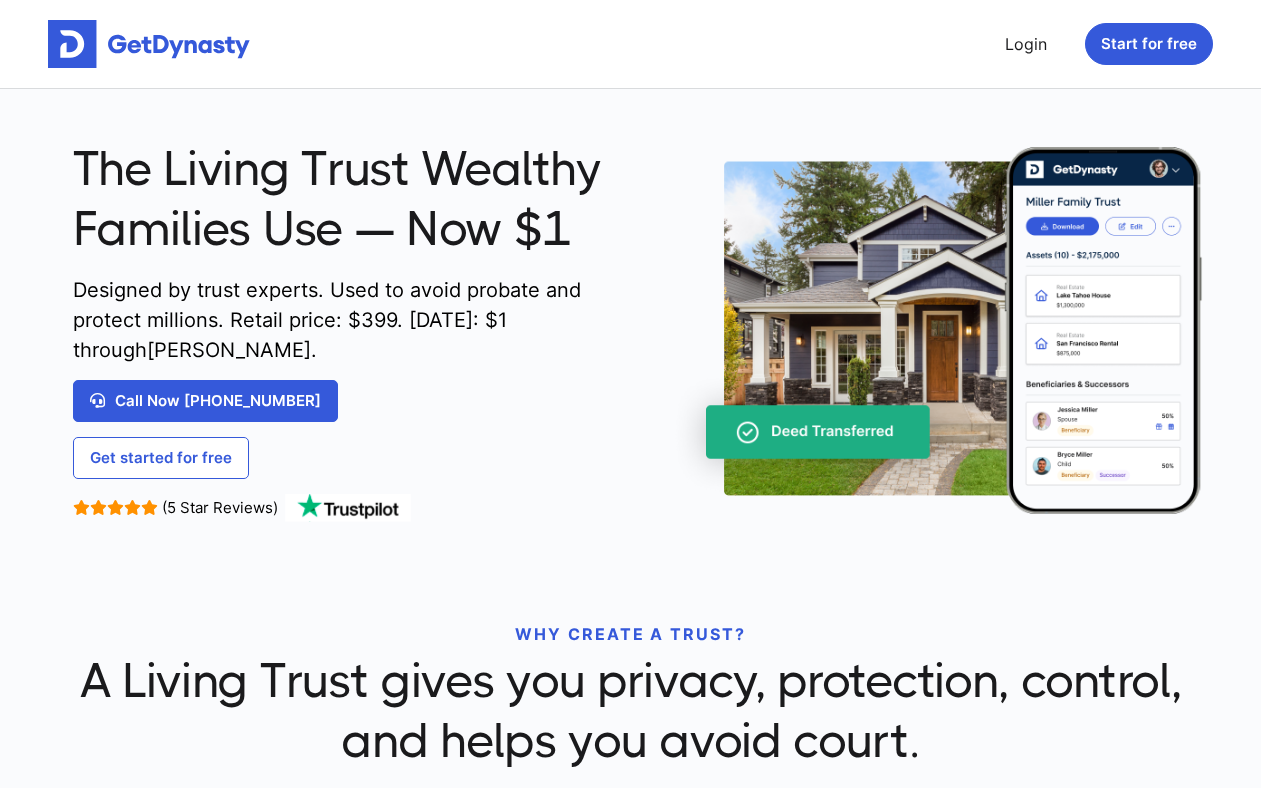 scroll, scrollTop: 0, scrollLeft: 0, axis: both 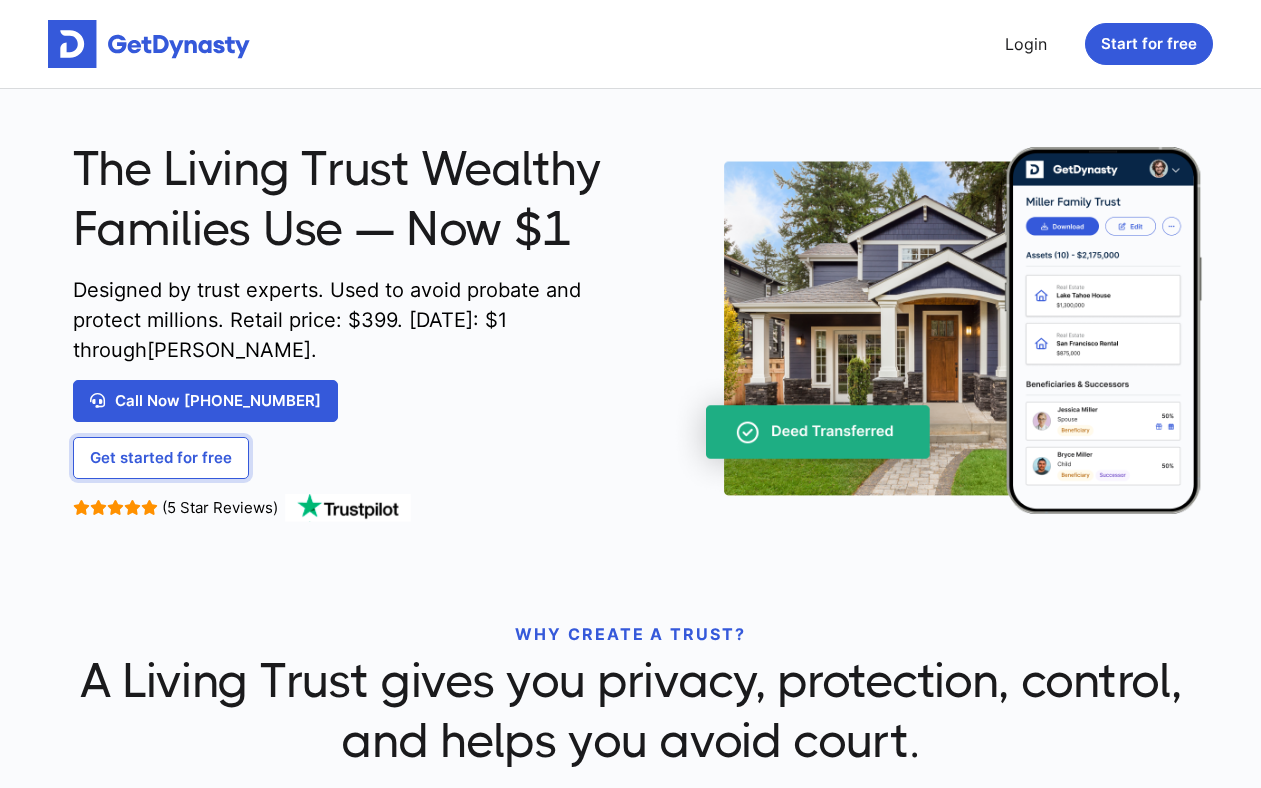 click on "Get started for free" at bounding box center [161, 458] 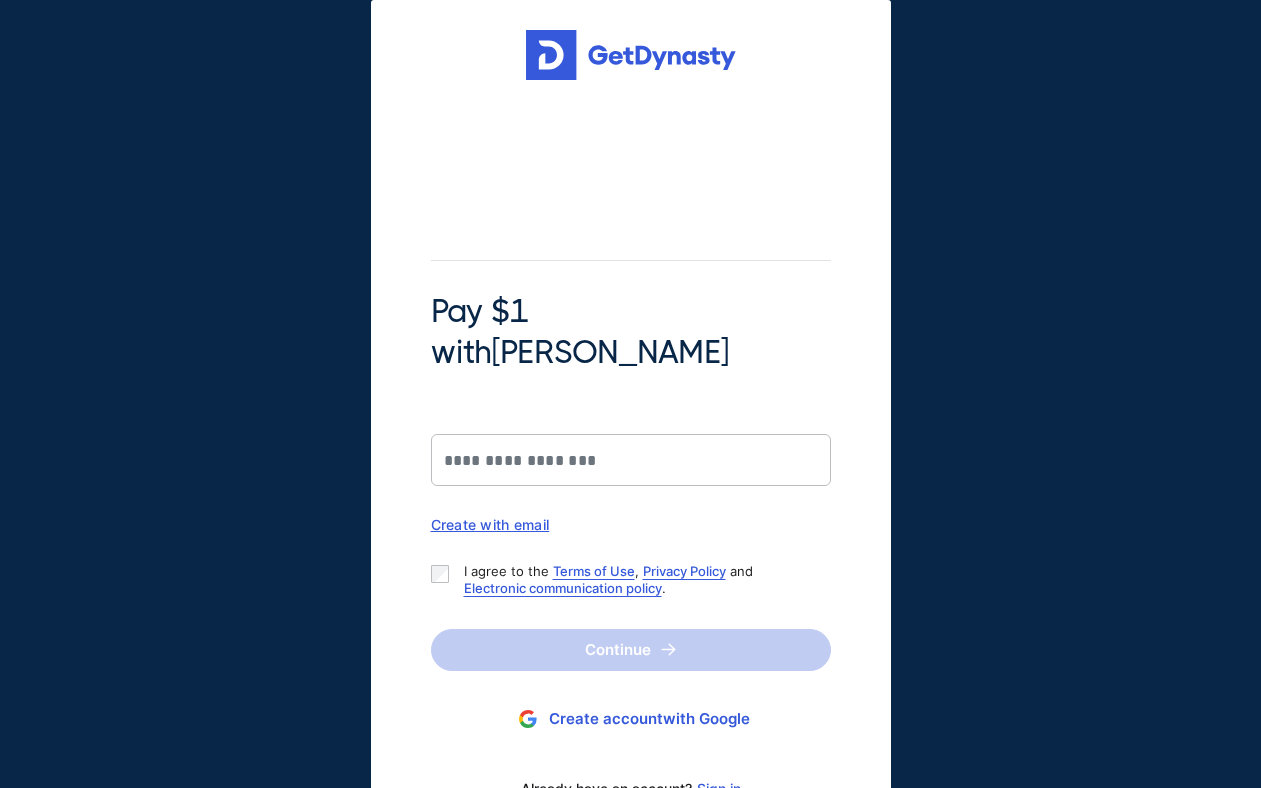 scroll, scrollTop: 0, scrollLeft: 0, axis: both 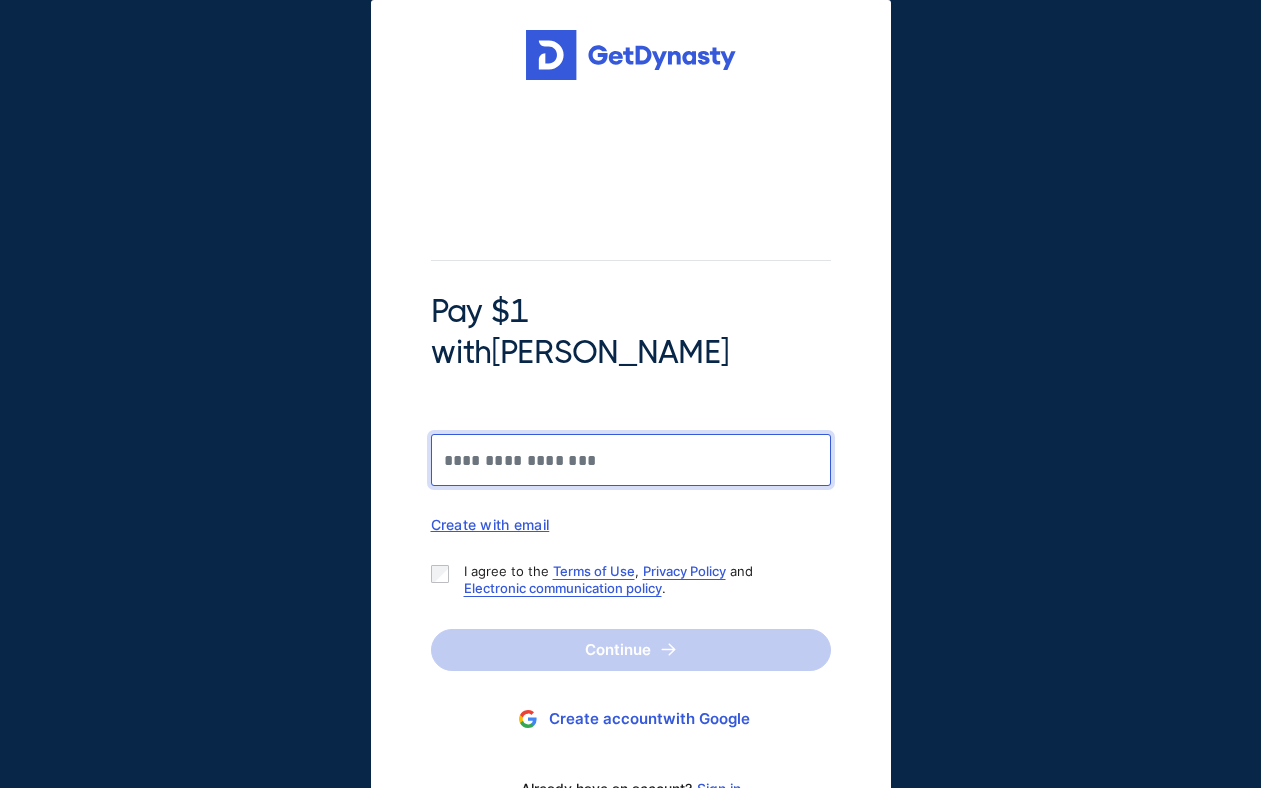 click on "Pay $1 with  [PERSON_NAME]" at bounding box center [631, 460] 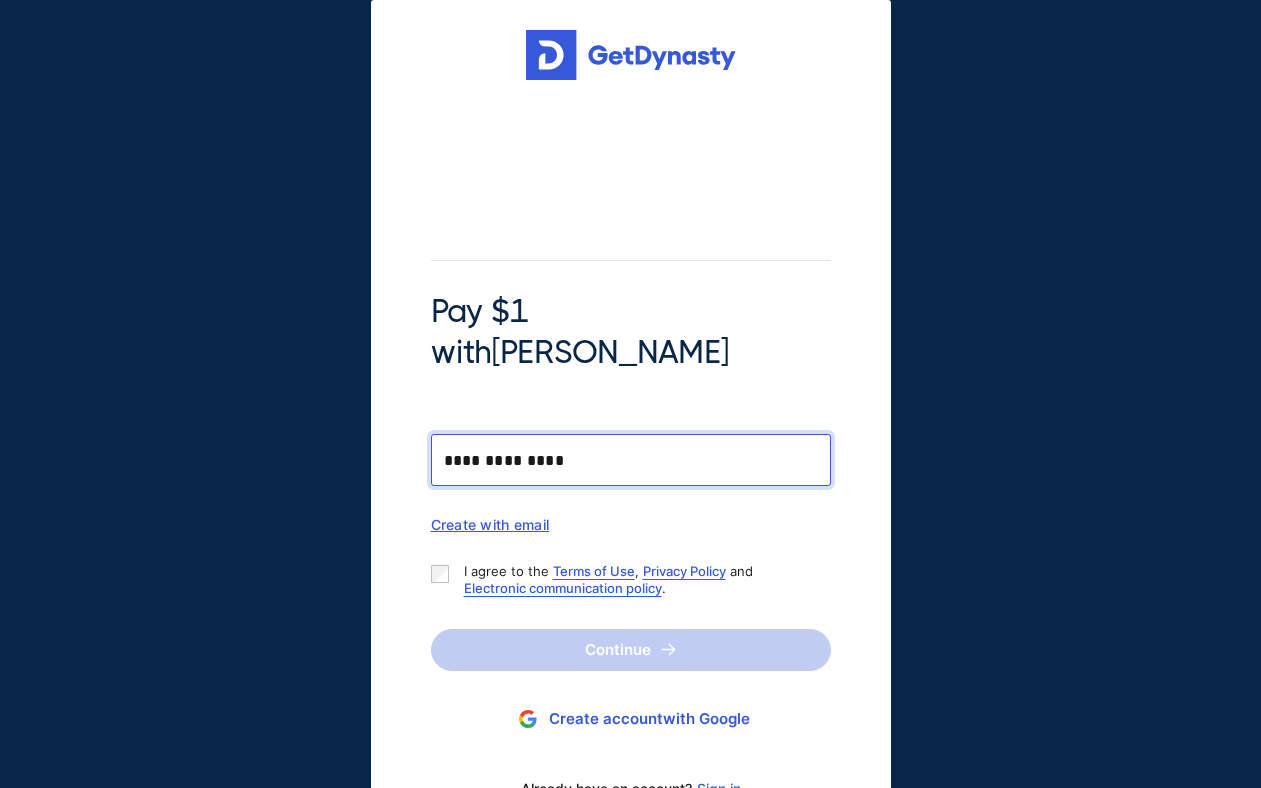 type on "**********" 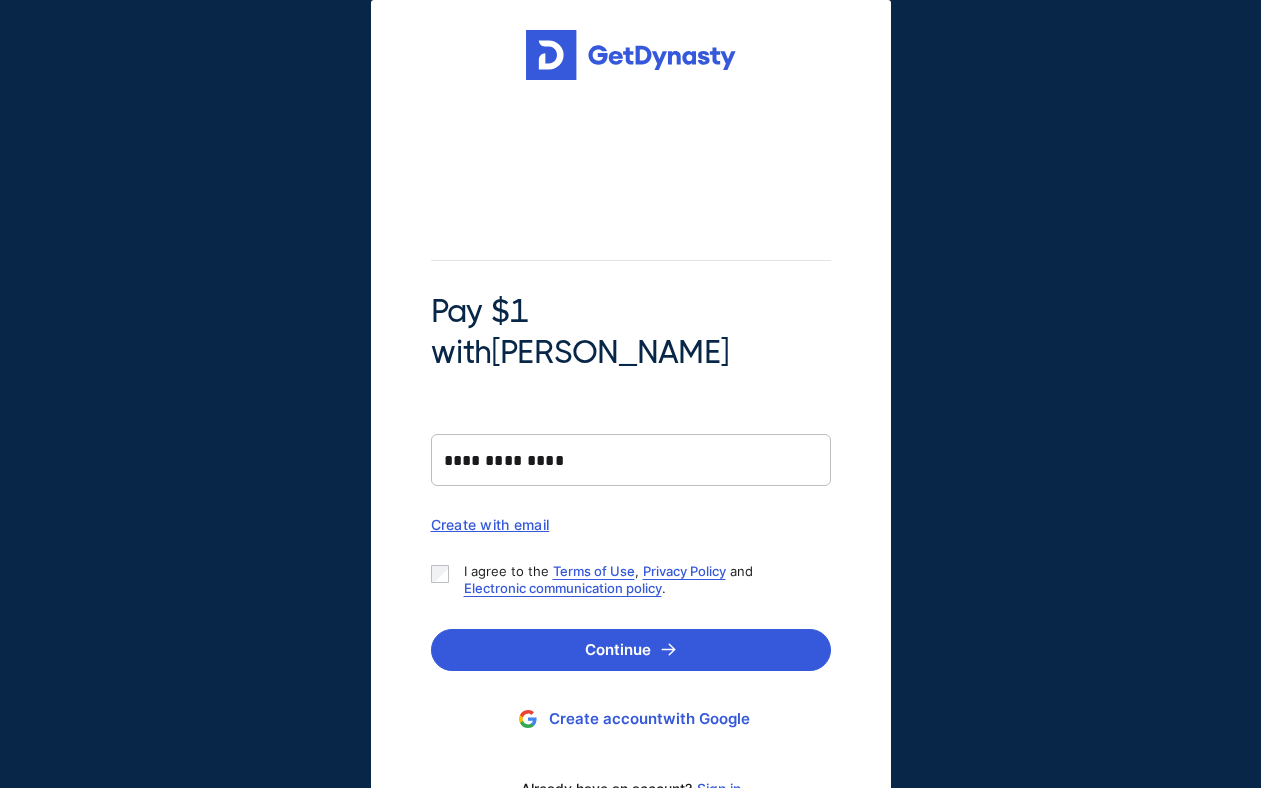 click on "**********" at bounding box center [631, 460] 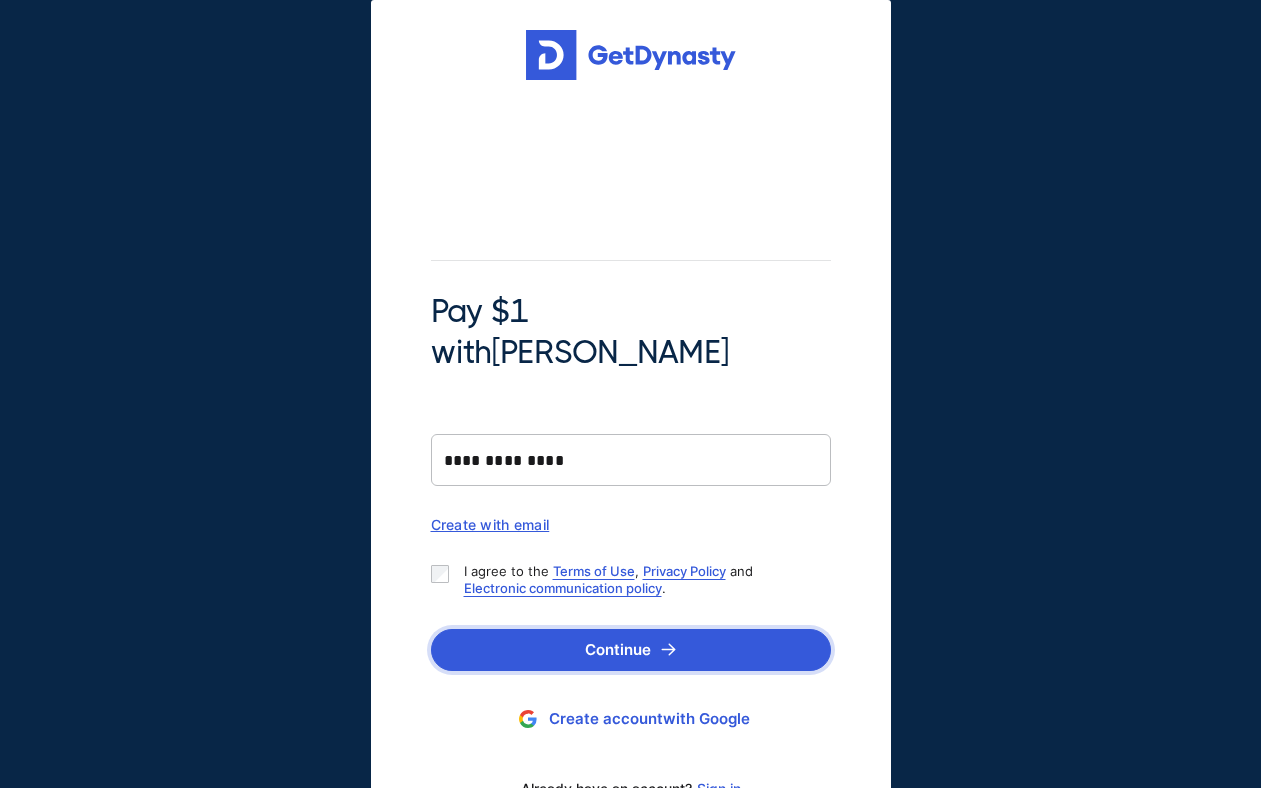 click on "Continue" at bounding box center [631, 650] 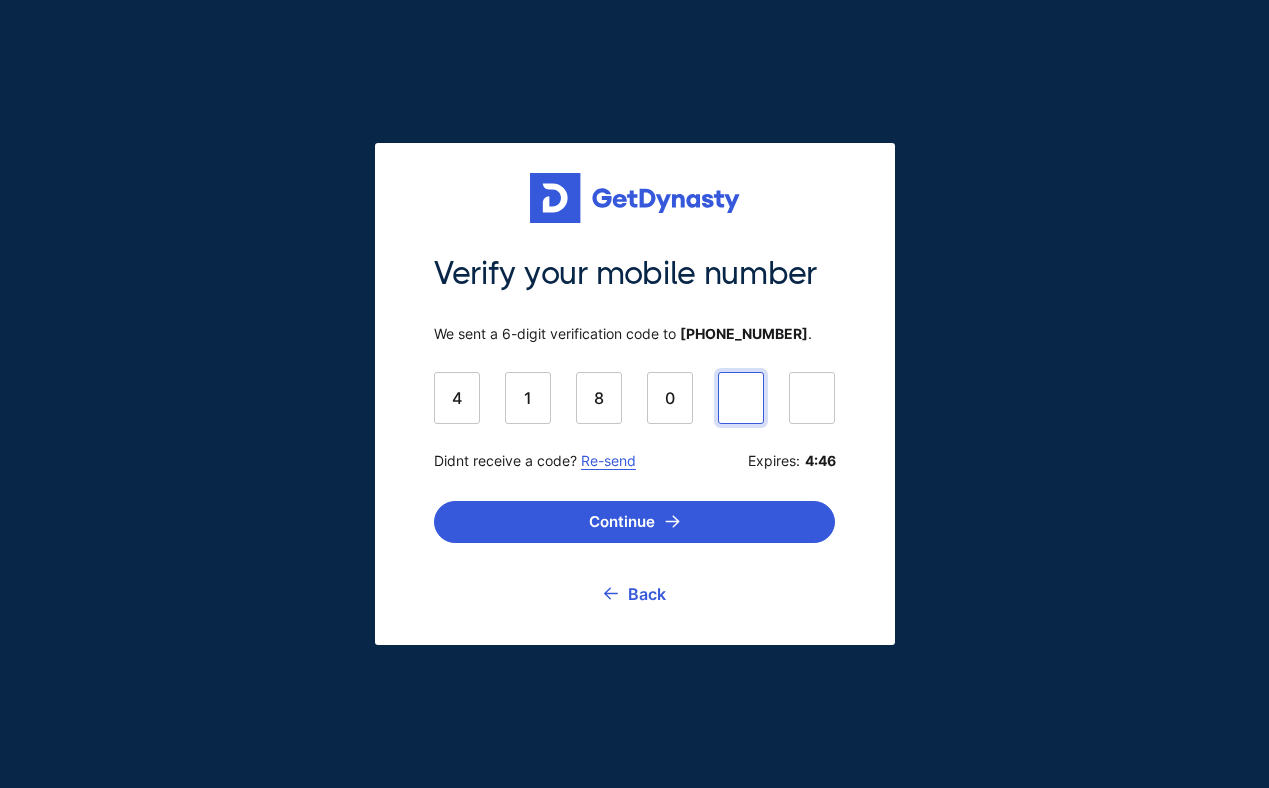 type on "******" 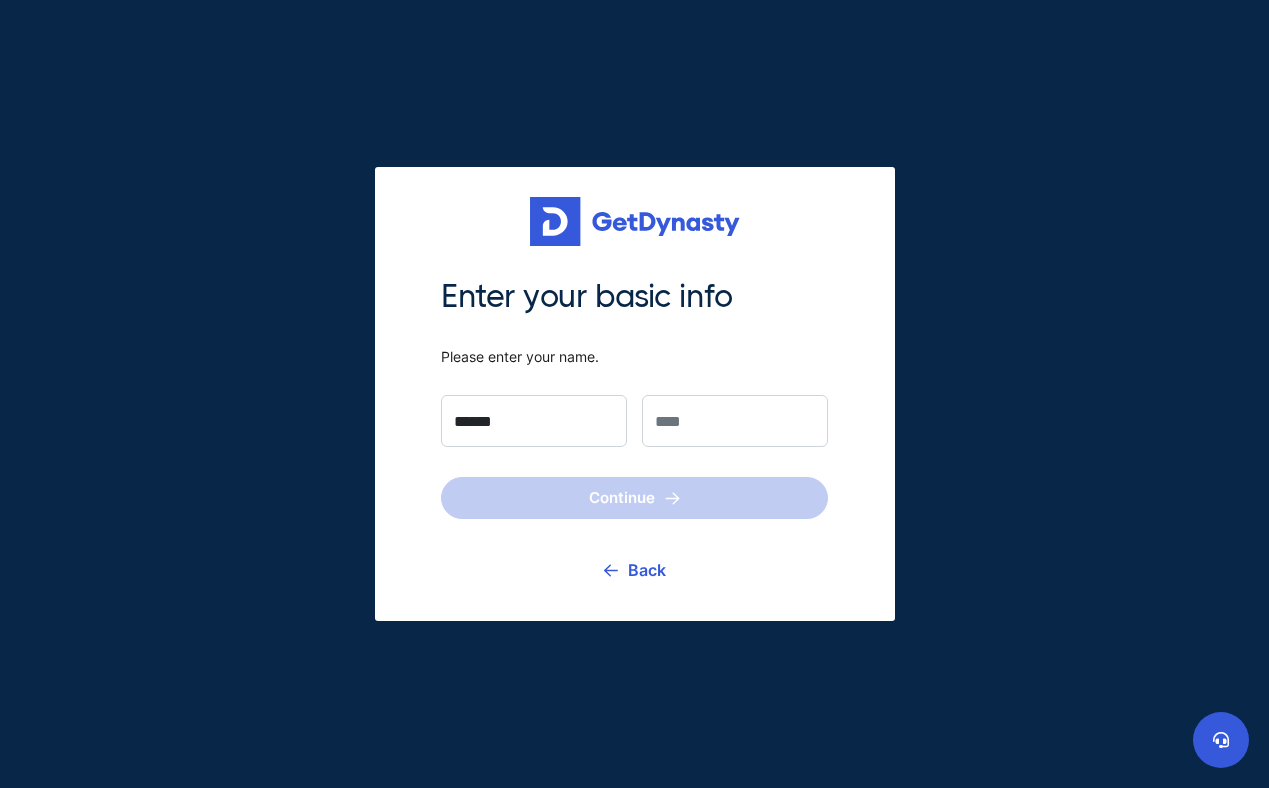 type on "******" 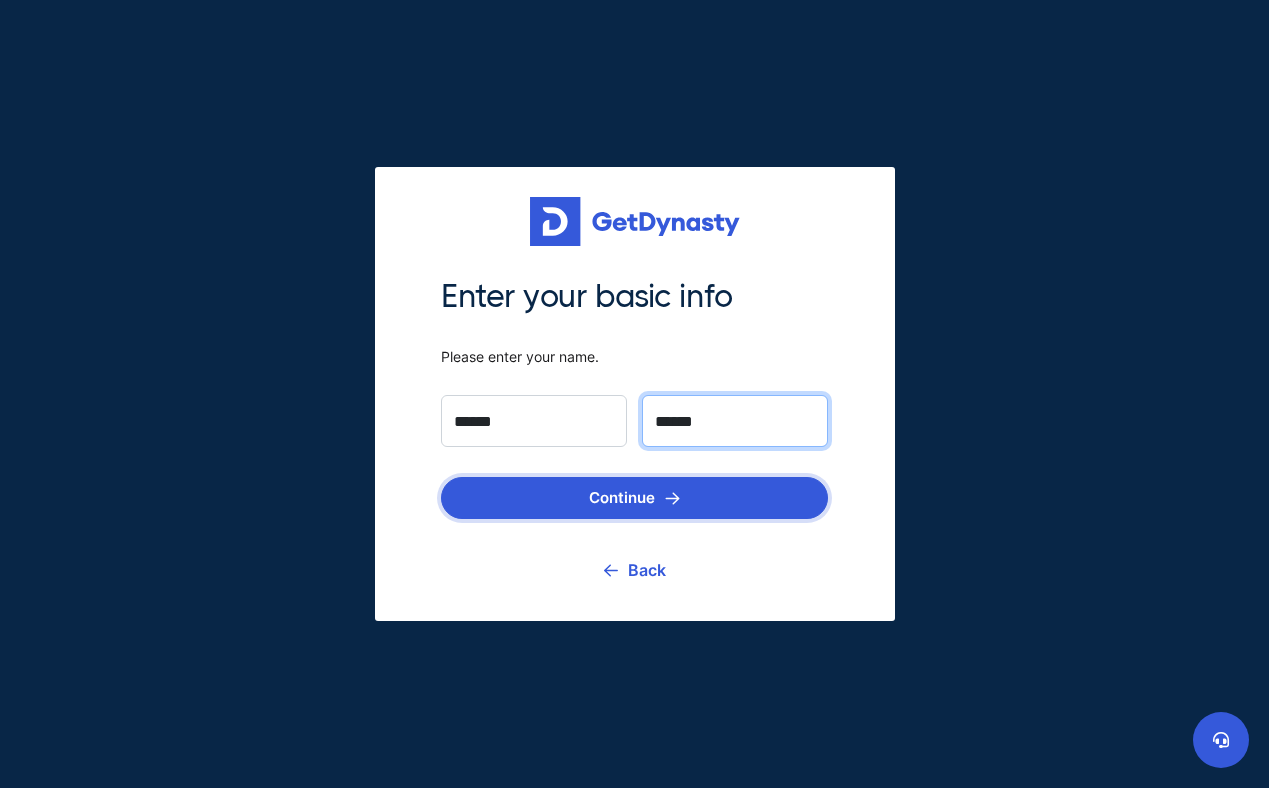 type on "******" 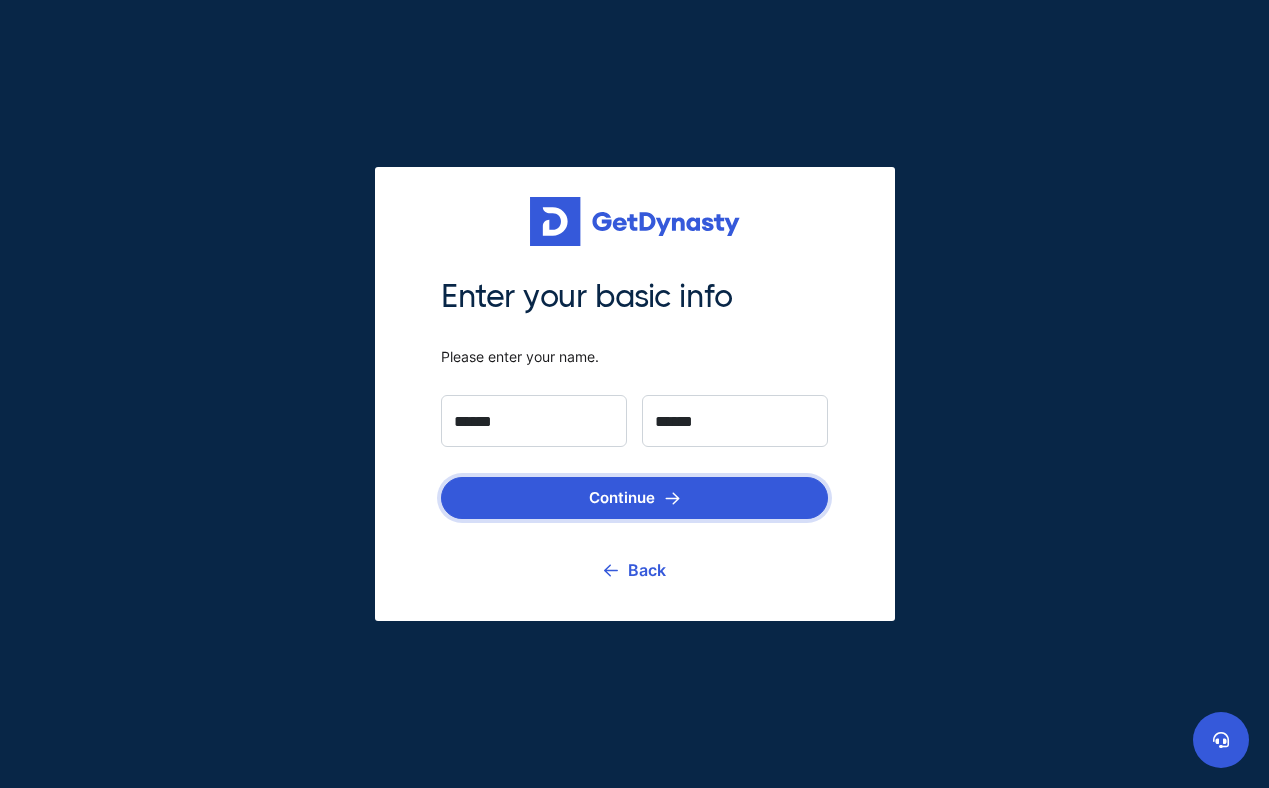 click on "Continue" at bounding box center [634, 498] 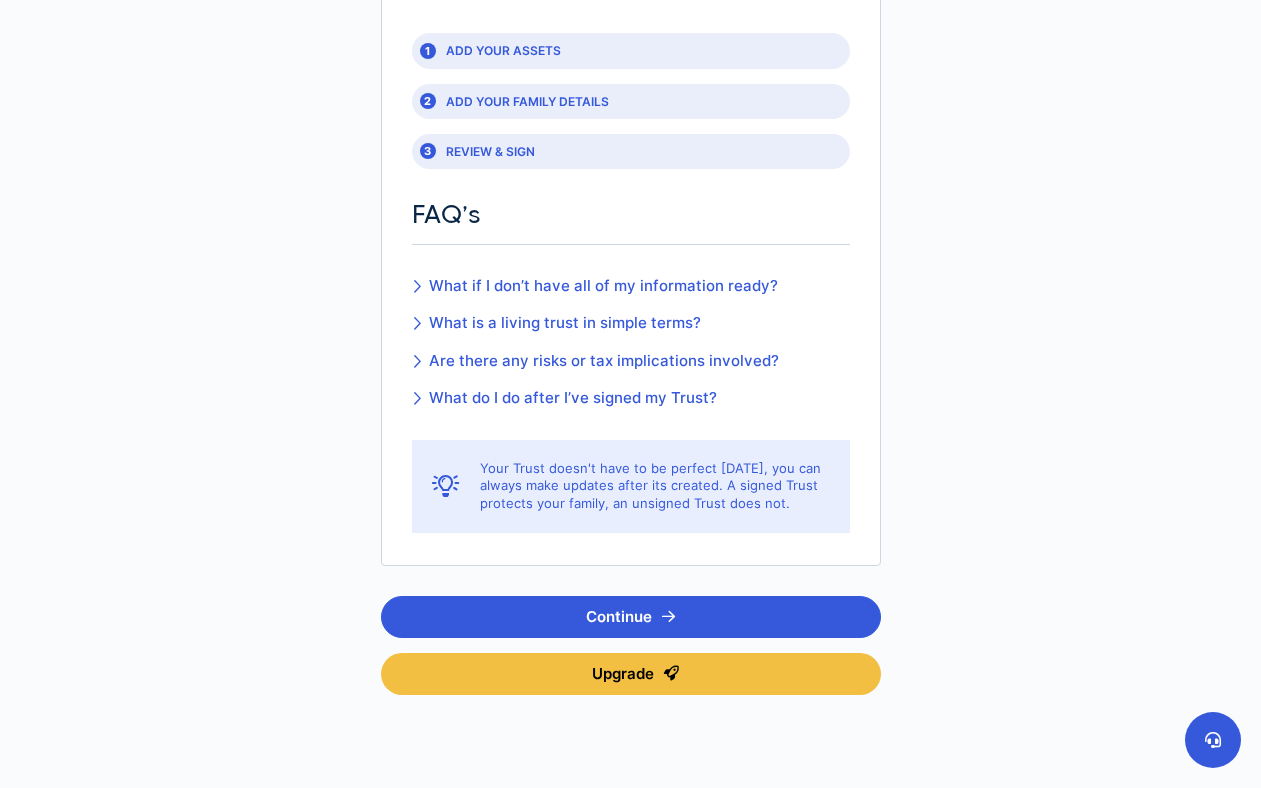scroll, scrollTop: 375, scrollLeft: 0, axis: vertical 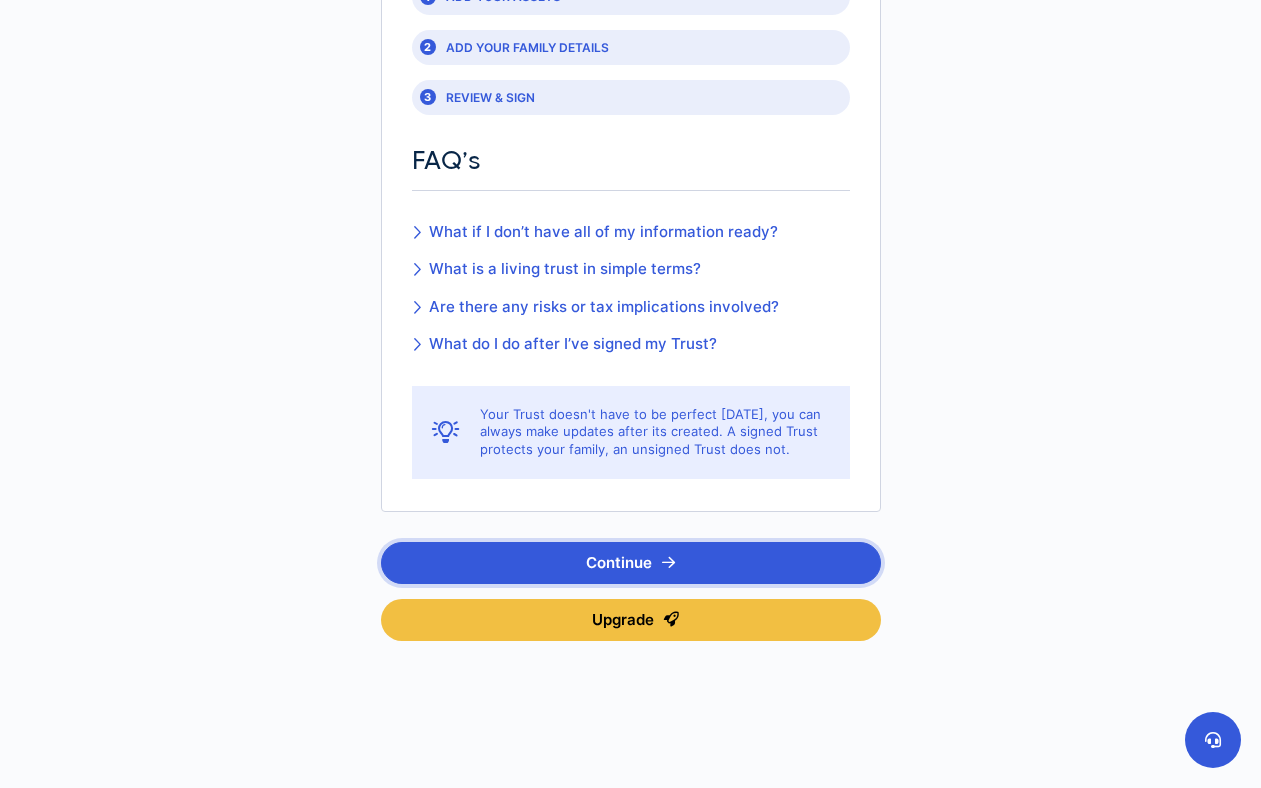 click on "Continue" at bounding box center (631, 563) 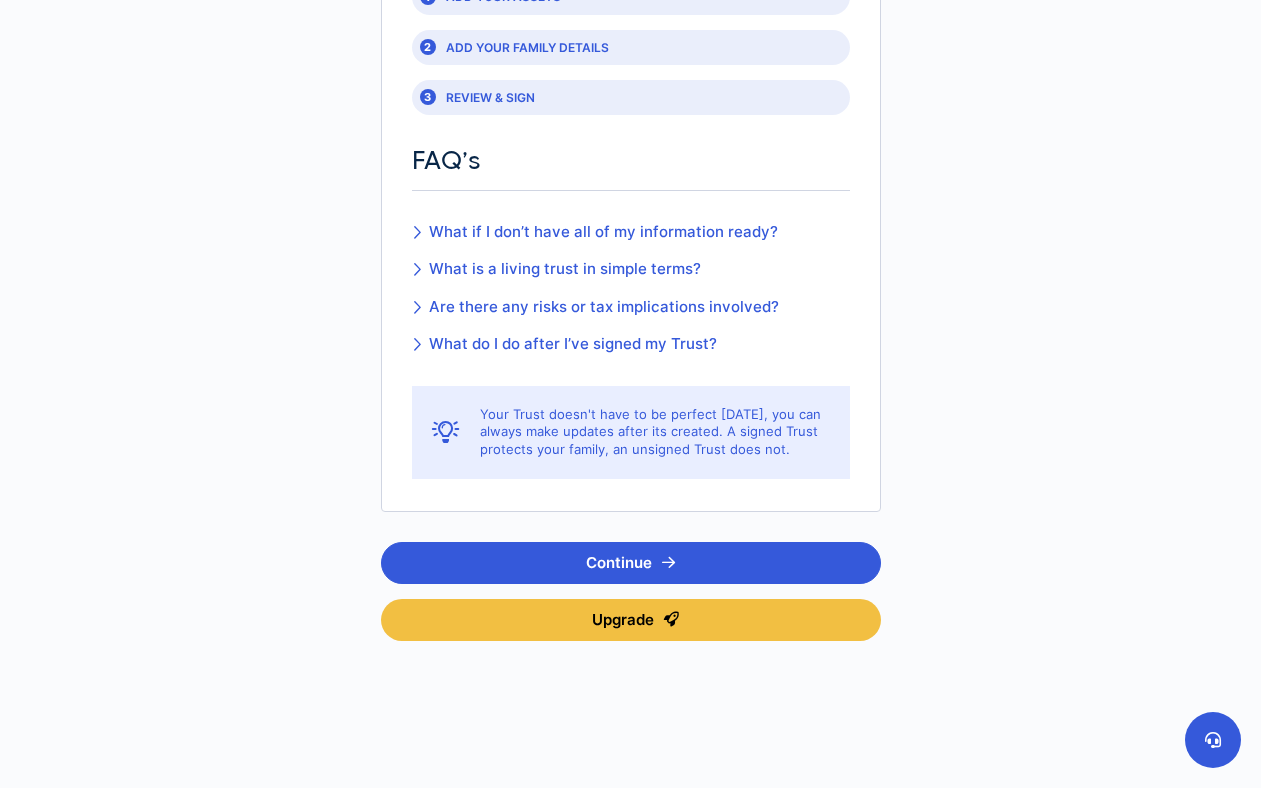 scroll, scrollTop: 318, scrollLeft: 0, axis: vertical 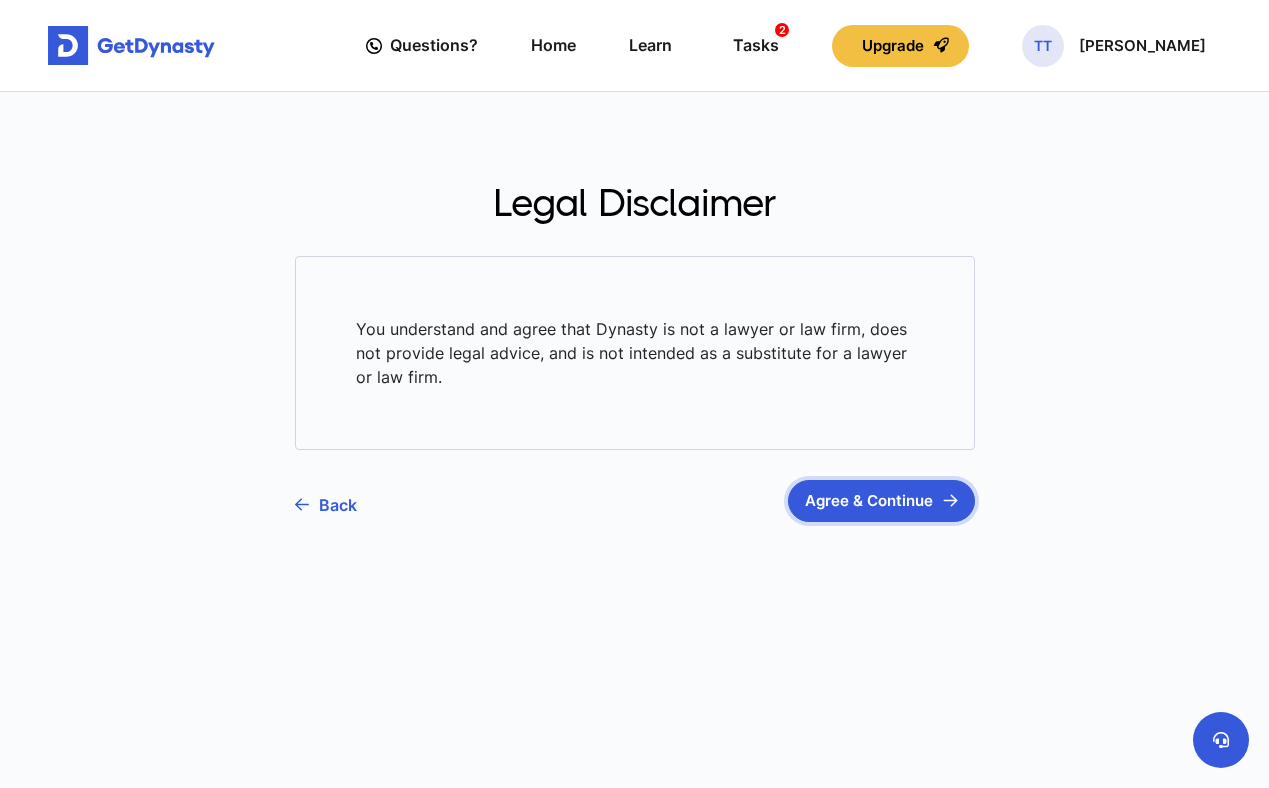 click on "Agree & Continue" at bounding box center [881, 501] 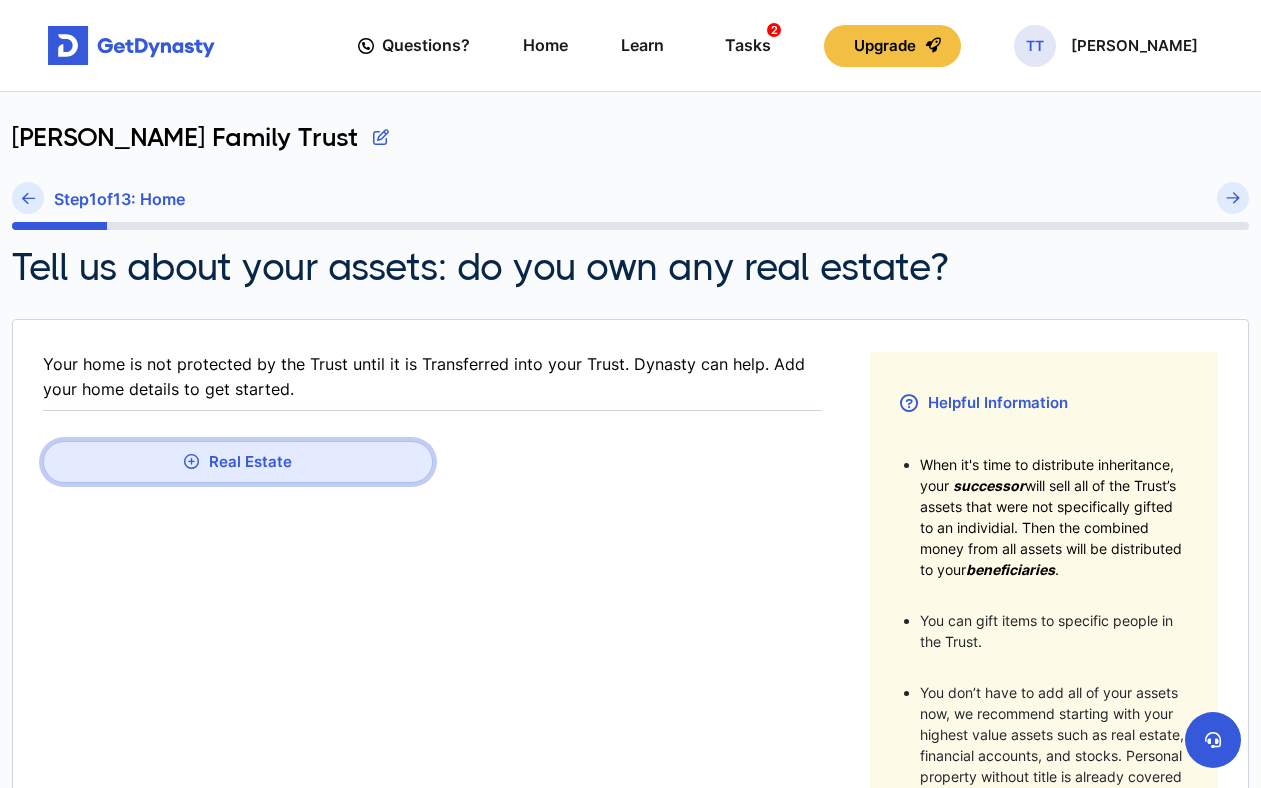 click on "Real Estate" at bounding box center [238, 462] 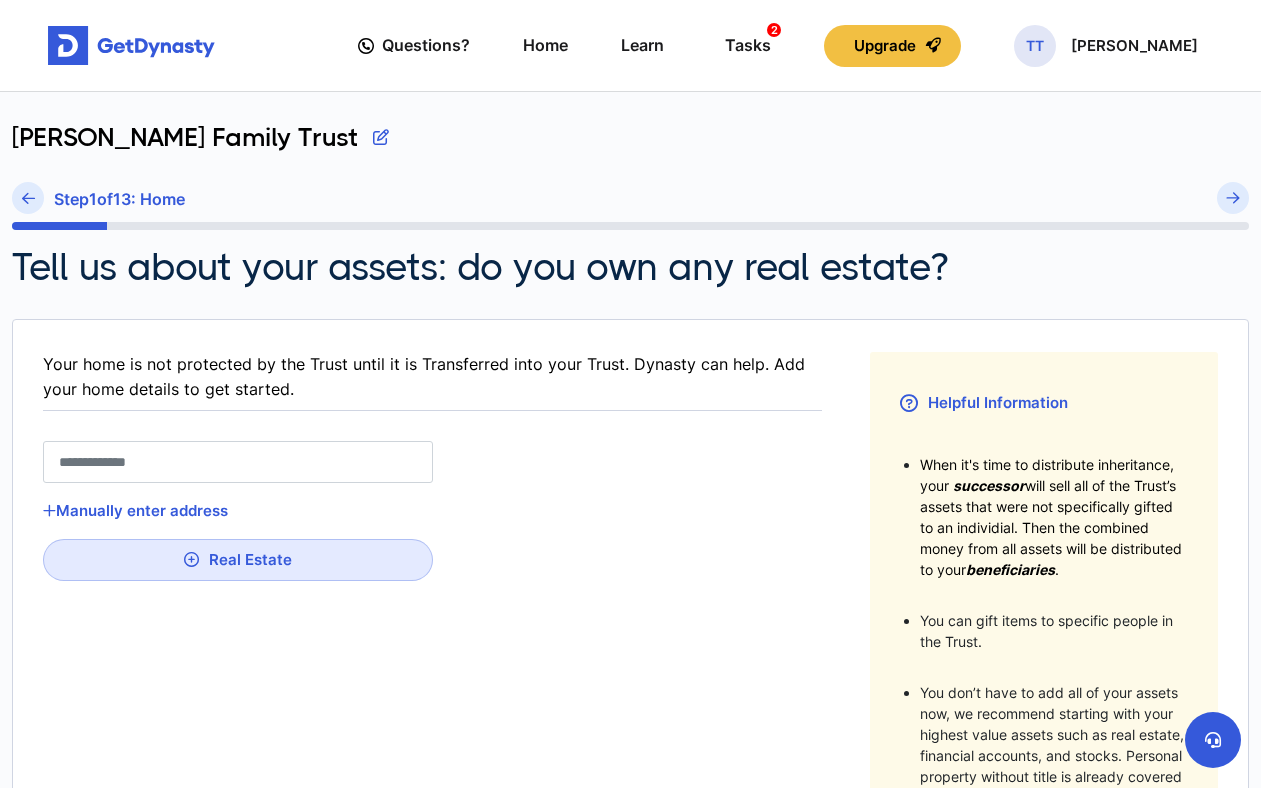 click at bounding box center [238, 462] 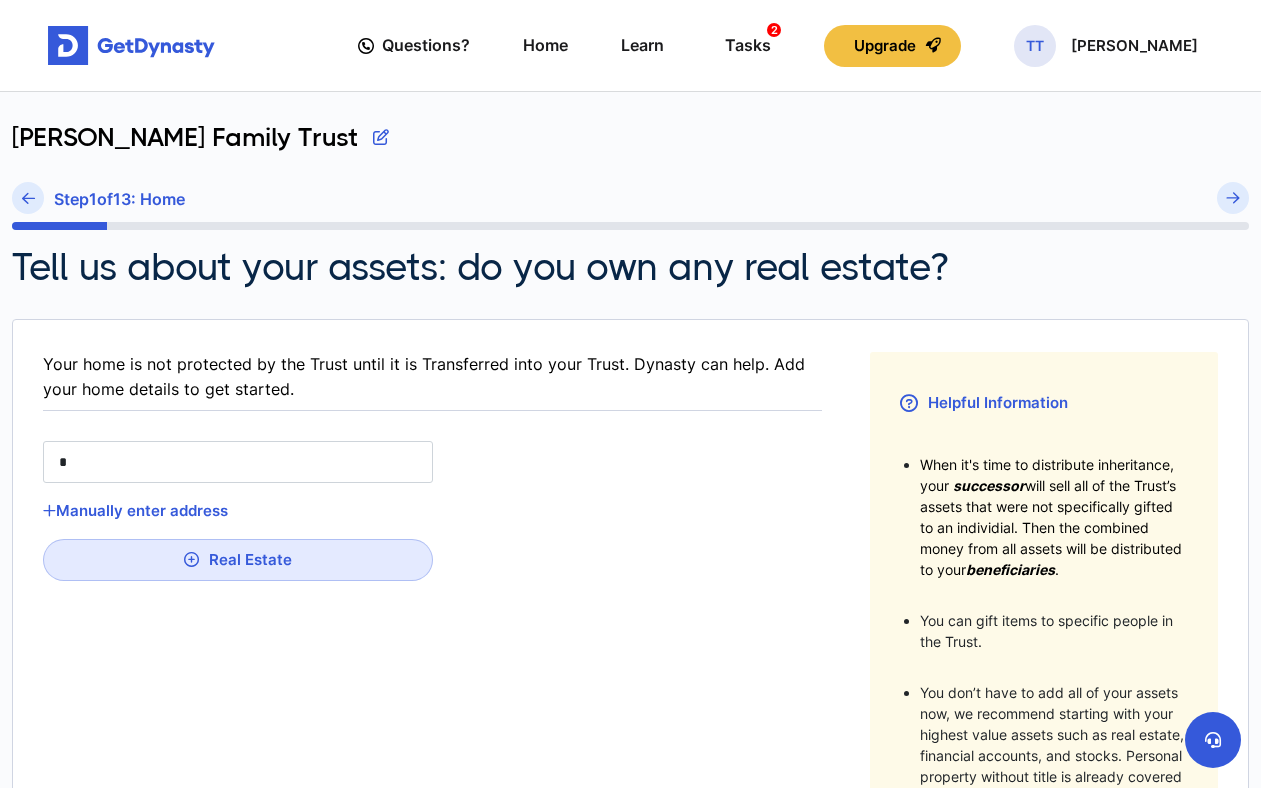 type on "**" 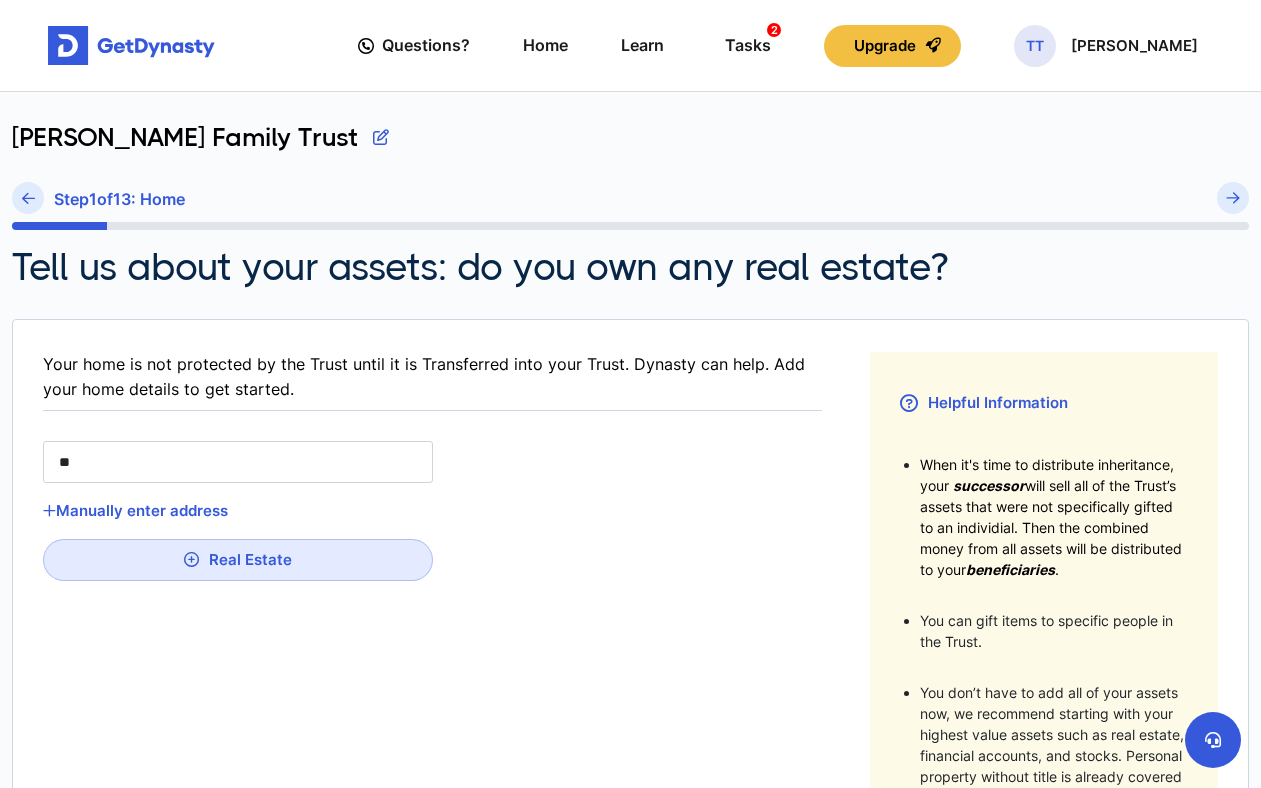 type on "***" 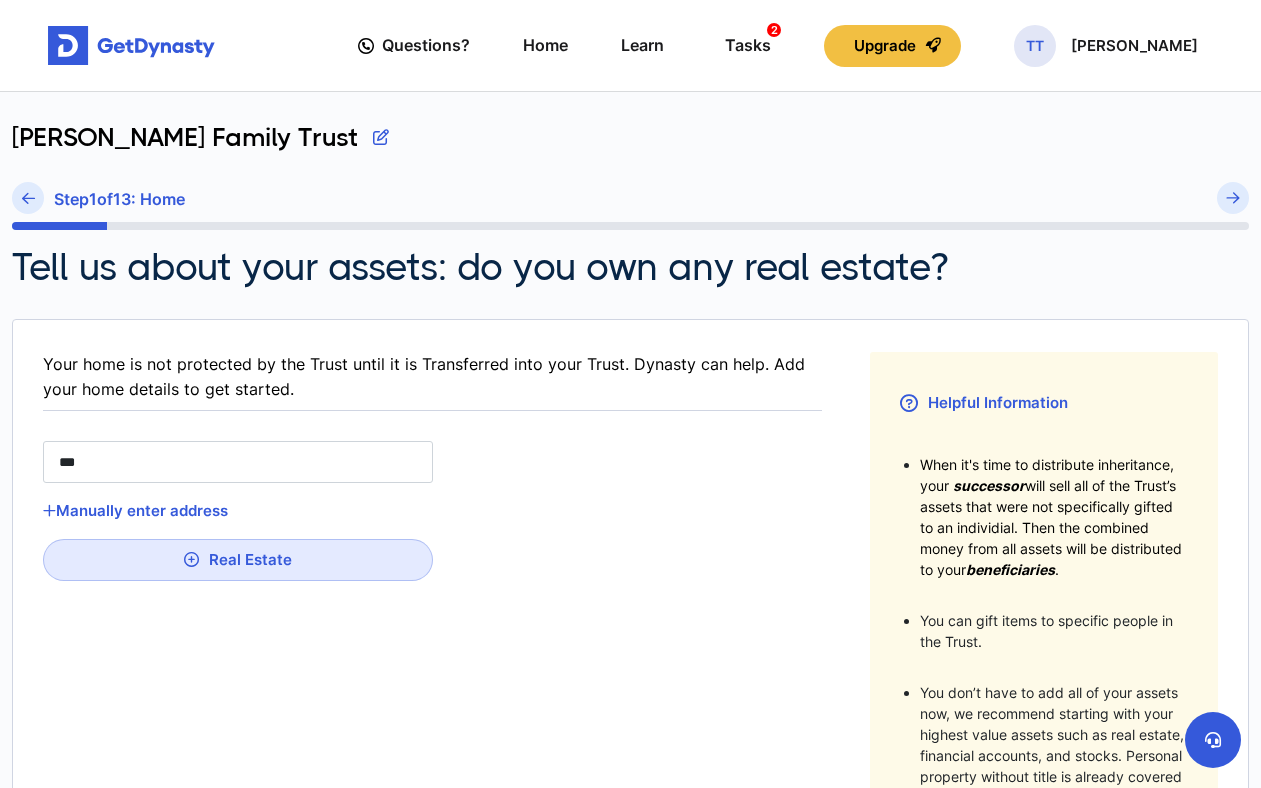 type on "****" 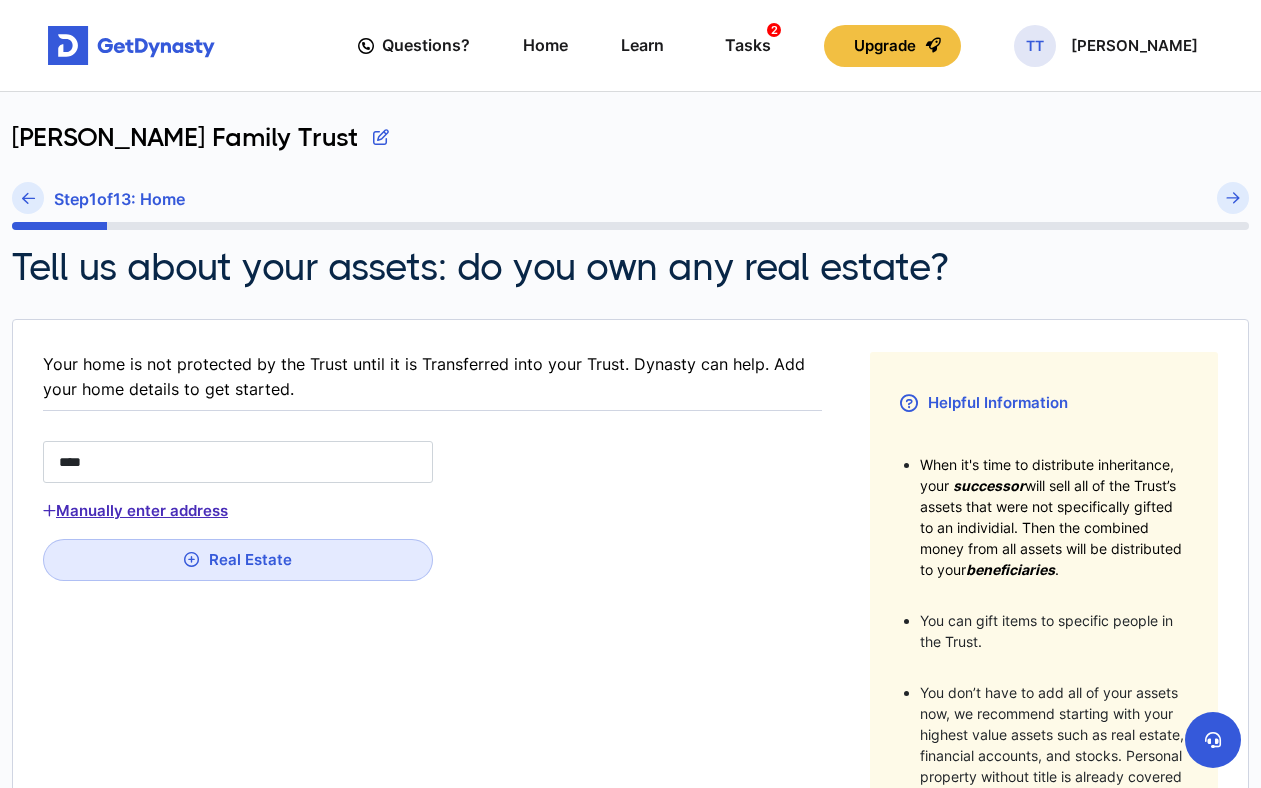 type on "**********" 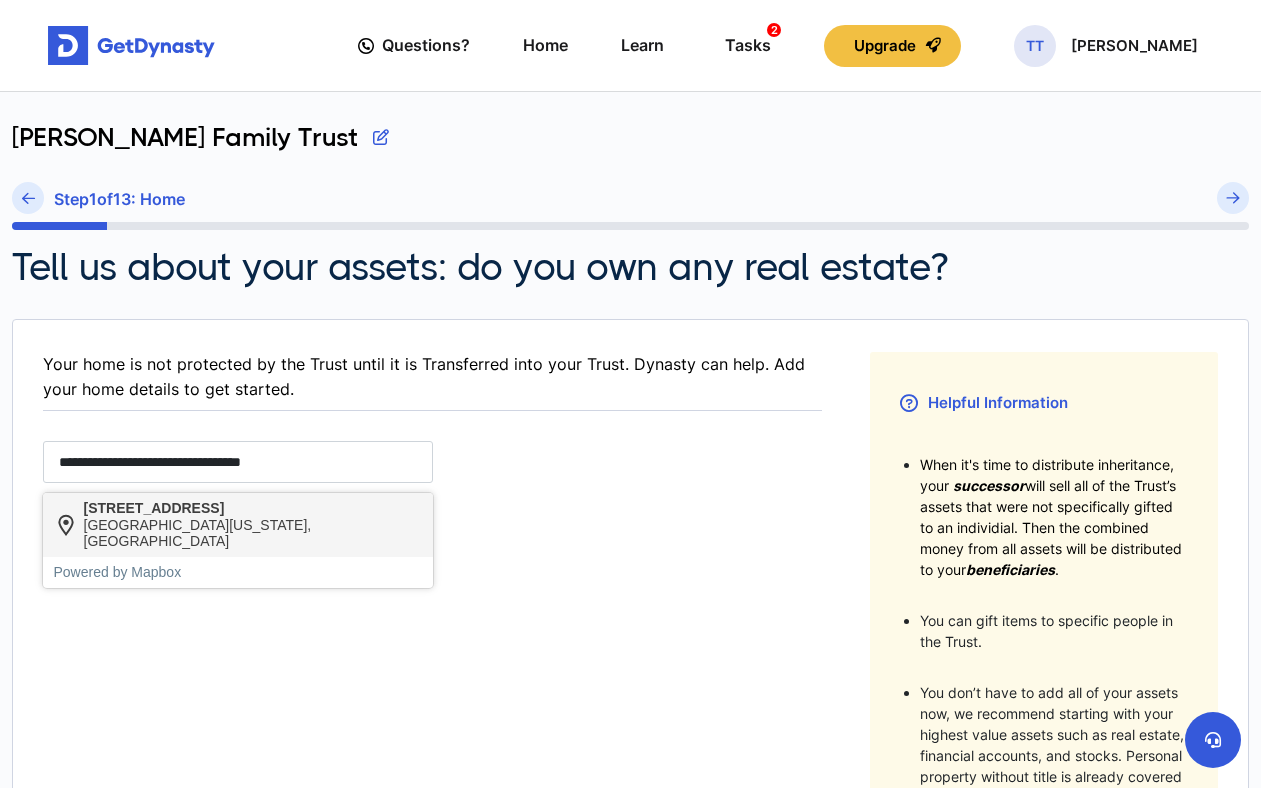 click on "[STREET_ADDRESS]" at bounding box center (253, 508) 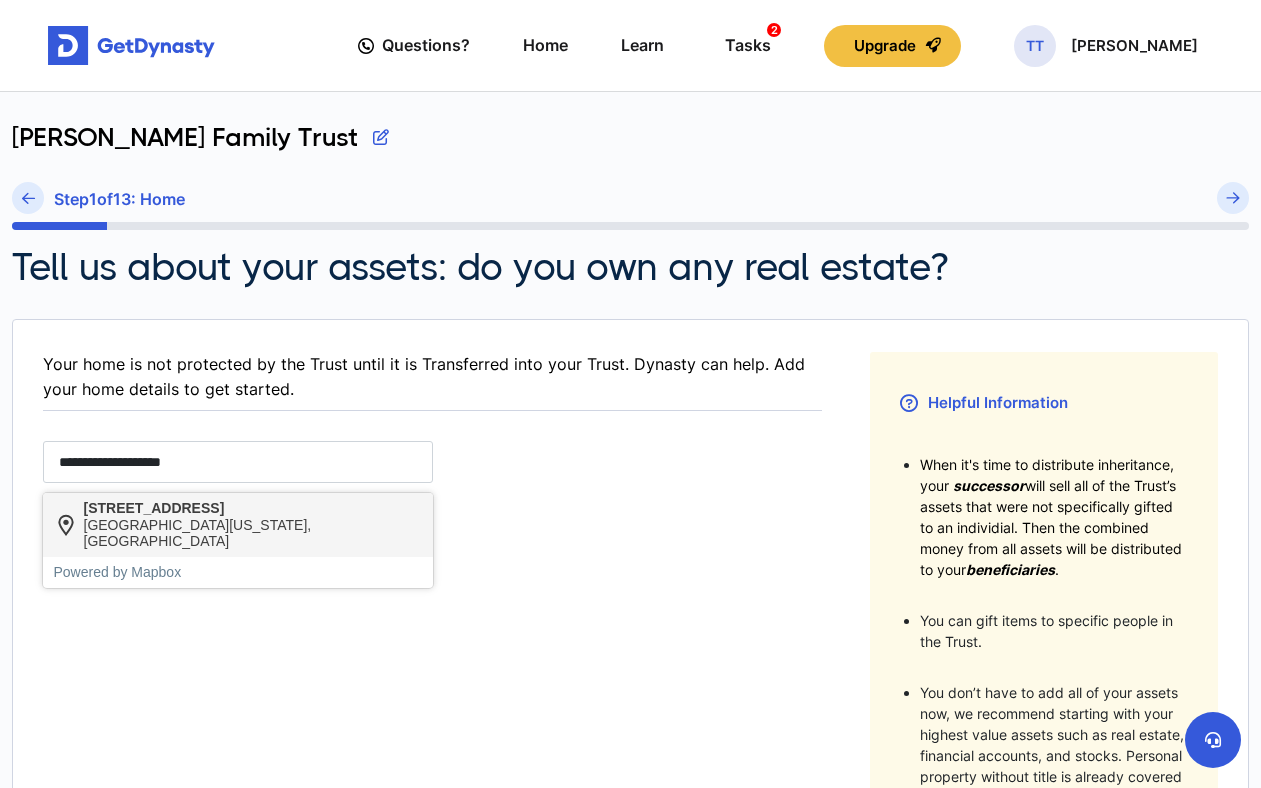type on "**" 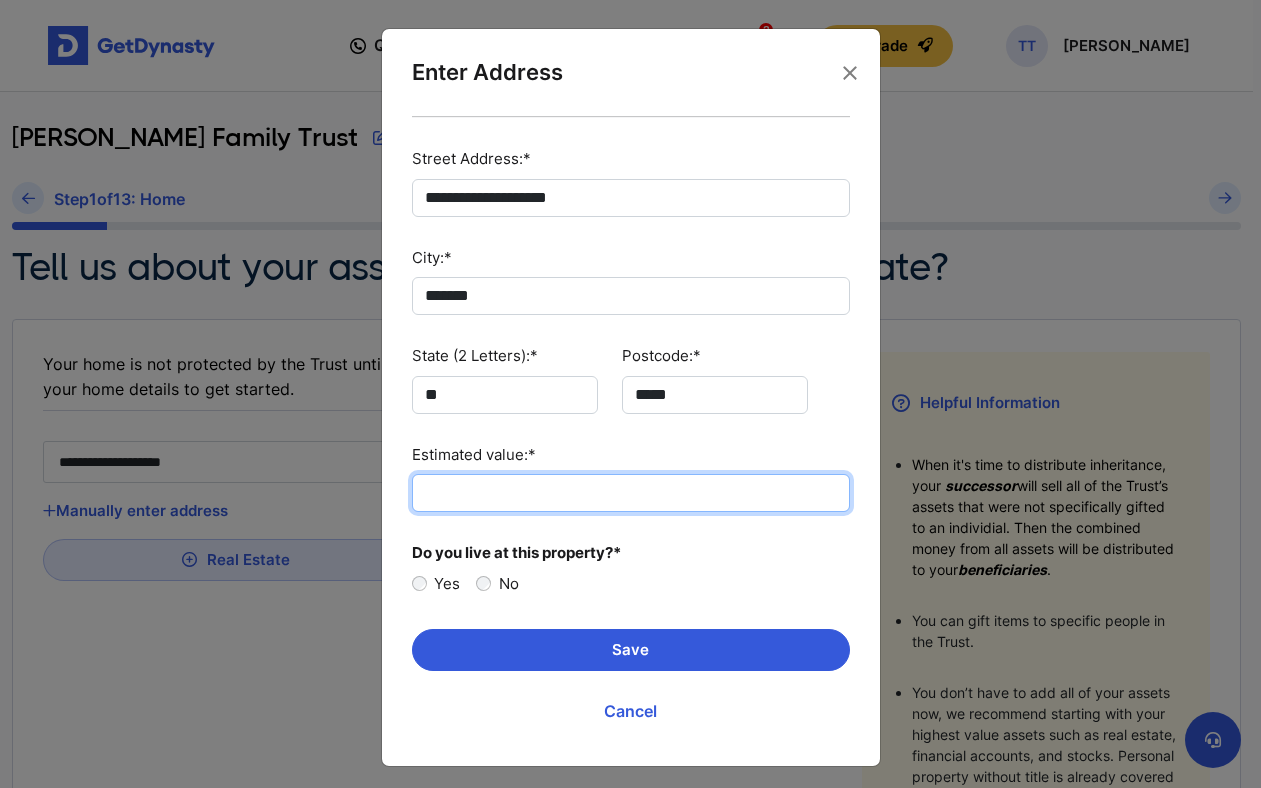 click on "Estimated value:*" at bounding box center [631, 493] 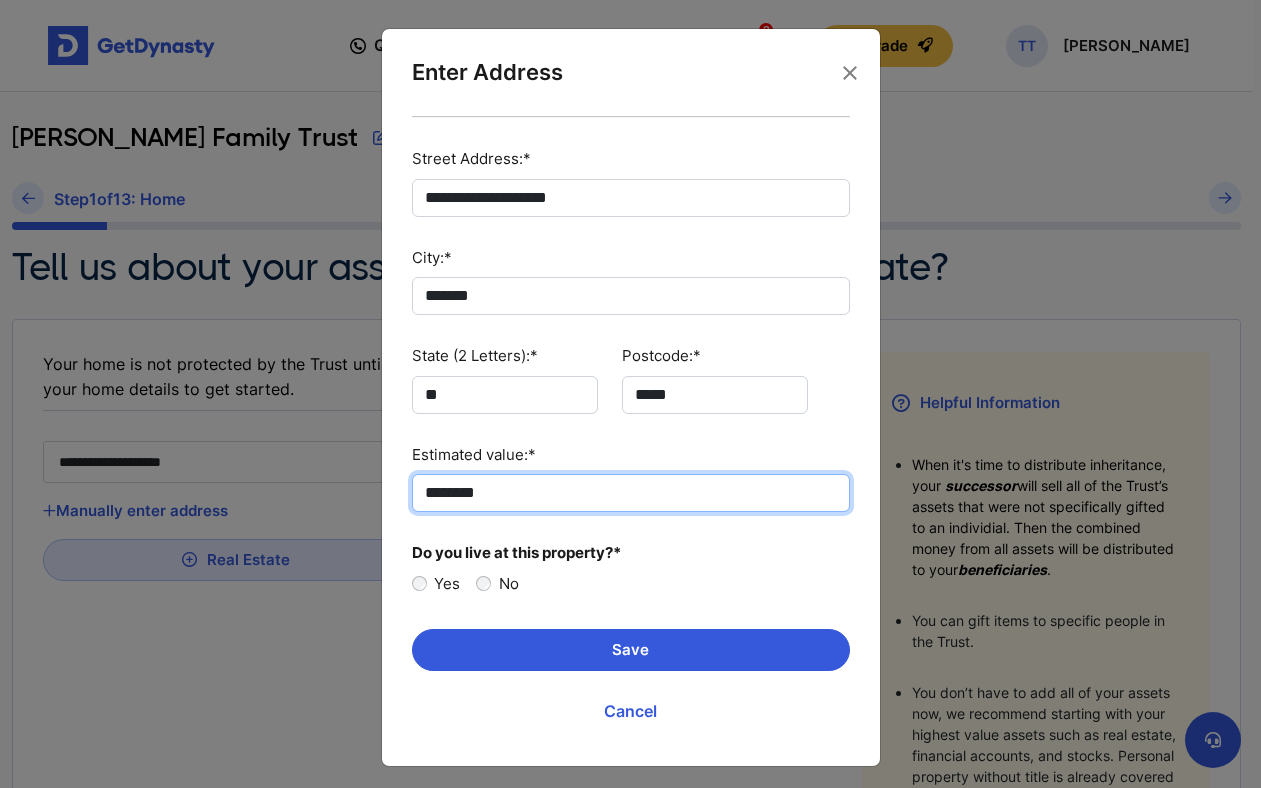 type on "********" 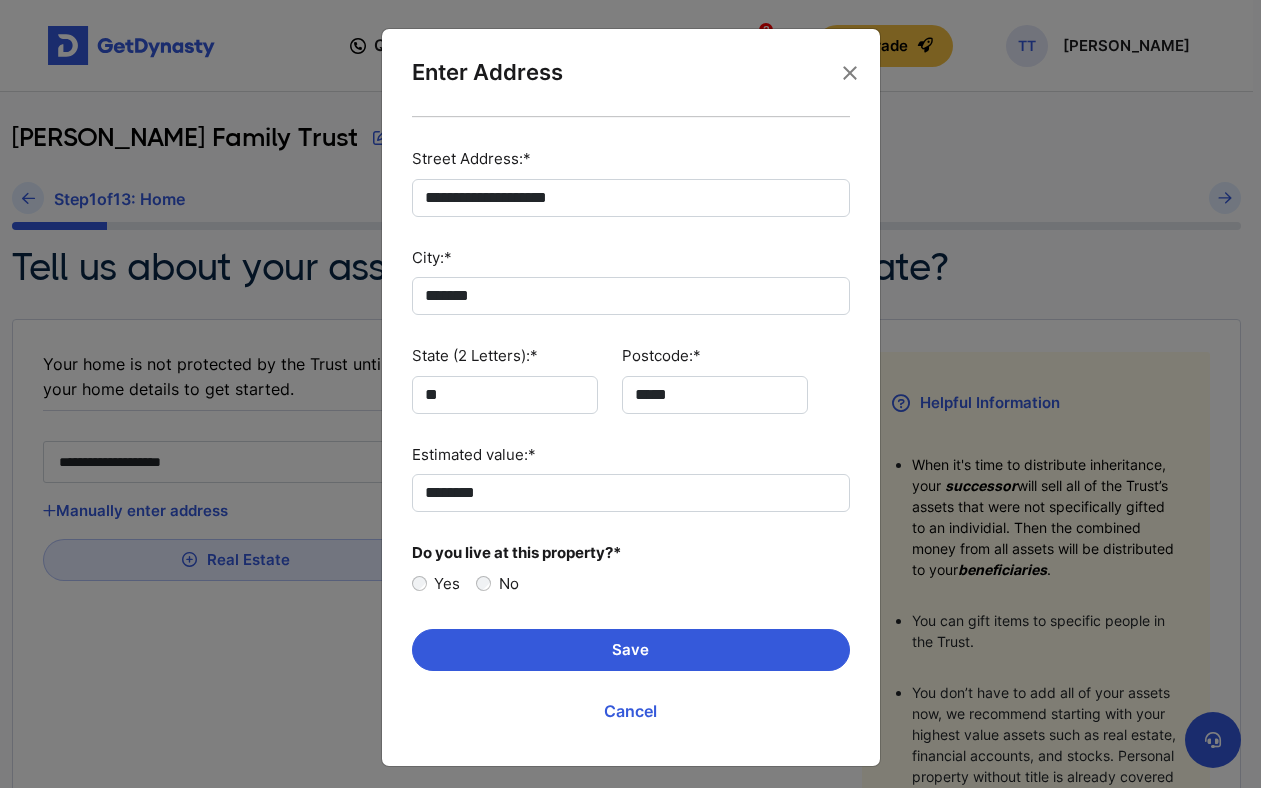 click on "Yes" at bounding box center [447, 584] 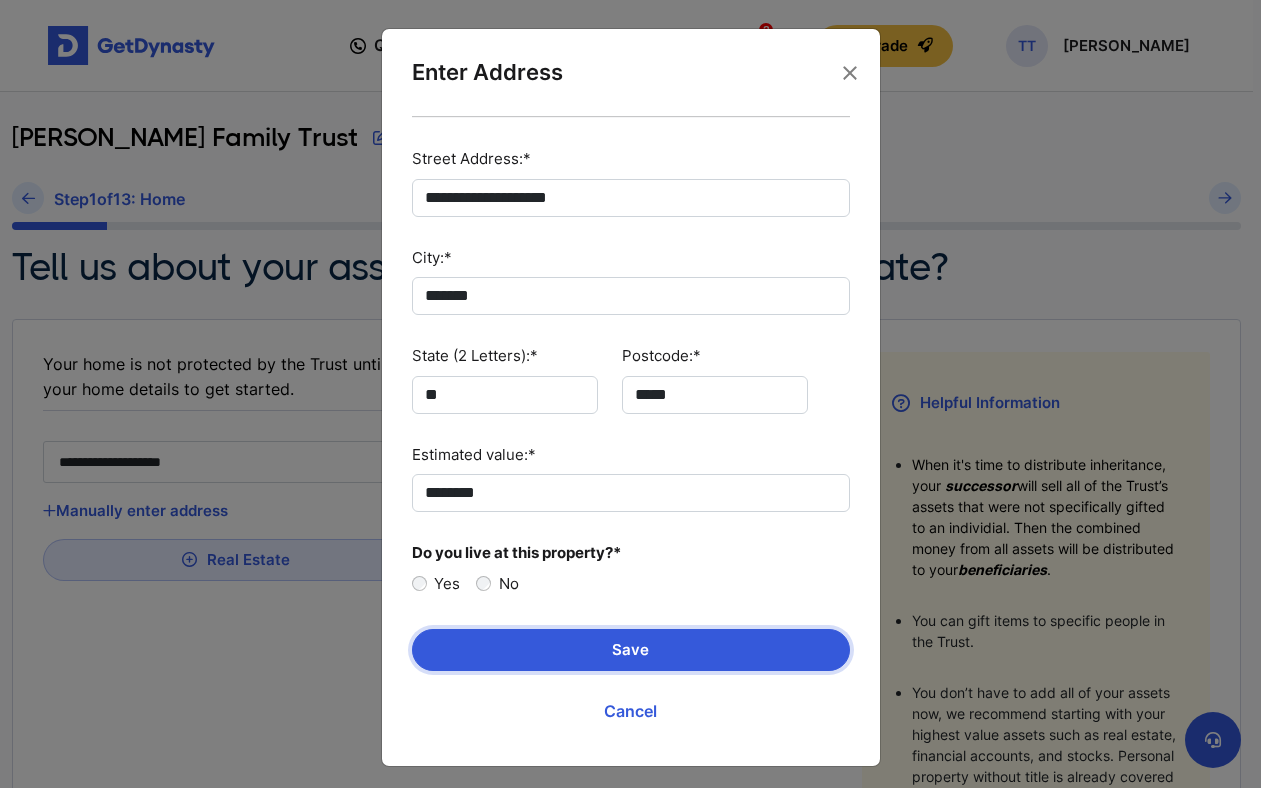click on "Save" at bounding box center [631, 650] 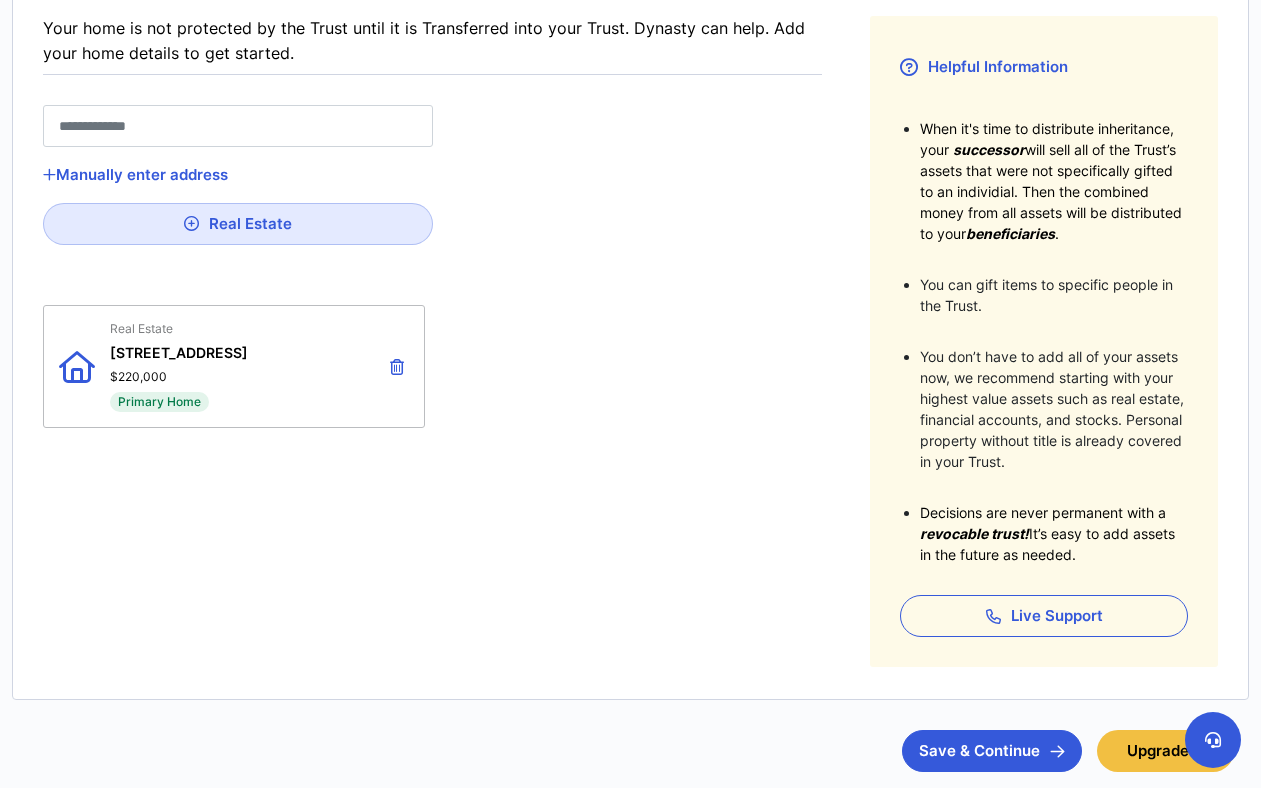 scroll, scrollTop: 446, scrollLeft: 0, axis: vertical 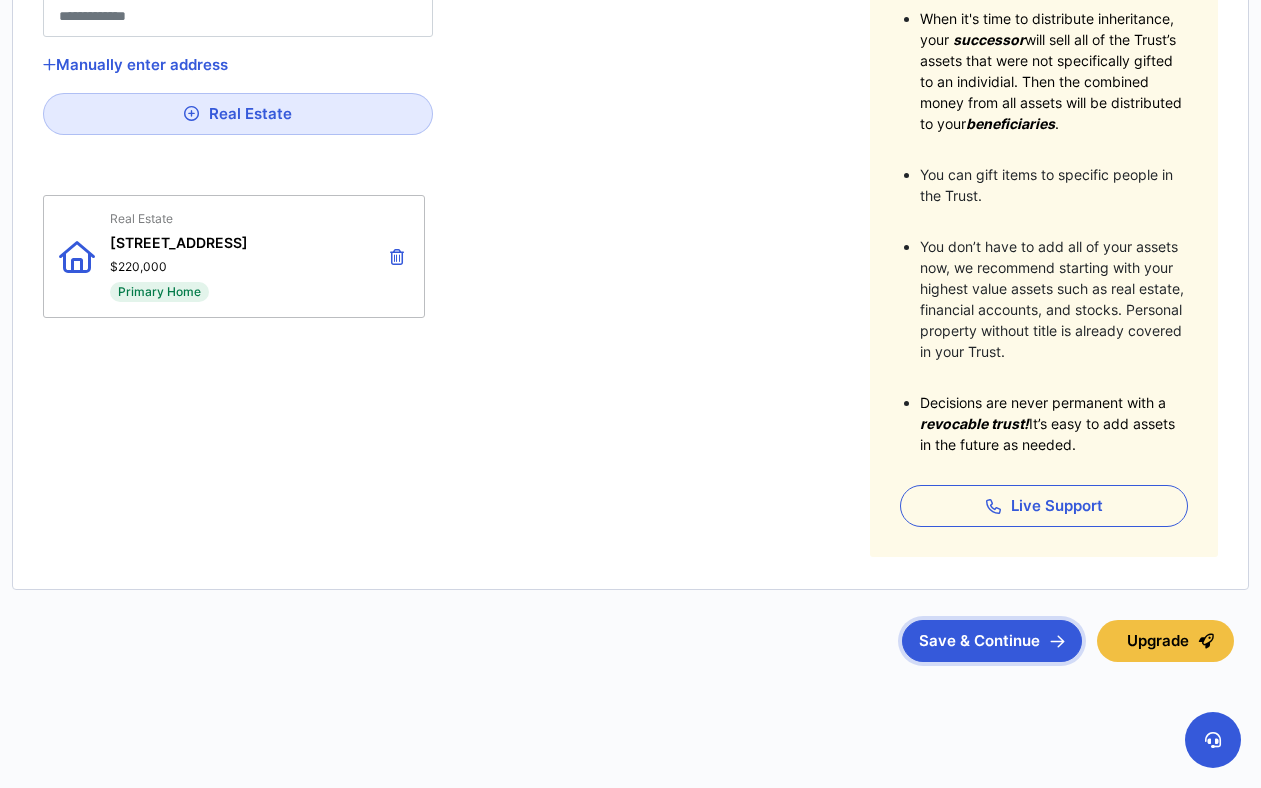 click on "Save & Continue" at bounding box center (992, 641) 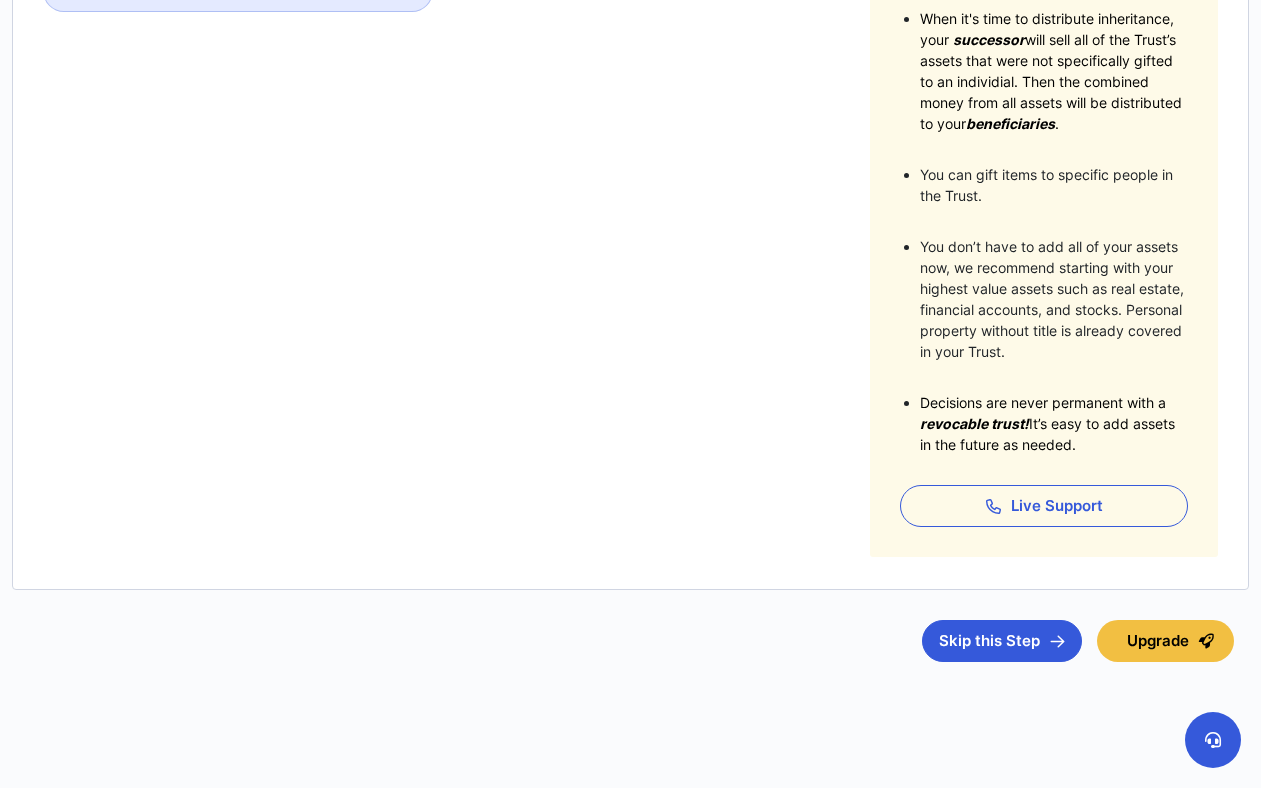 scroll, scrollTop: 0, scrollLeft: 0, axis: both 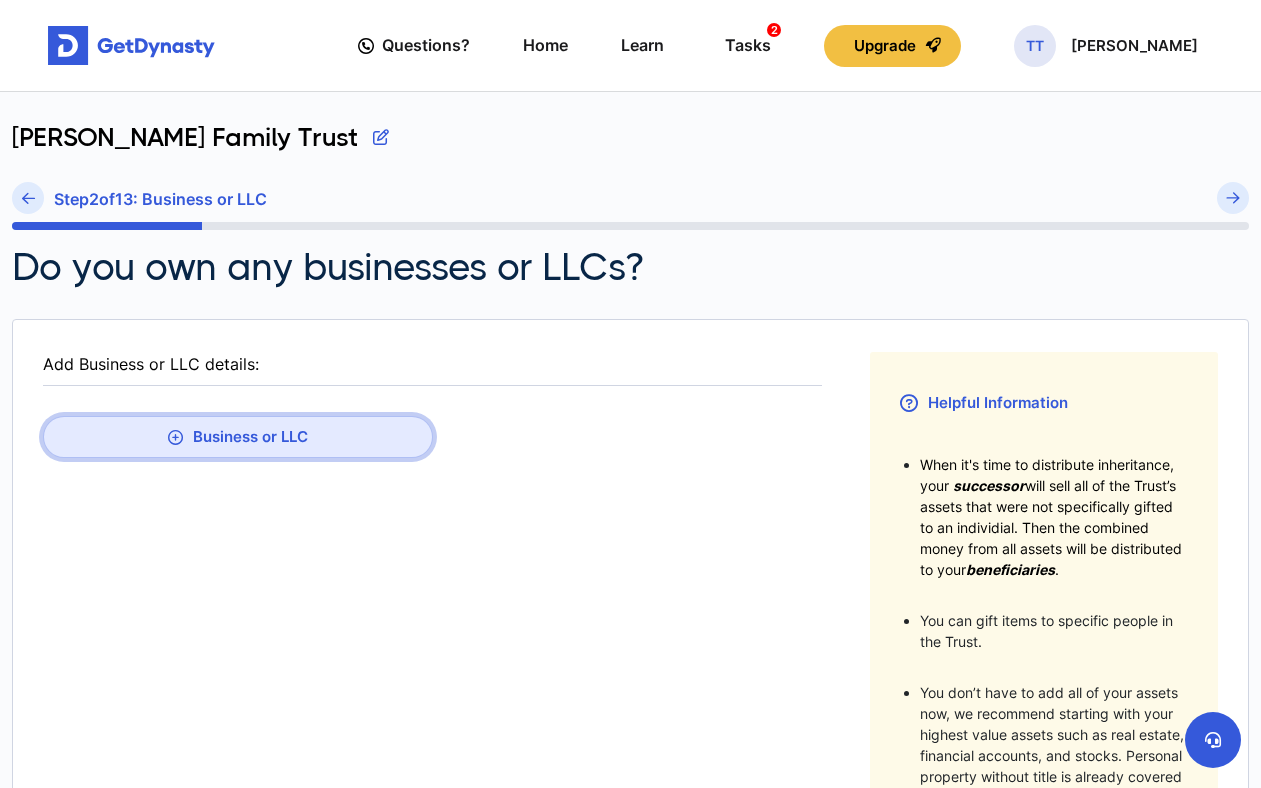 click on "Business or LLC" at bounding box center [238, 437] 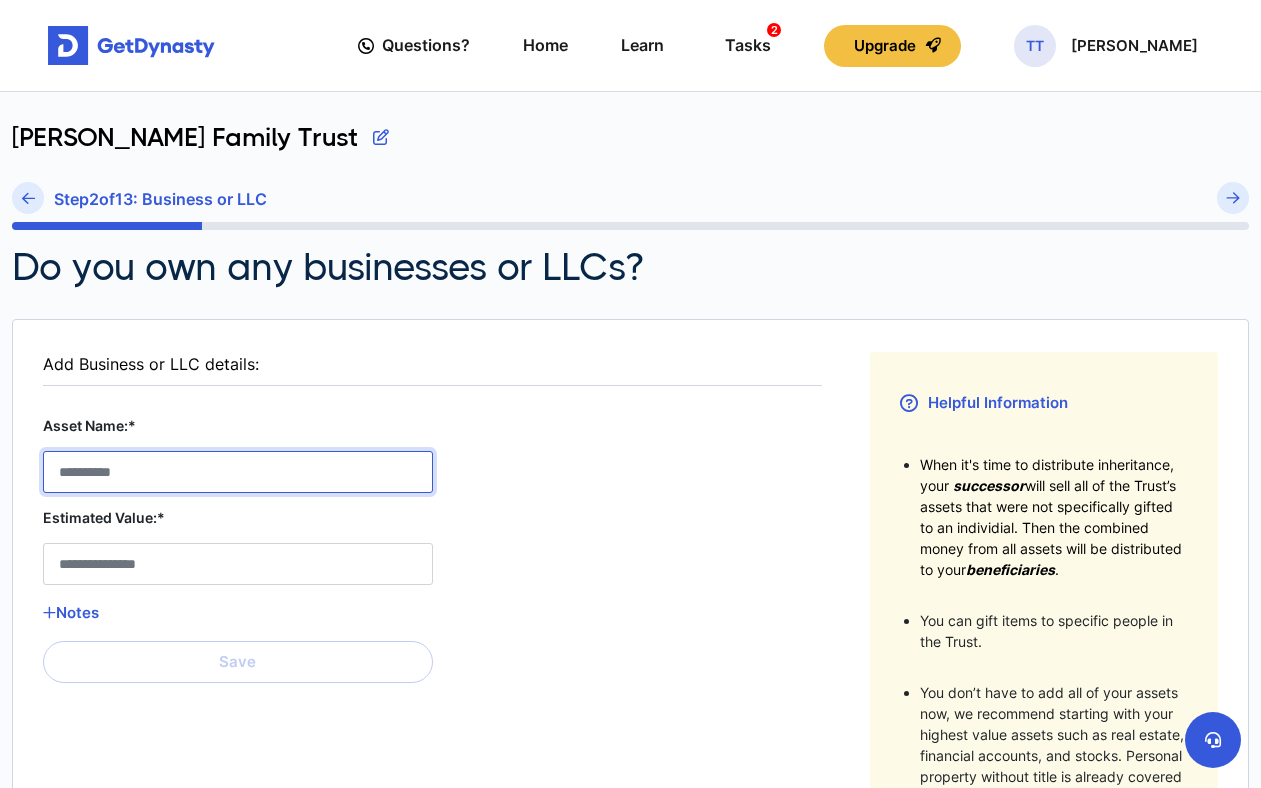 click on "Asset Name:*" at bounding box center [238, 472] 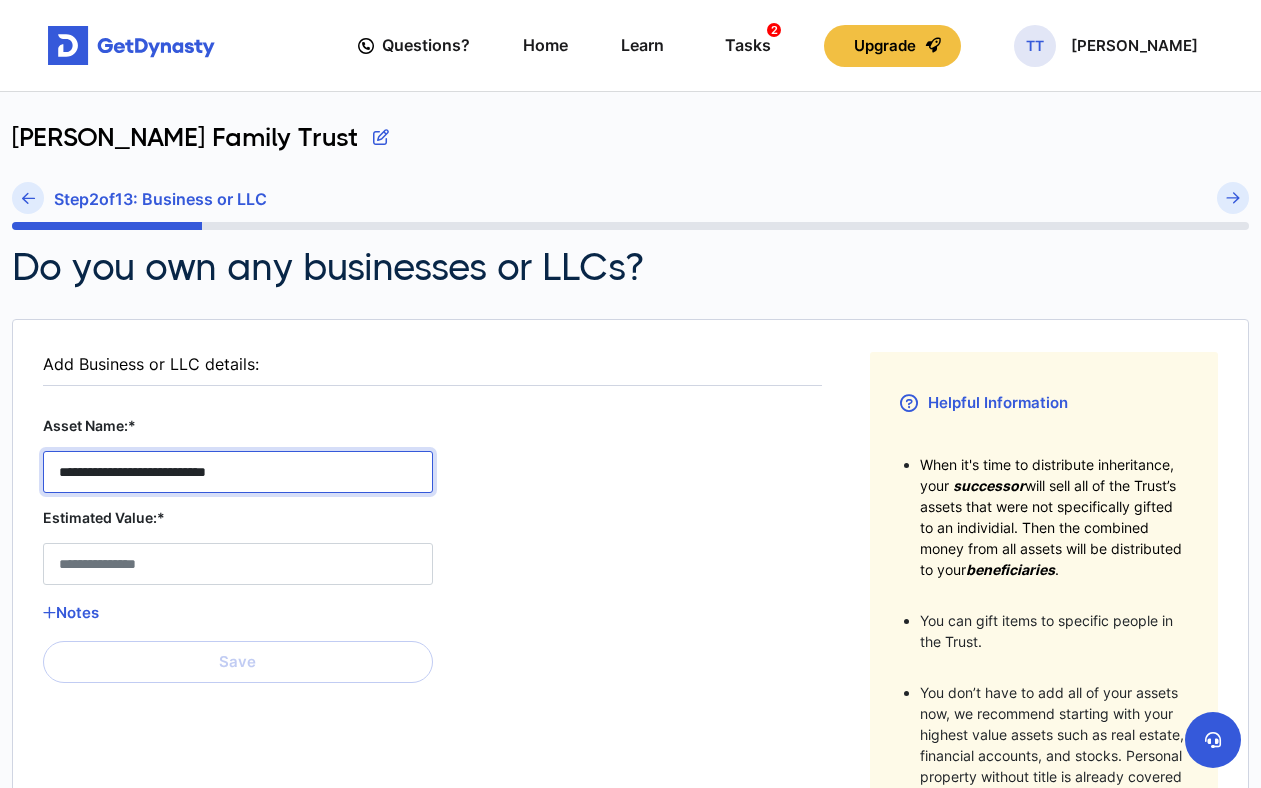 type on "**********" 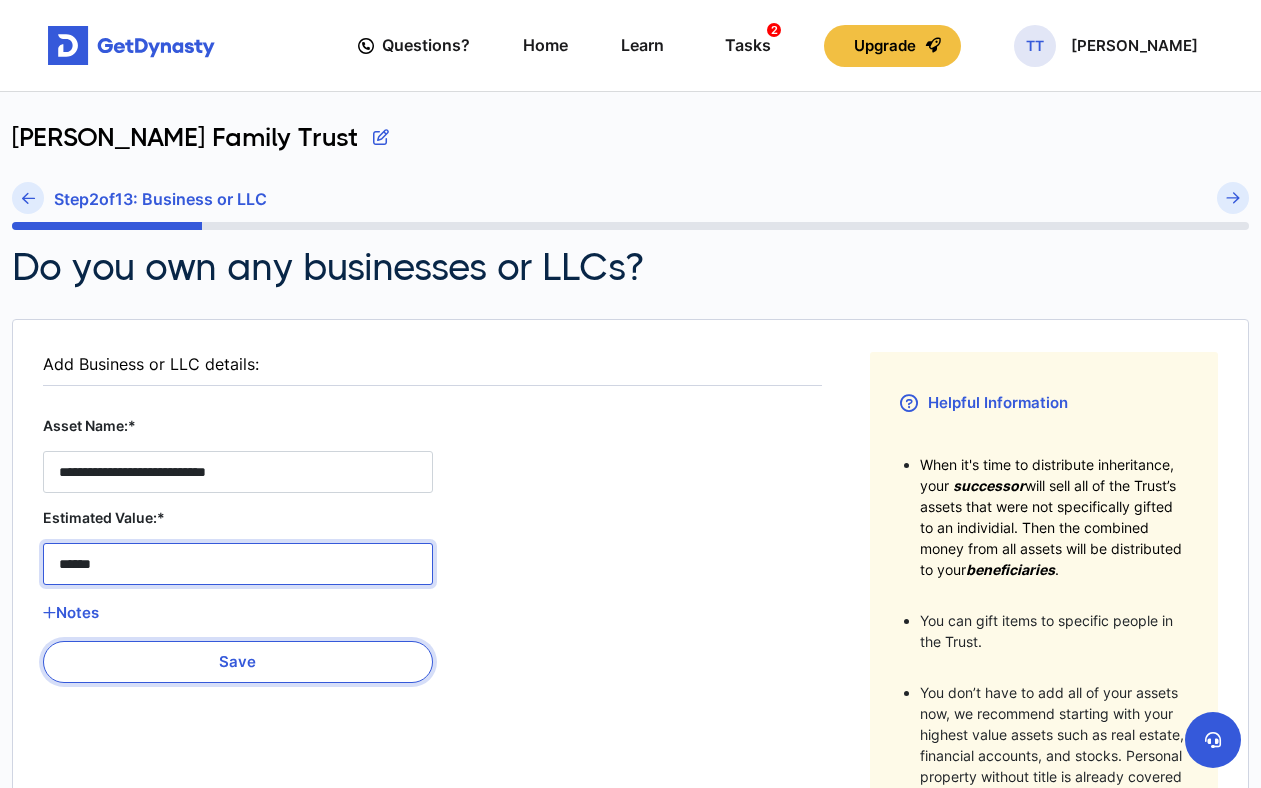 type on "******" 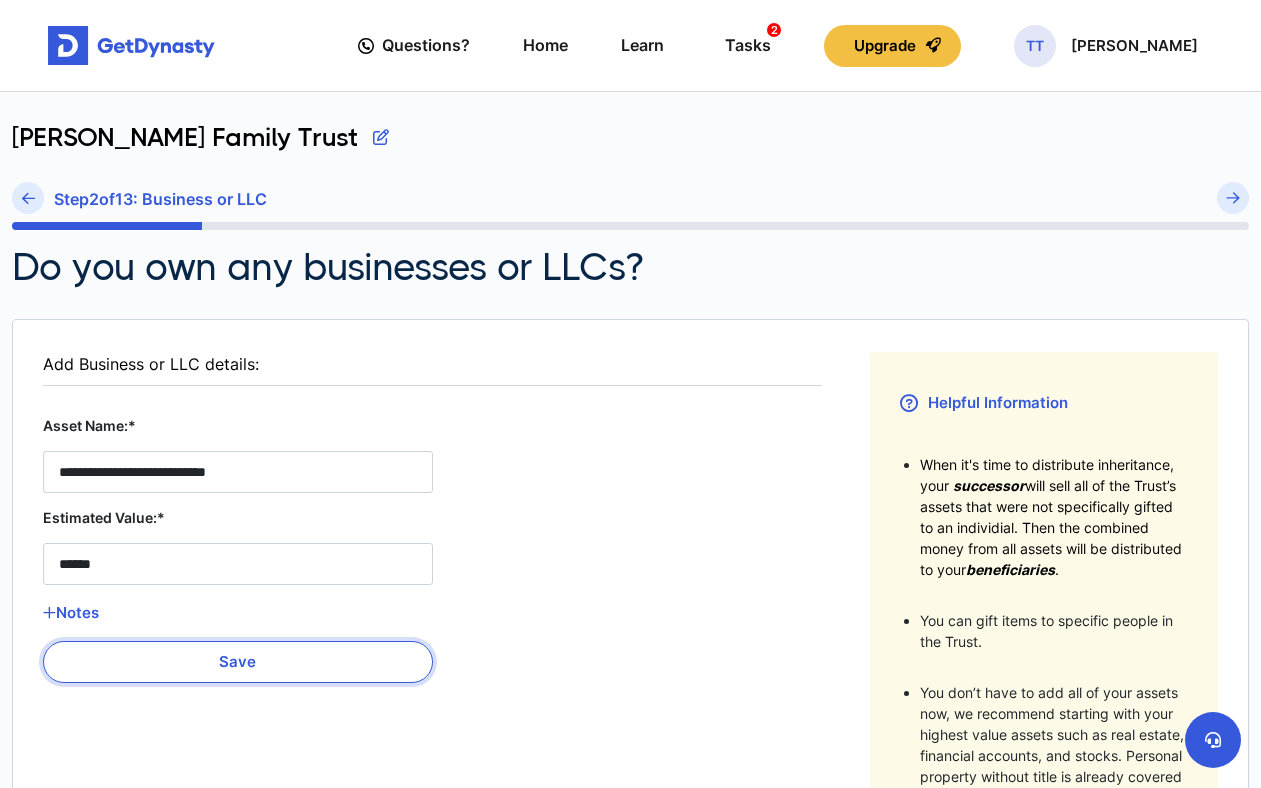 click on "Save" at bounding box center [238, 662] 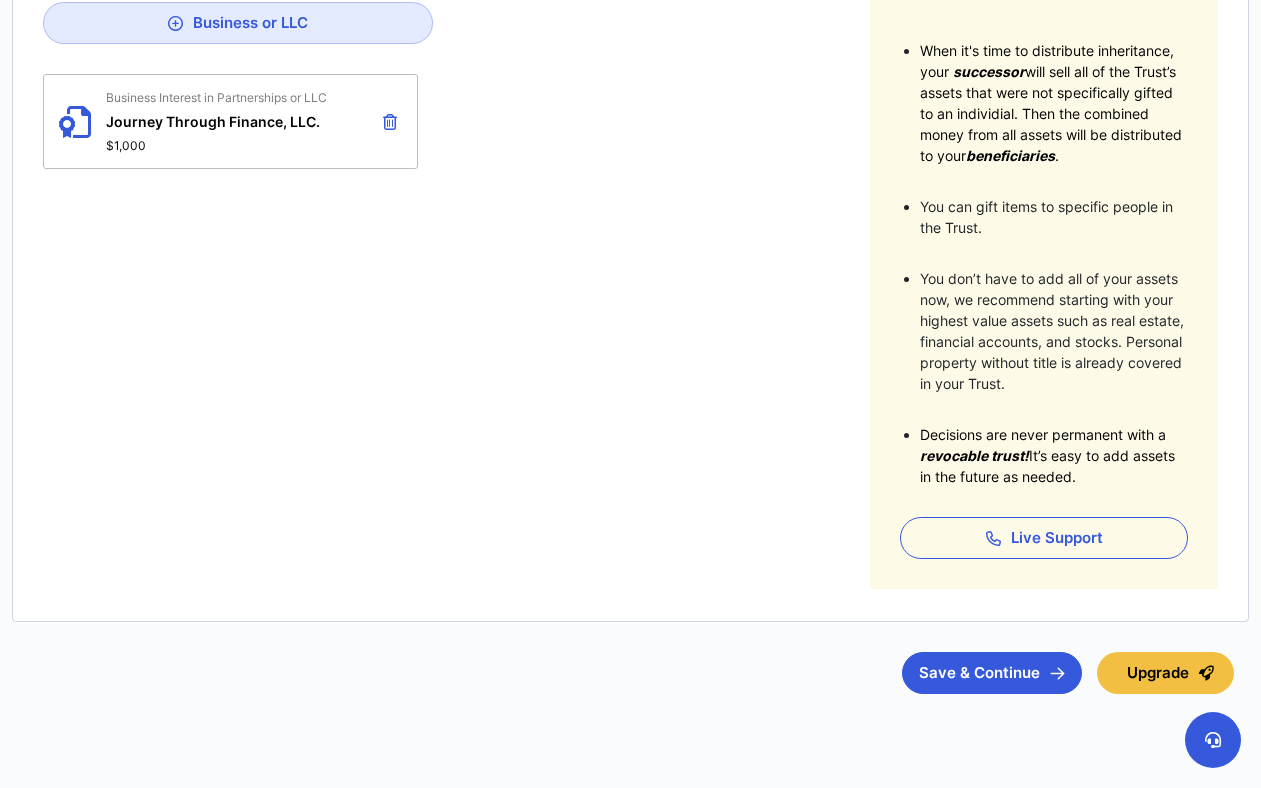 scroll, scrollTop: 429, scrollLeft: 0, axis: vertical 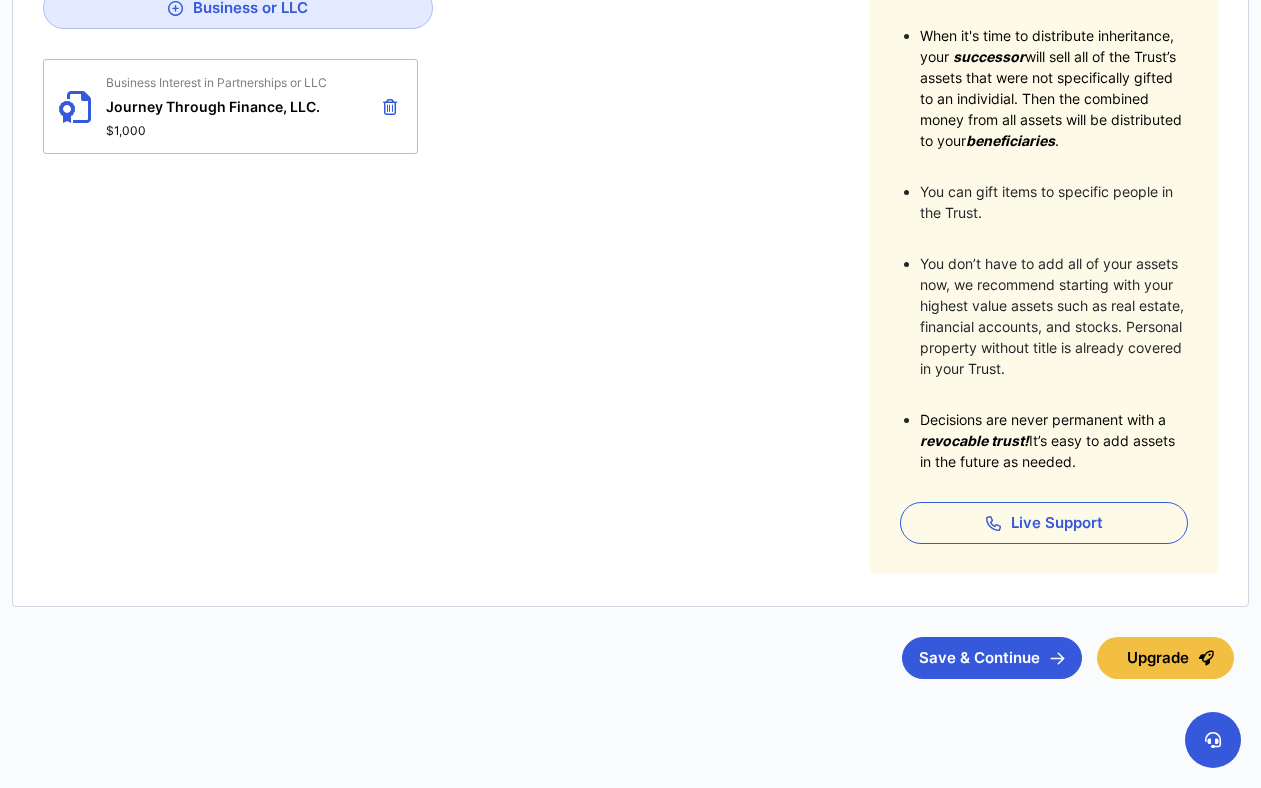 click on "[PERSON_NAME] Family Trust     Step  2  of  13 :   Business or LLC Do you own any businesses or LLCs?   Add Business or LLC details:   Business or LLC Business Interest in Partnerships or LLC Journey Through Finance, LLC. $1,000 Helpful Information When it's time to distribute inheritance, your   successor  will sell all of the Trust’s assets that were not specifically gifted to an individial. Then the combined money from all assets will be distributed to your  beneficiaries . You can gift items to specific people in the Trust. You don’t have to add all of your assets now, we recommend starting with your highest value assets such as real estate, financial accounts, and stocks. Personal property without title is already covered in your Trust. Decisions are never permanent with a   revocable trust!  It’s easy to add assets in the future as needed.  Live Support Helpful Information Save & Continue Upgrade" at bounding box center [630, 234] 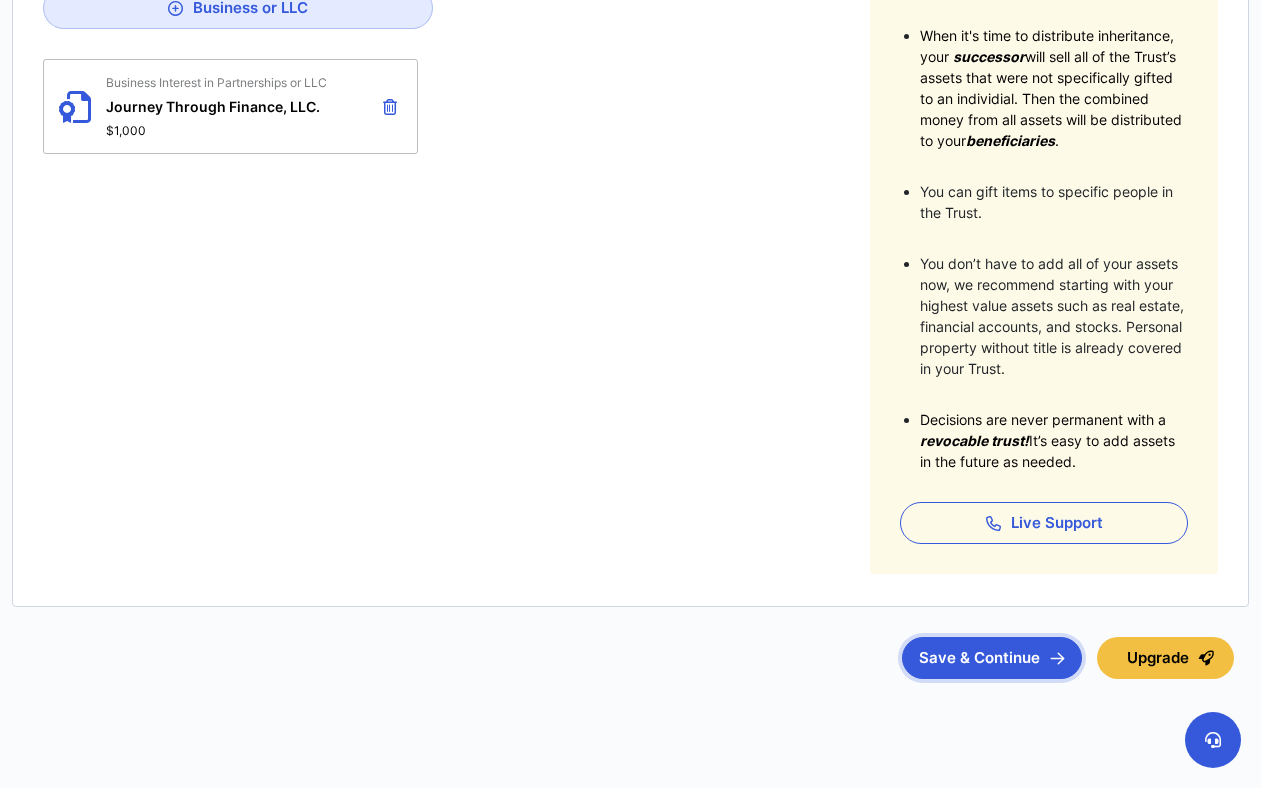 click on "Save & Continue" at bounding box center [992, 658] 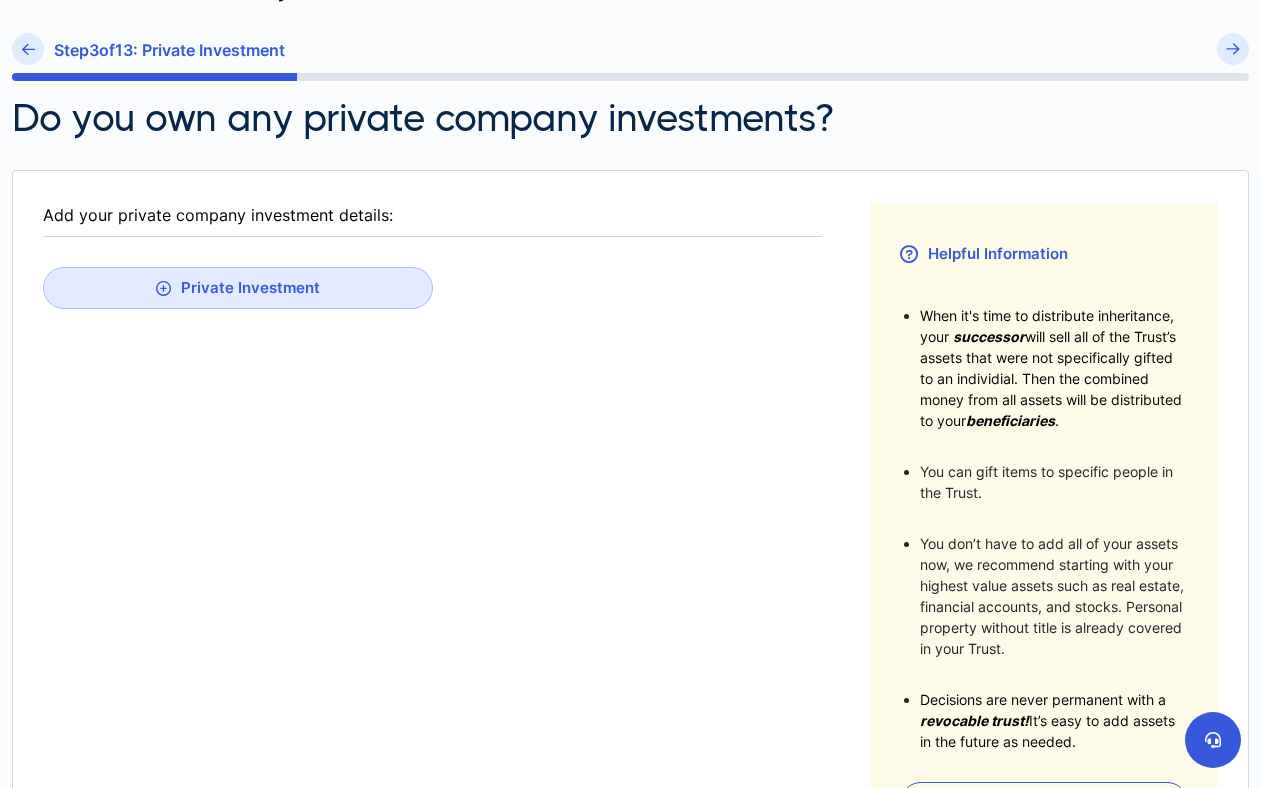 scroll, scrollTop: 240, scrollLeft: 0, axis: vertical 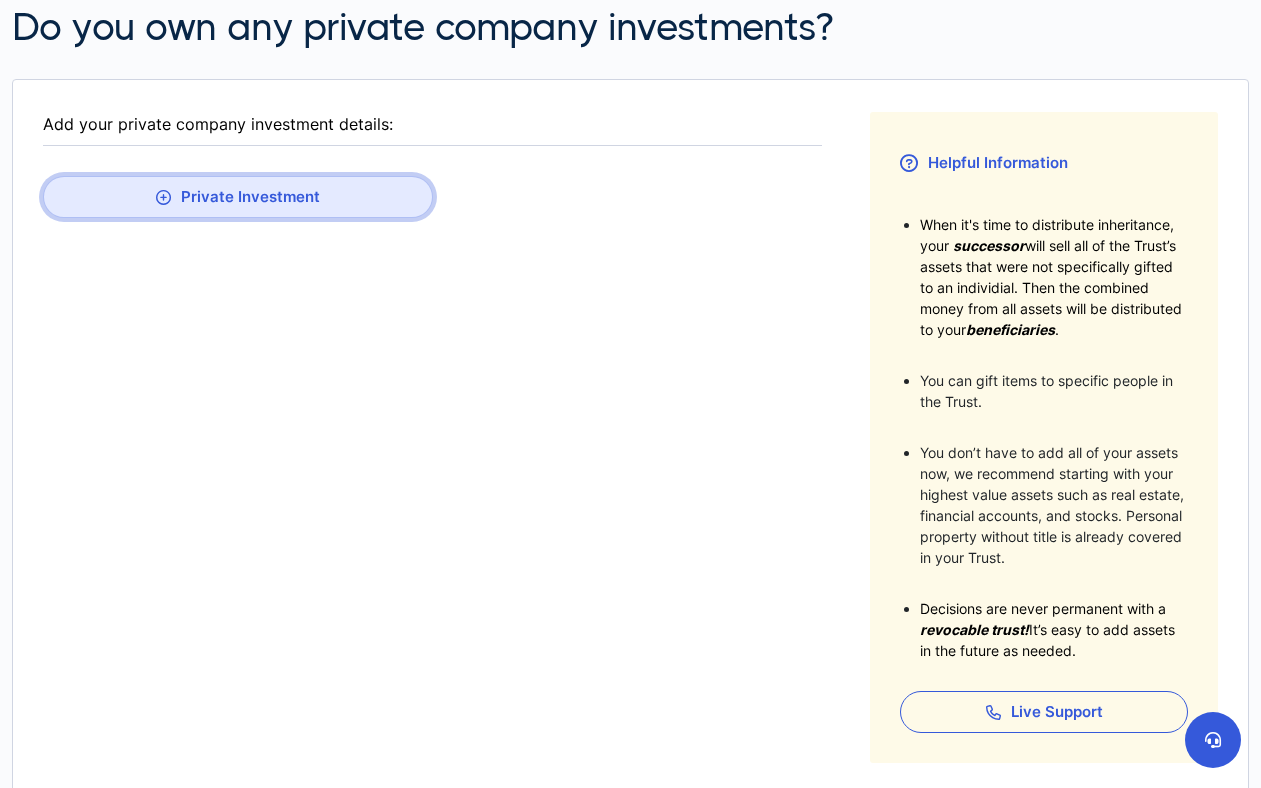 click on "Private Investment" at bounding box center (238, 197) 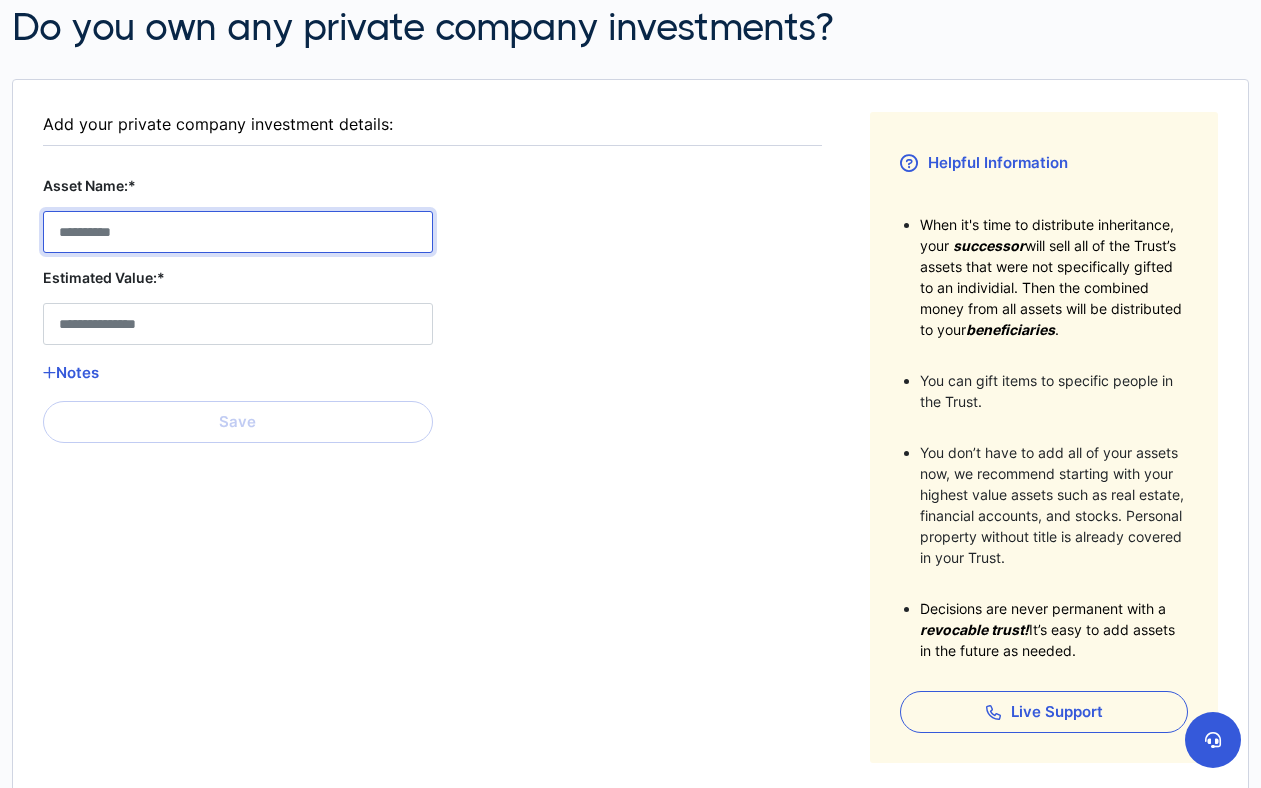 click on "Asset Name:*" at bounding box center [238, 232] 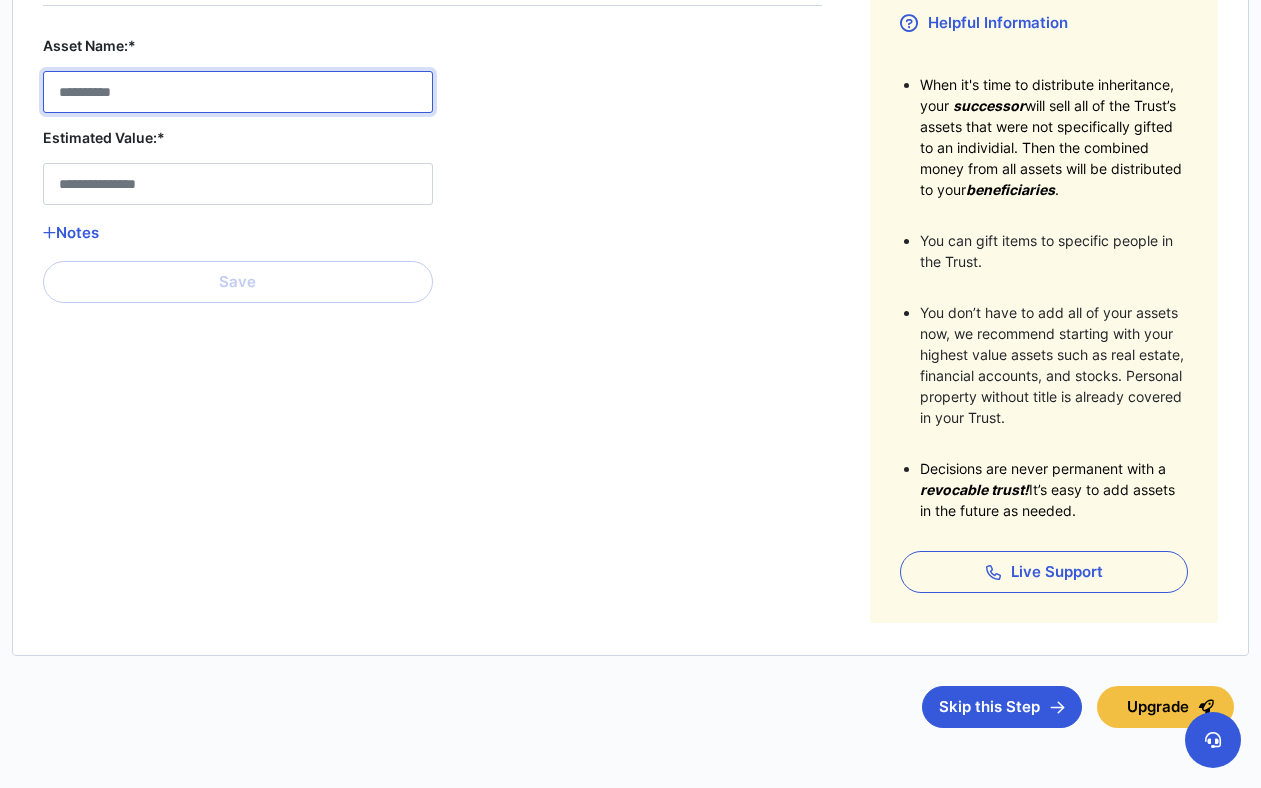 scroll, scrollTop: 446, scrollLeft: 0, axis: vertical 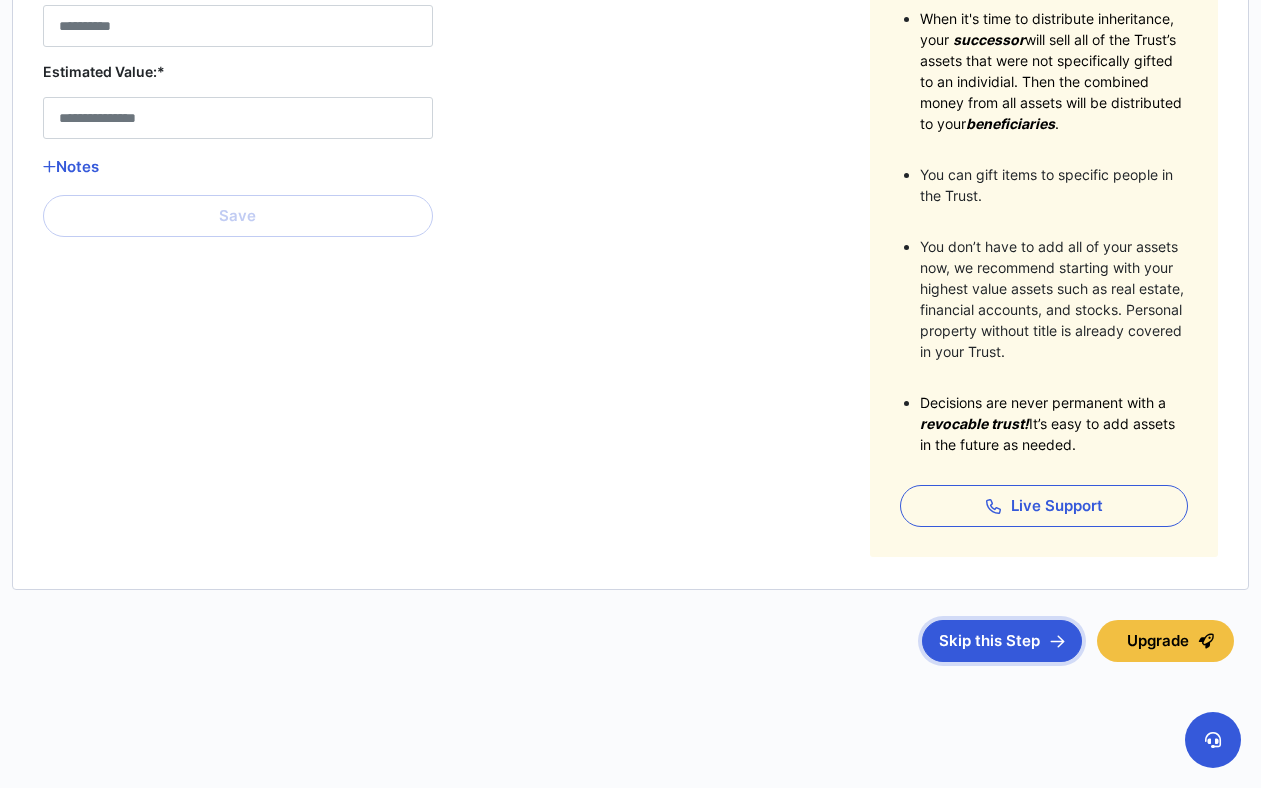 click on "Skip this Step" at bounding box center (1002, 641) 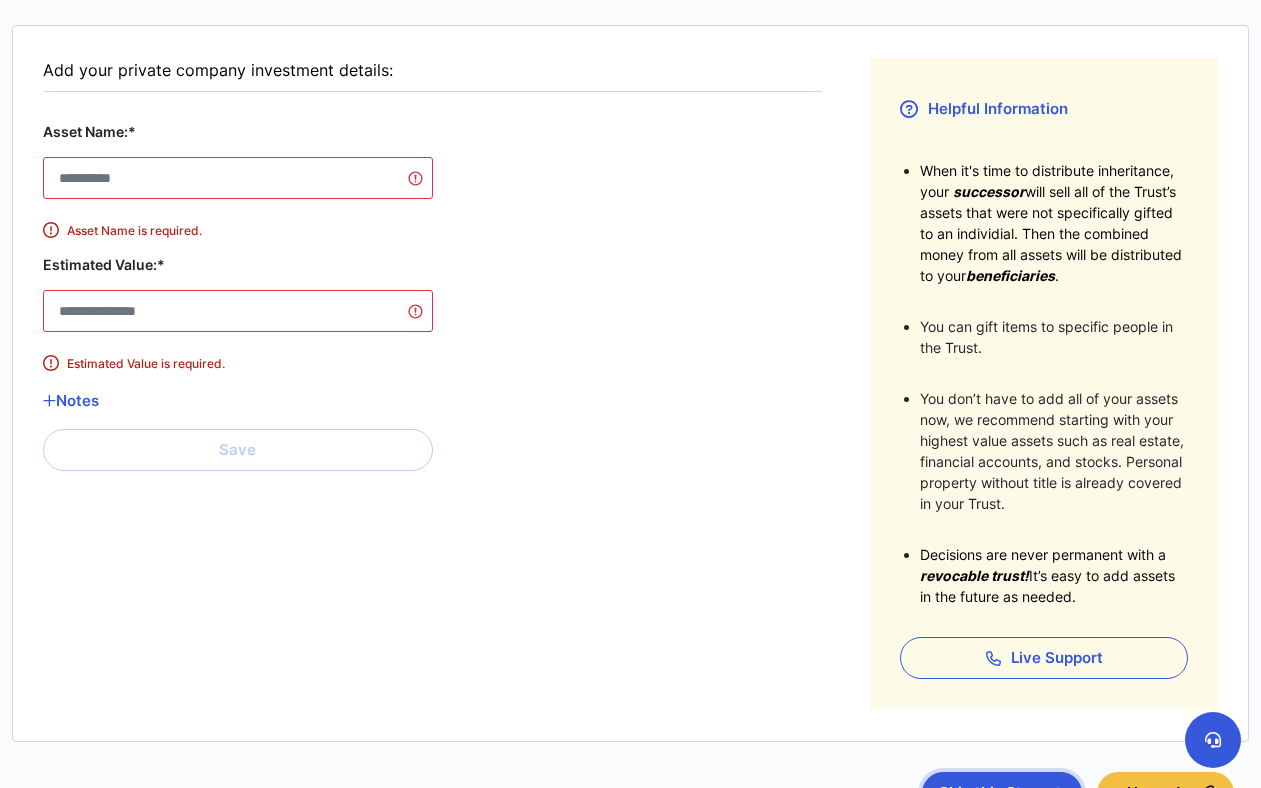 scroll, scrollTop: 446, scrollLeft: 0, axis: vertical 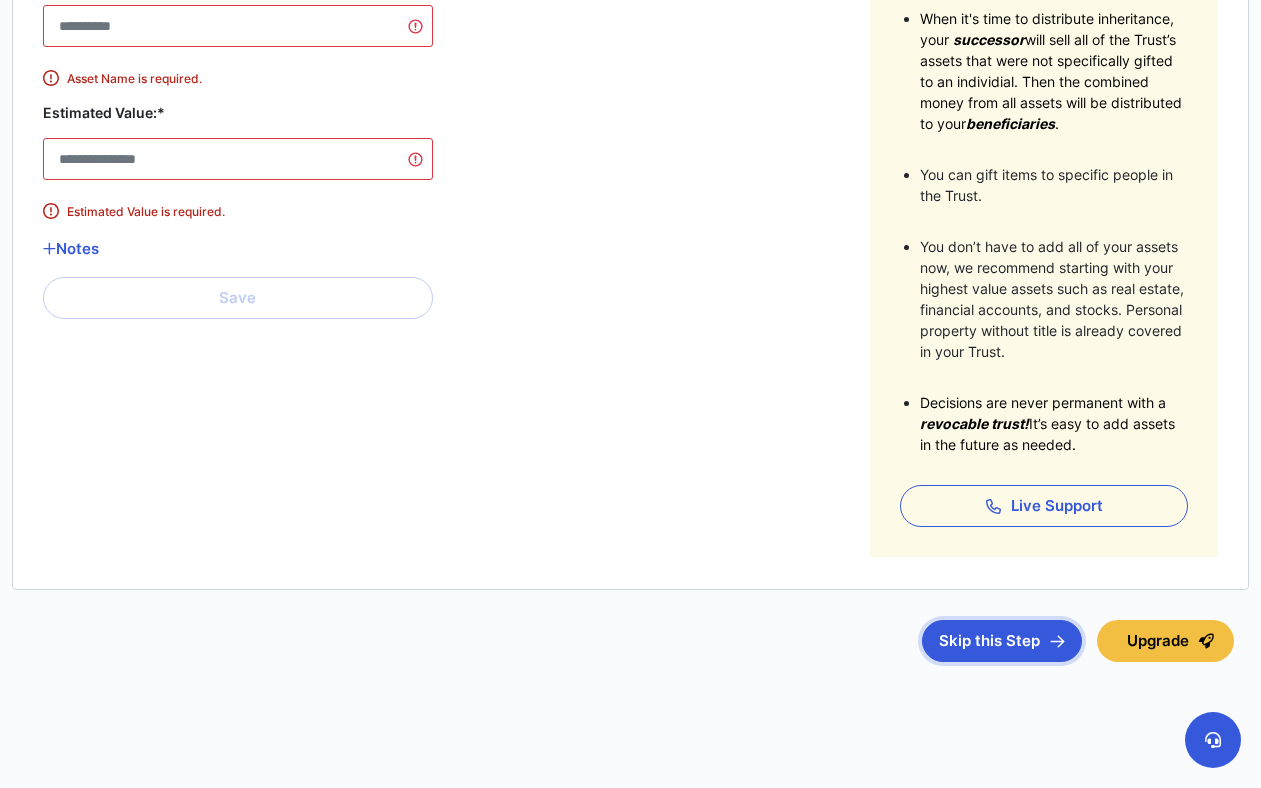 click on "Skip this Step" at bounding box center (1002, 641) 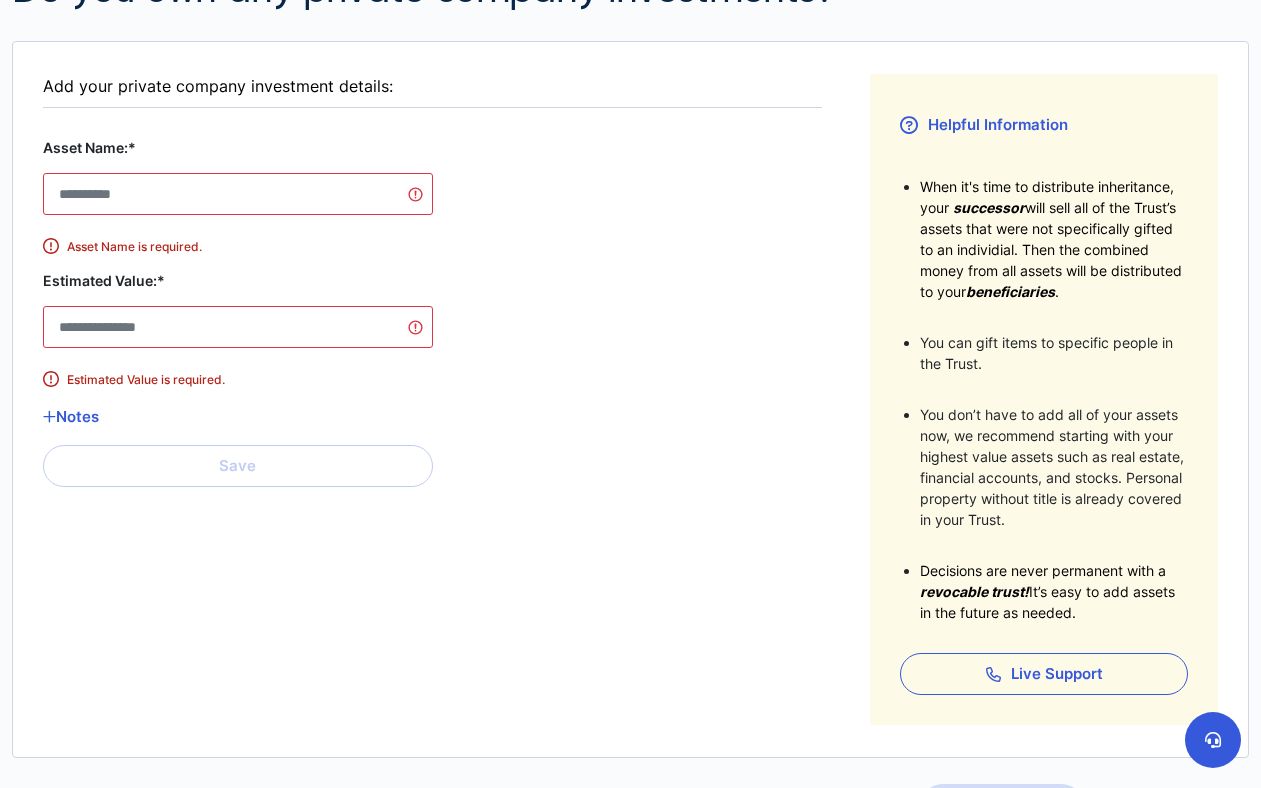 scroll, scrollTop: 141, scrollLeft: 0, axis: vertical 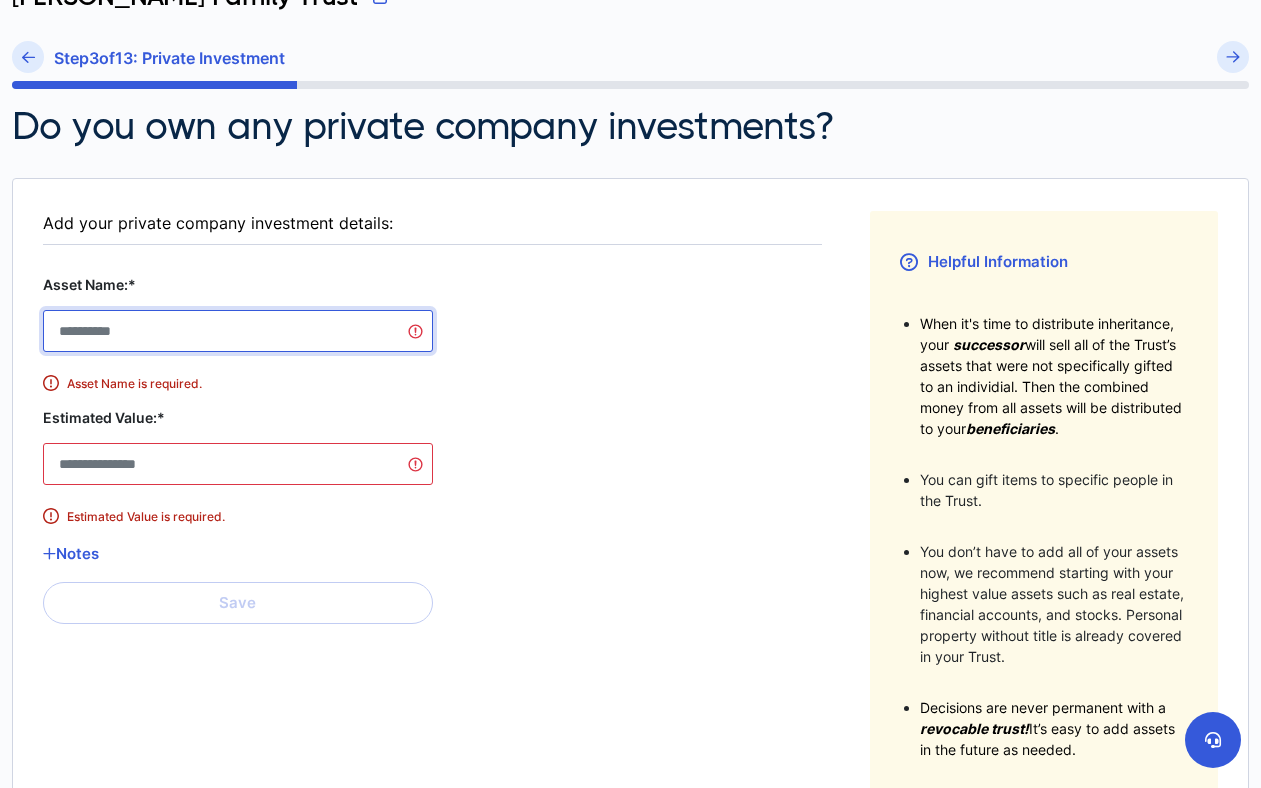 click on "Asset Name:*" at bounding box center (238, 331) 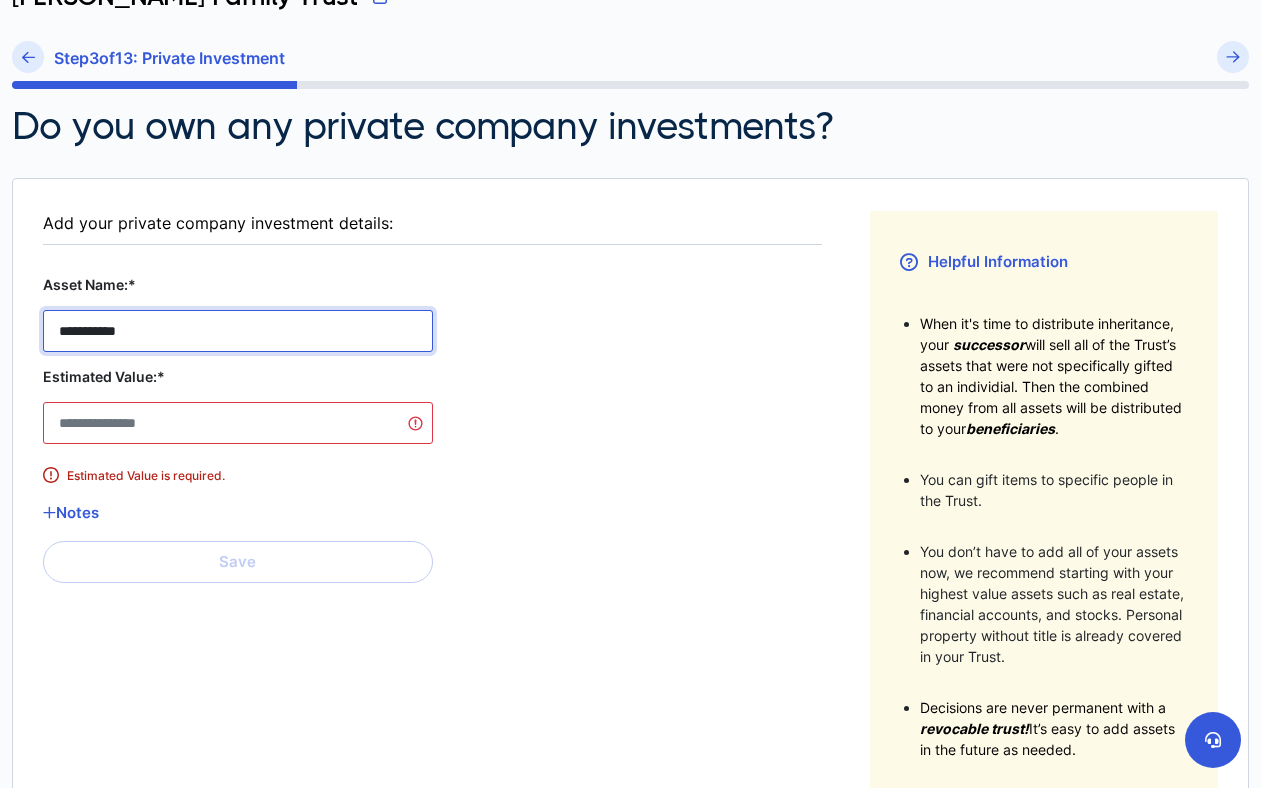 type on "**********" 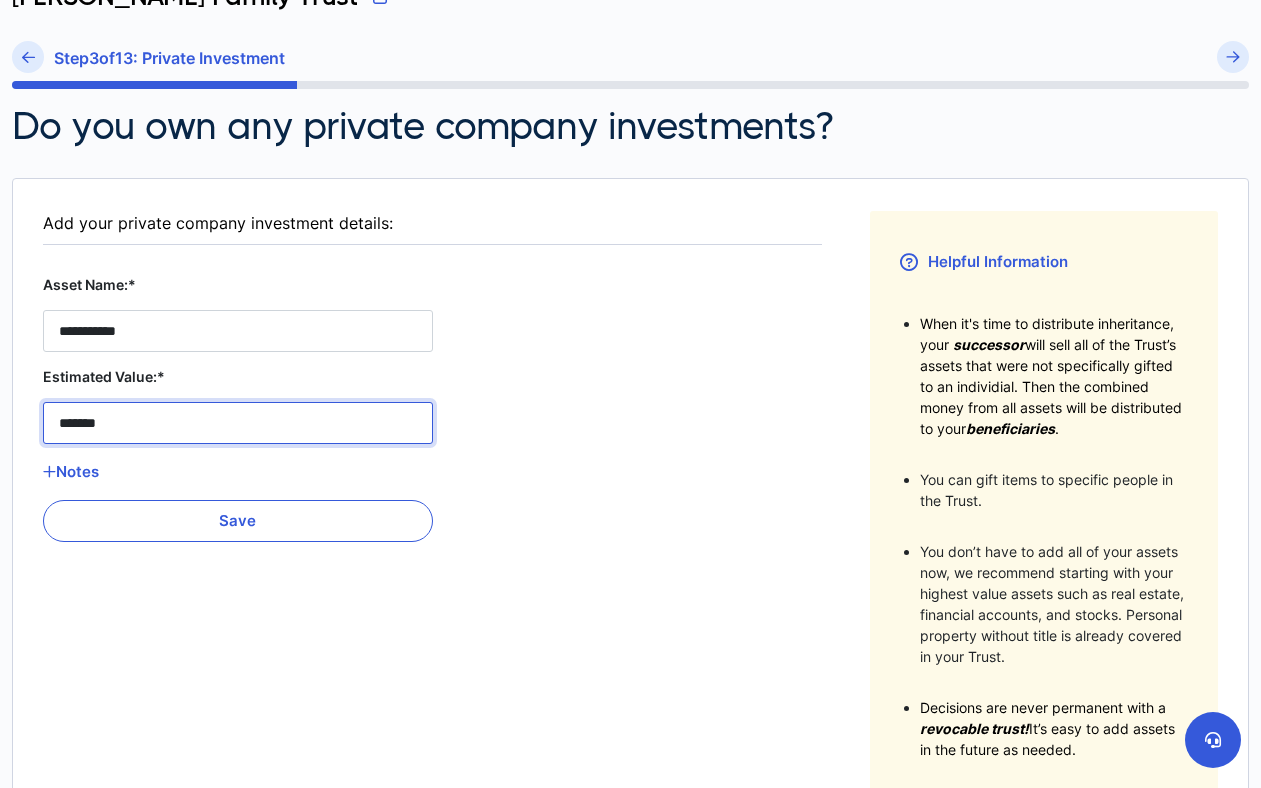 type on "*******" 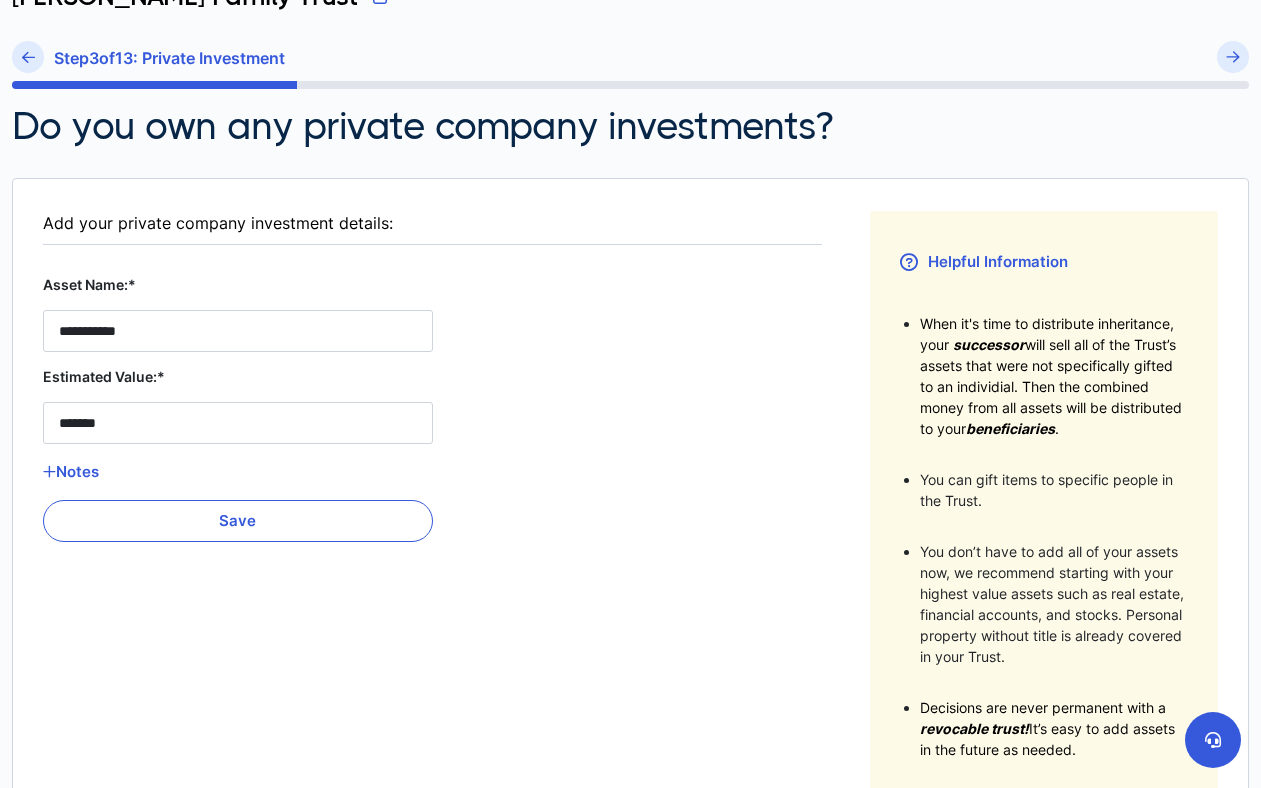 click on "**********" at bounding box center (432, 536) 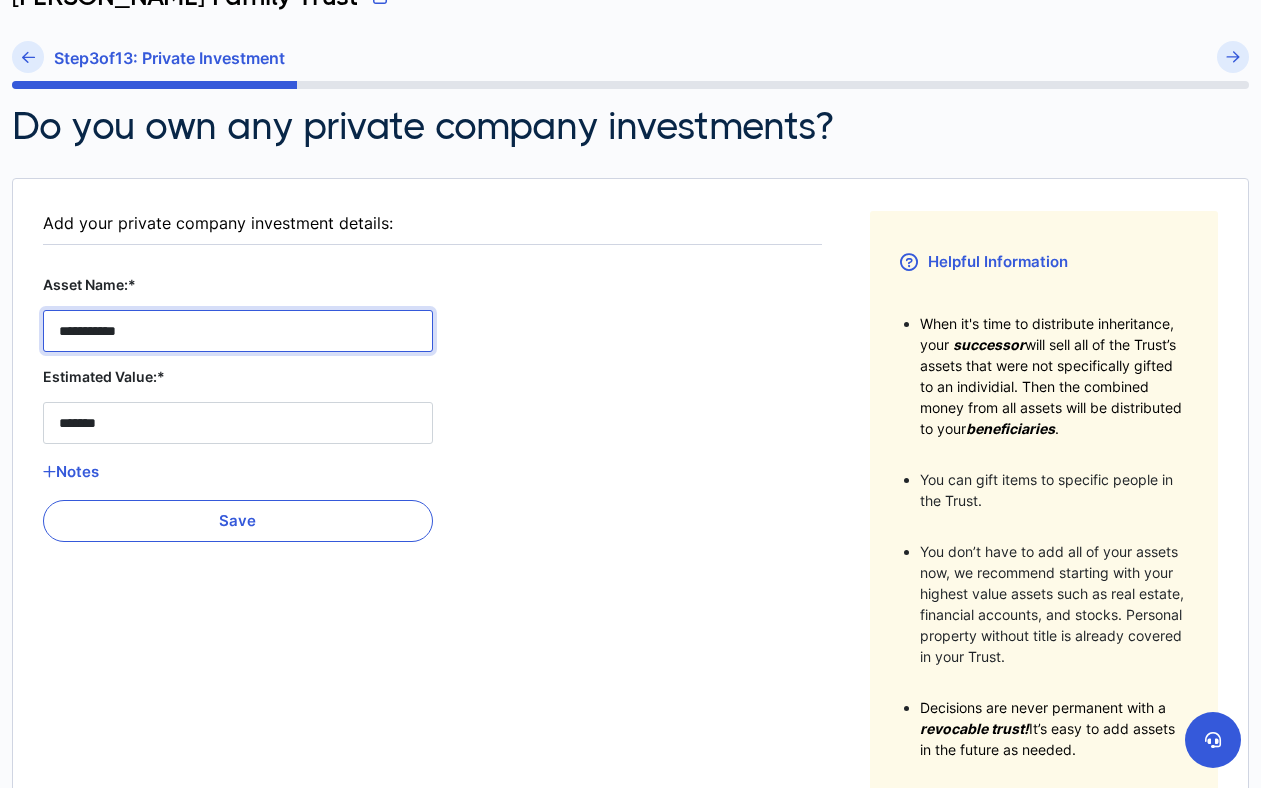 click on "**********" at bounding box center [238, 331] 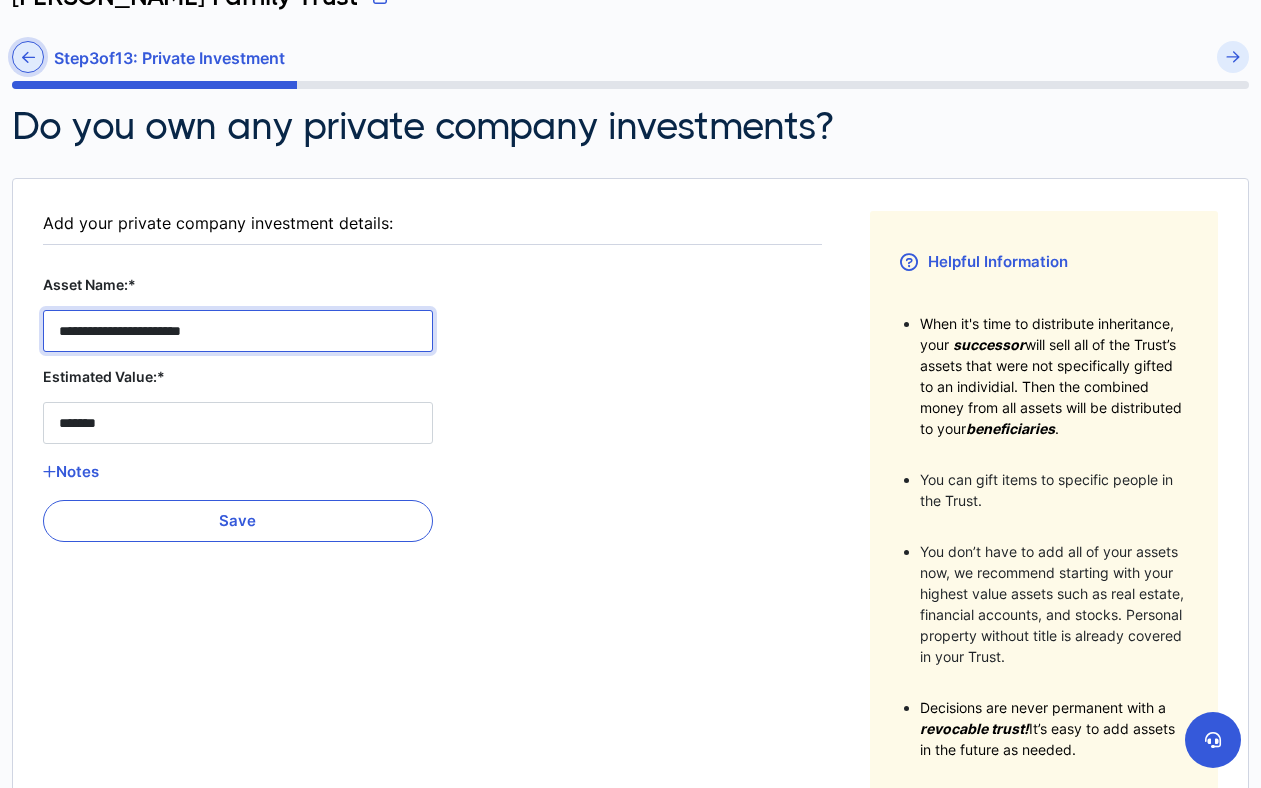 type on "**********" 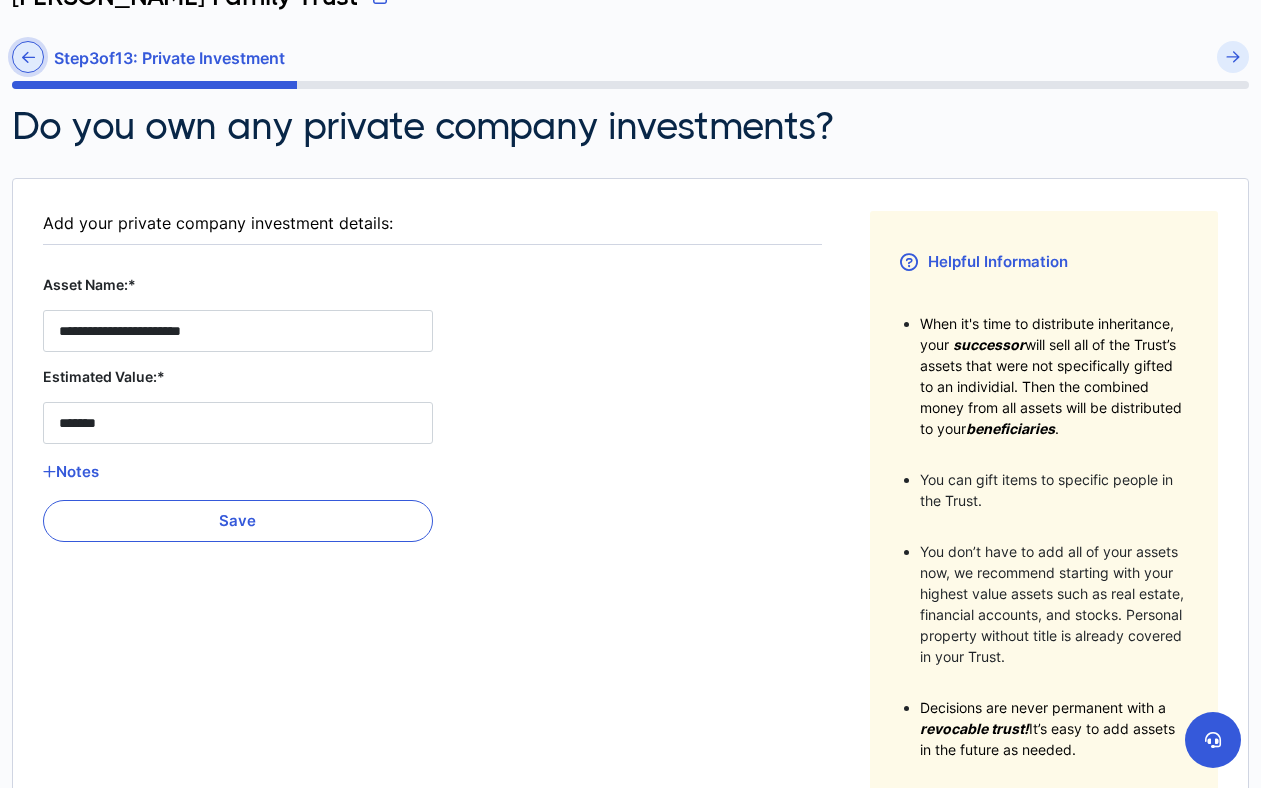 click at bounding box center [28, 57] 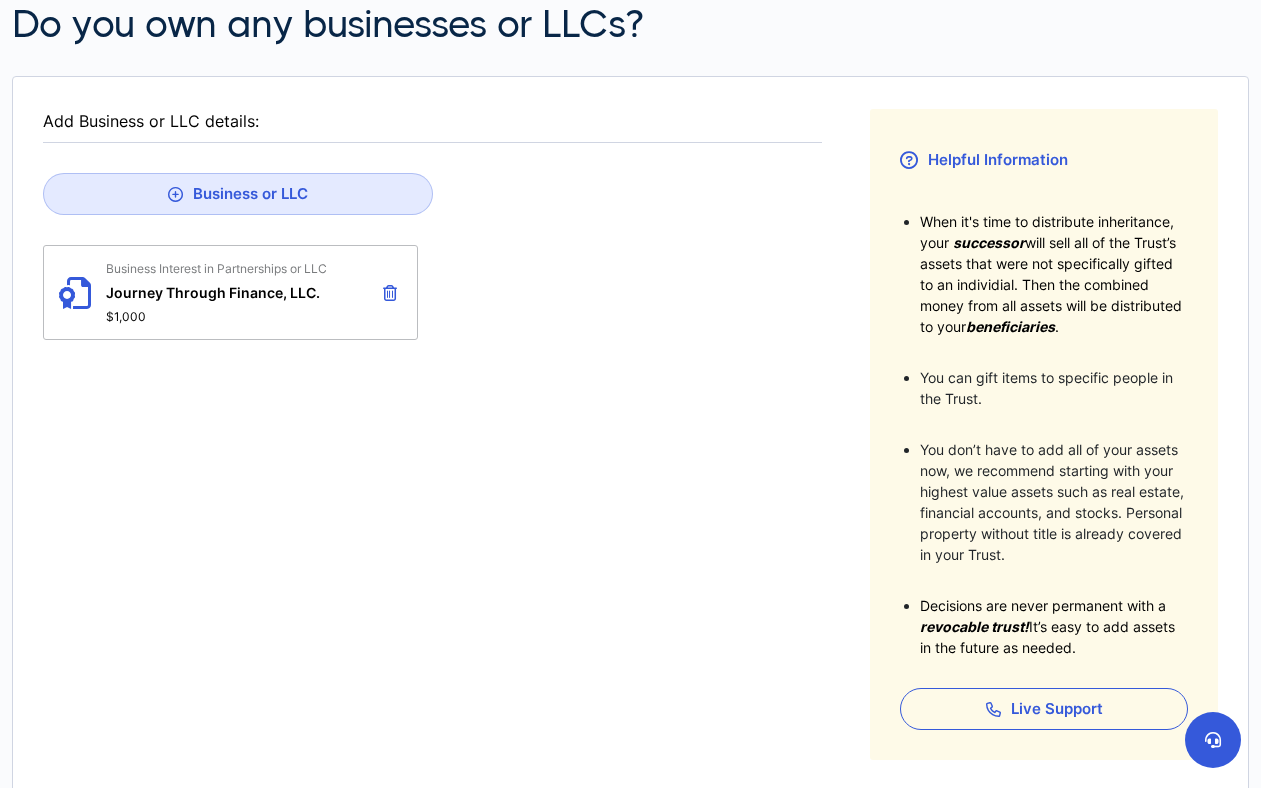 scroll, scrollTop: 446, scrollLeft: 0, axis: vertical 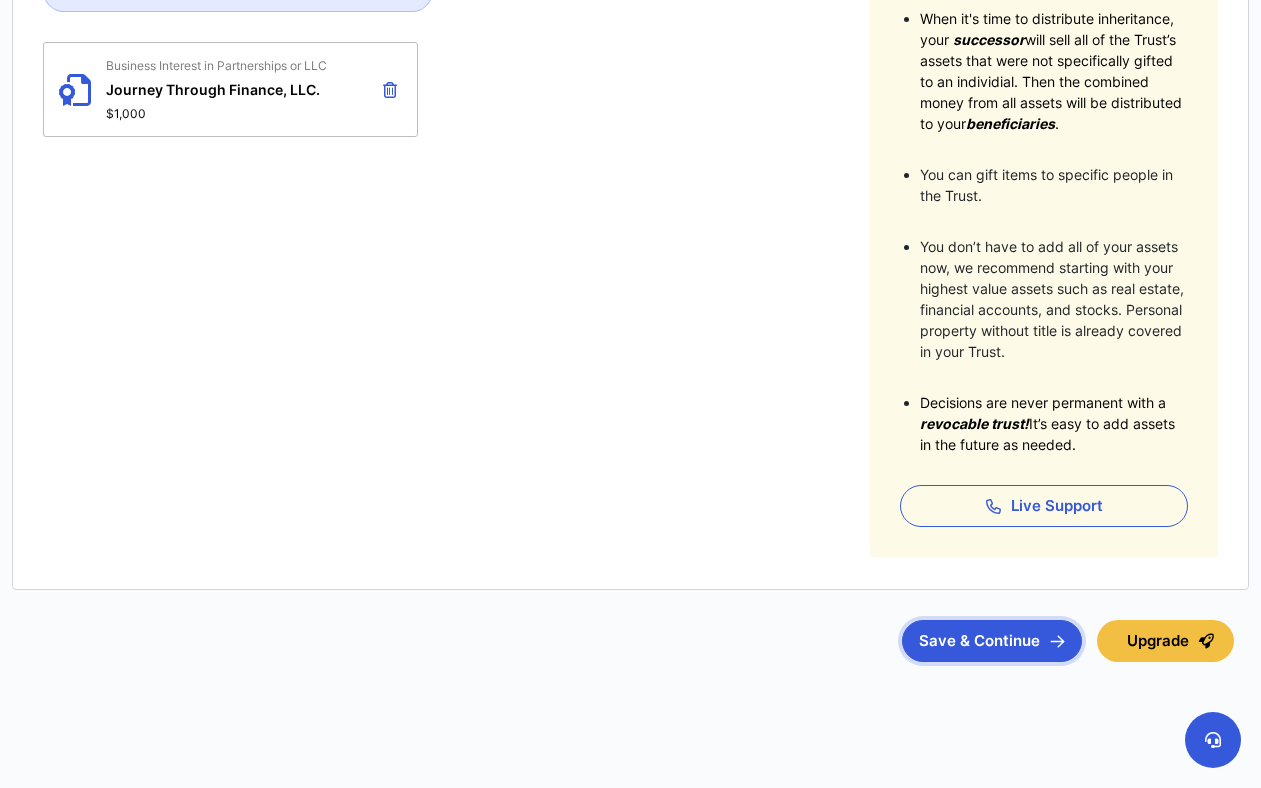 click on "Save & Continue" at bounding box center (992, 641) 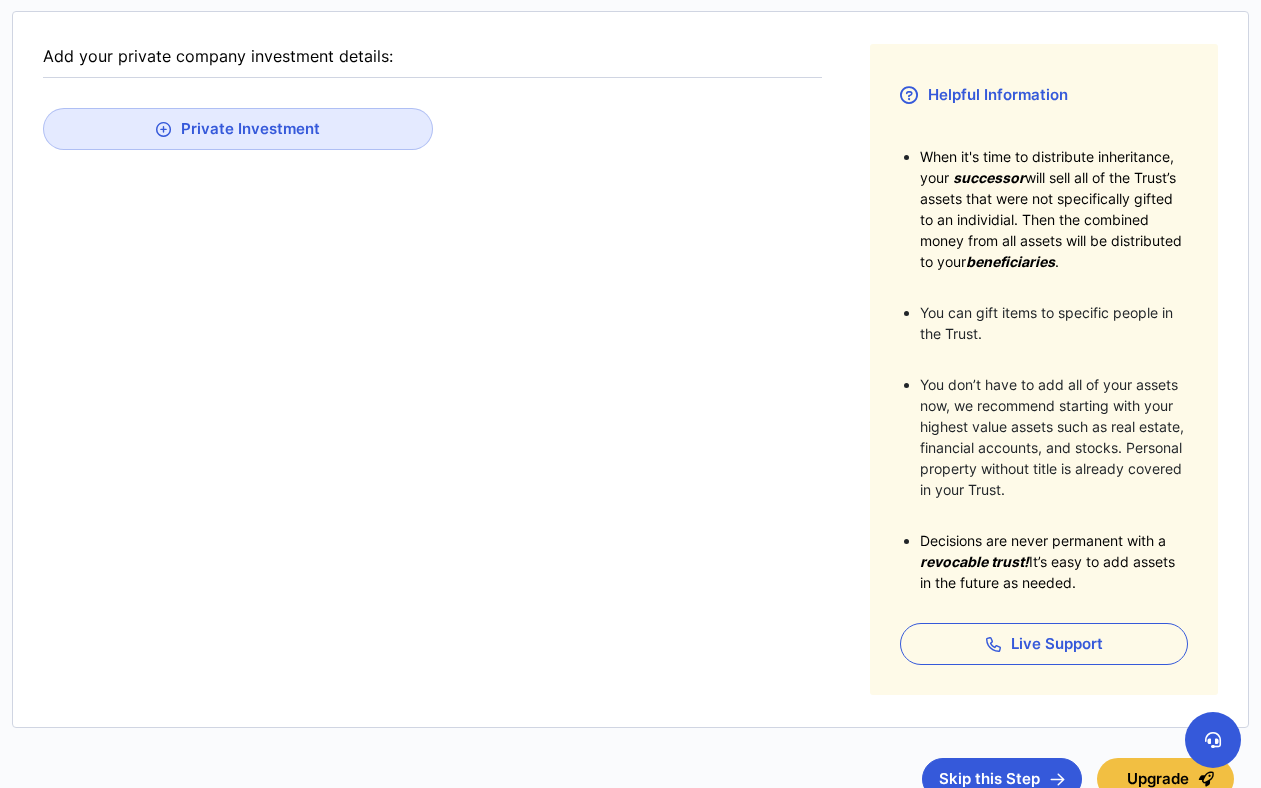 scroll, scrollTop: 446, scrollLeft: 0, axis: vertical 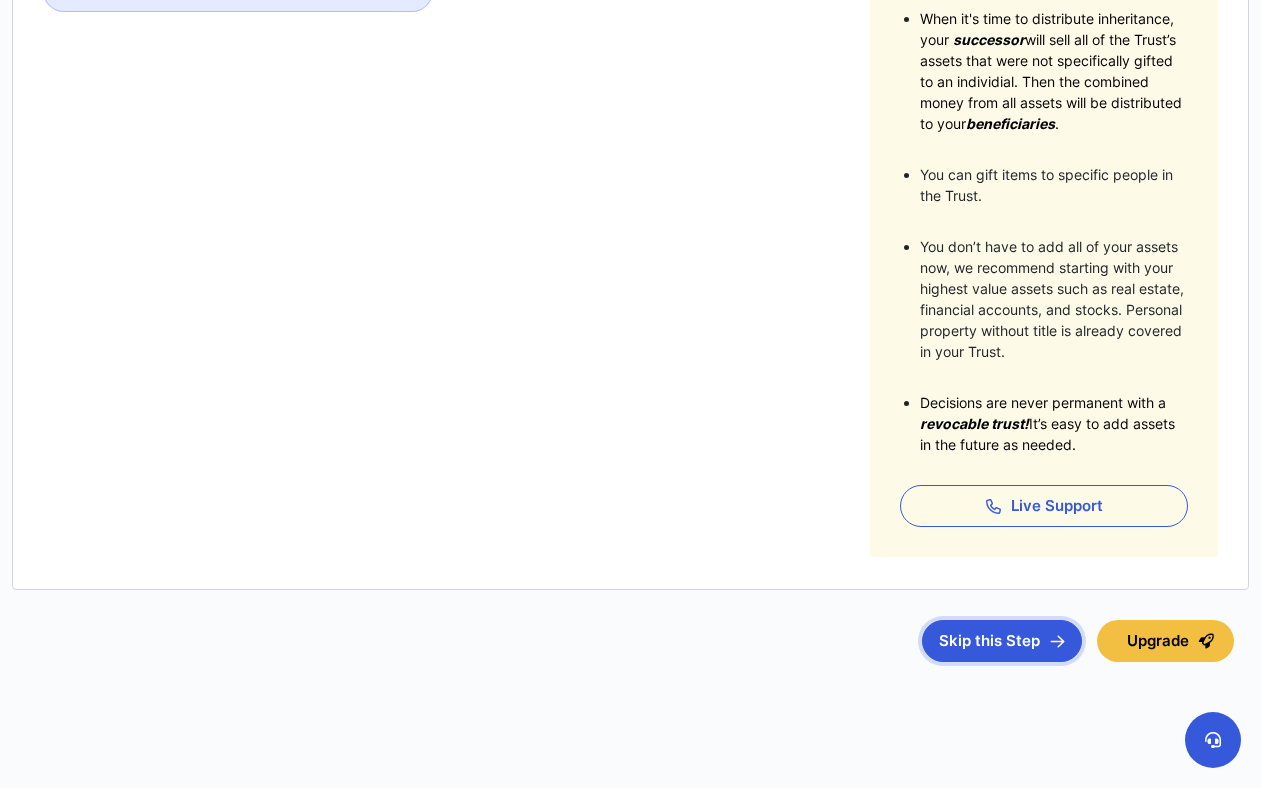 click on "Skip this Step" at bounding box center (1002, 641) 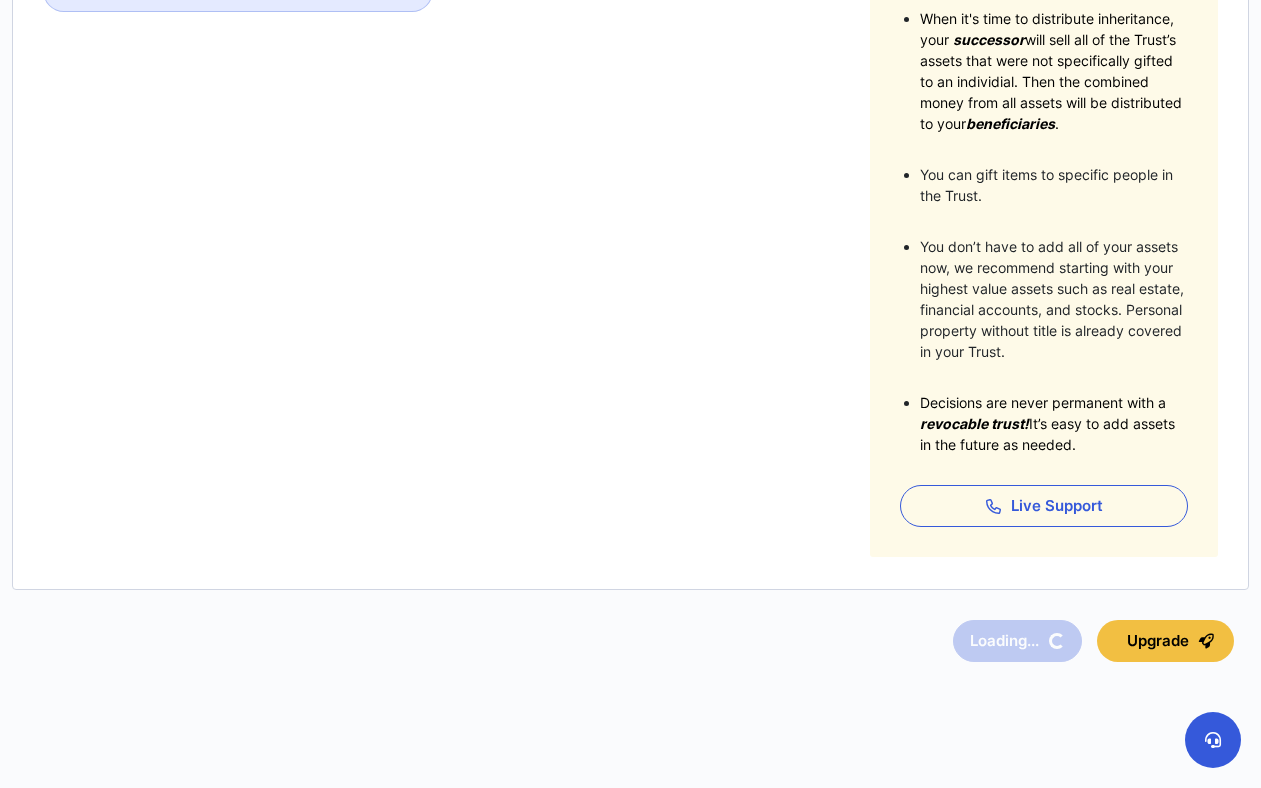 scroll, scrollTop: 0, scrollLeft: 0, axis: both 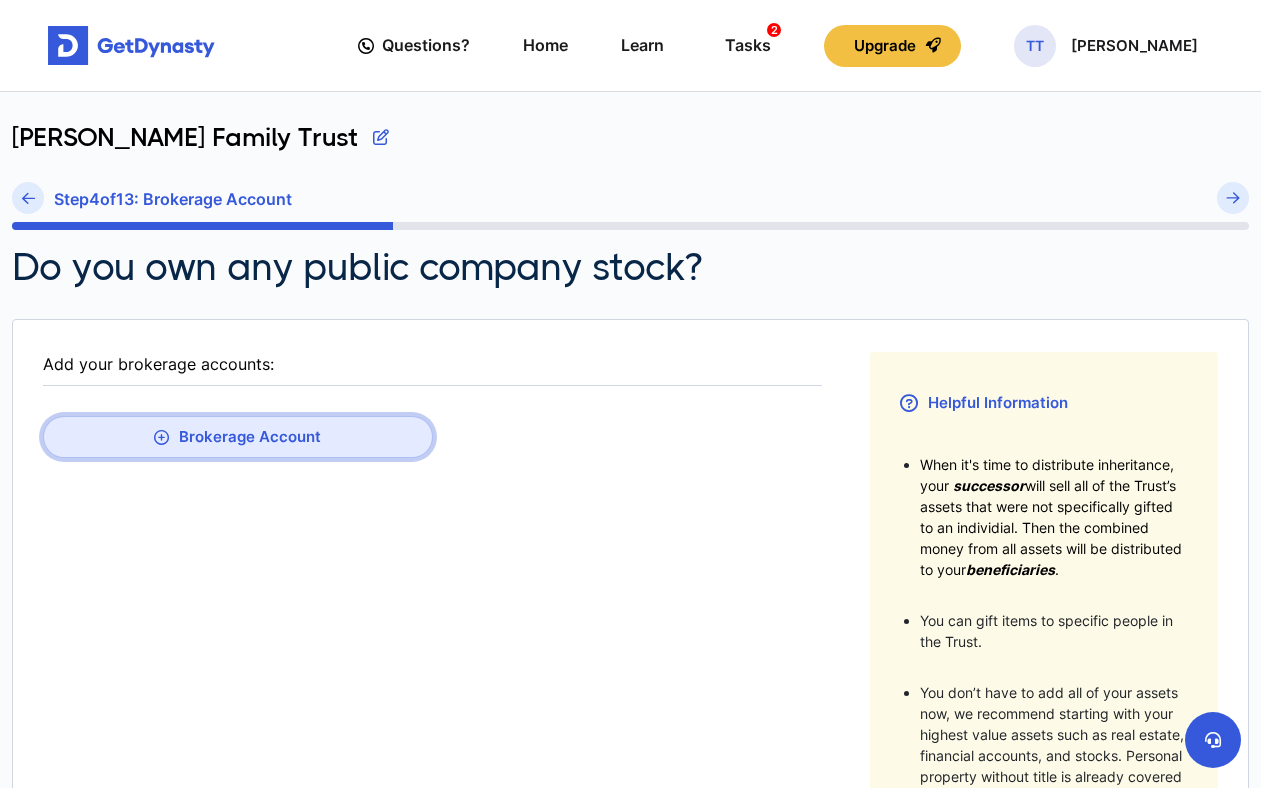 click on "Brokerage Account" at bounding box center [238, 437] 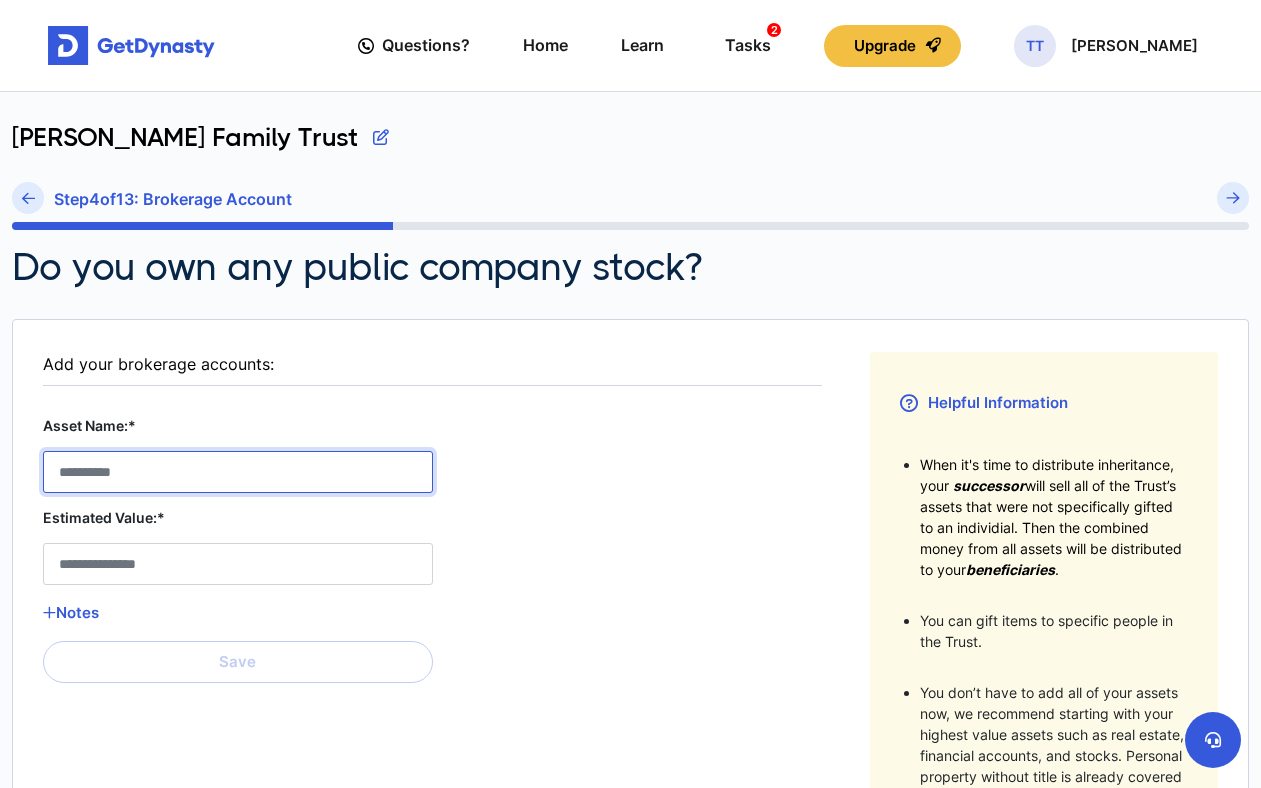 click on "Asset Name:*" at bounding box center (238, 472) 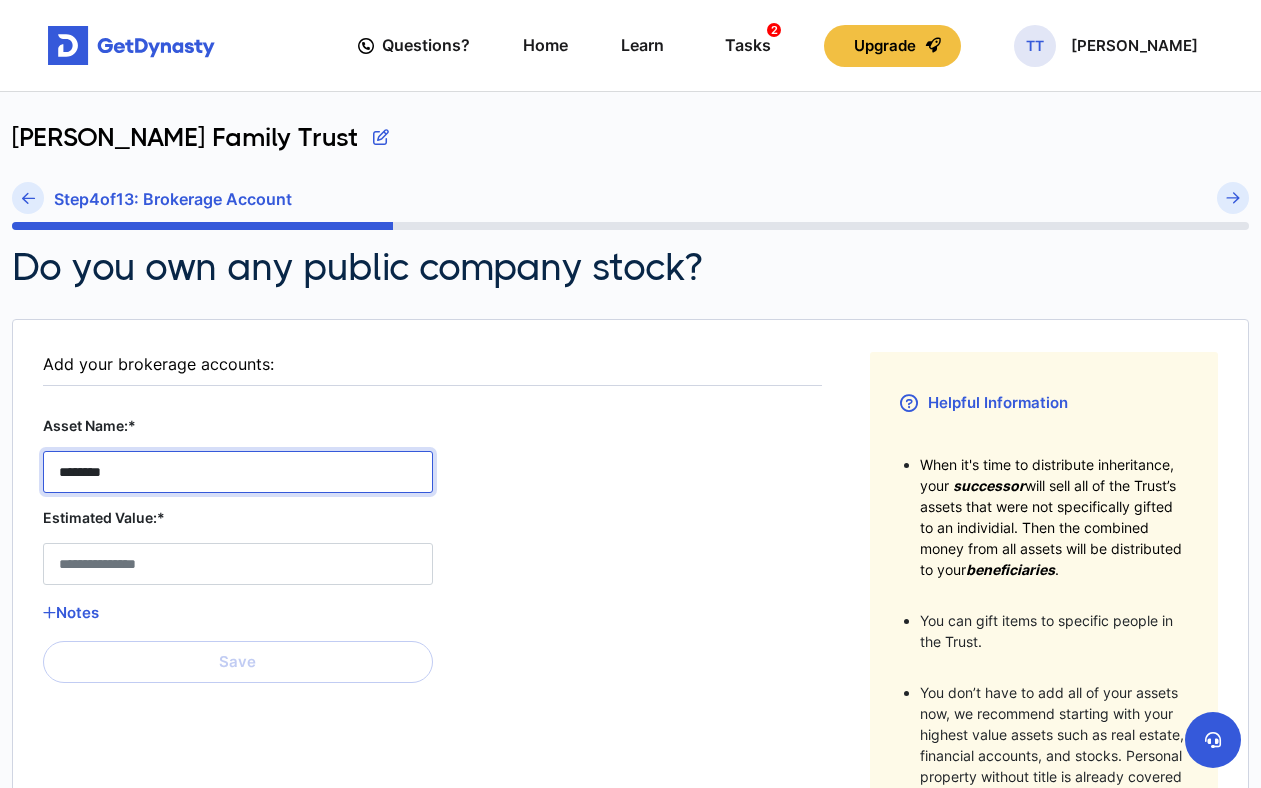 type on "********" 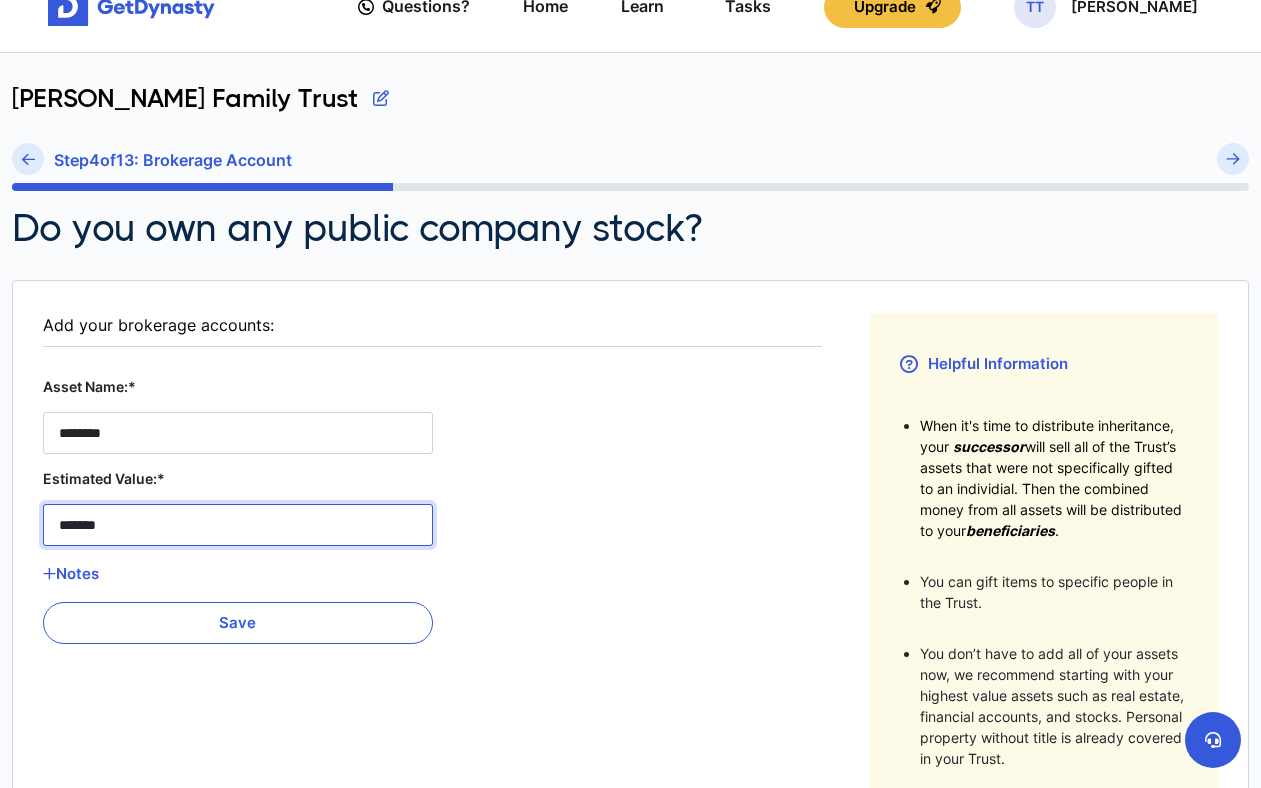 scroll, scrollTop: 44, scrollLeft: 0, axis: vertical 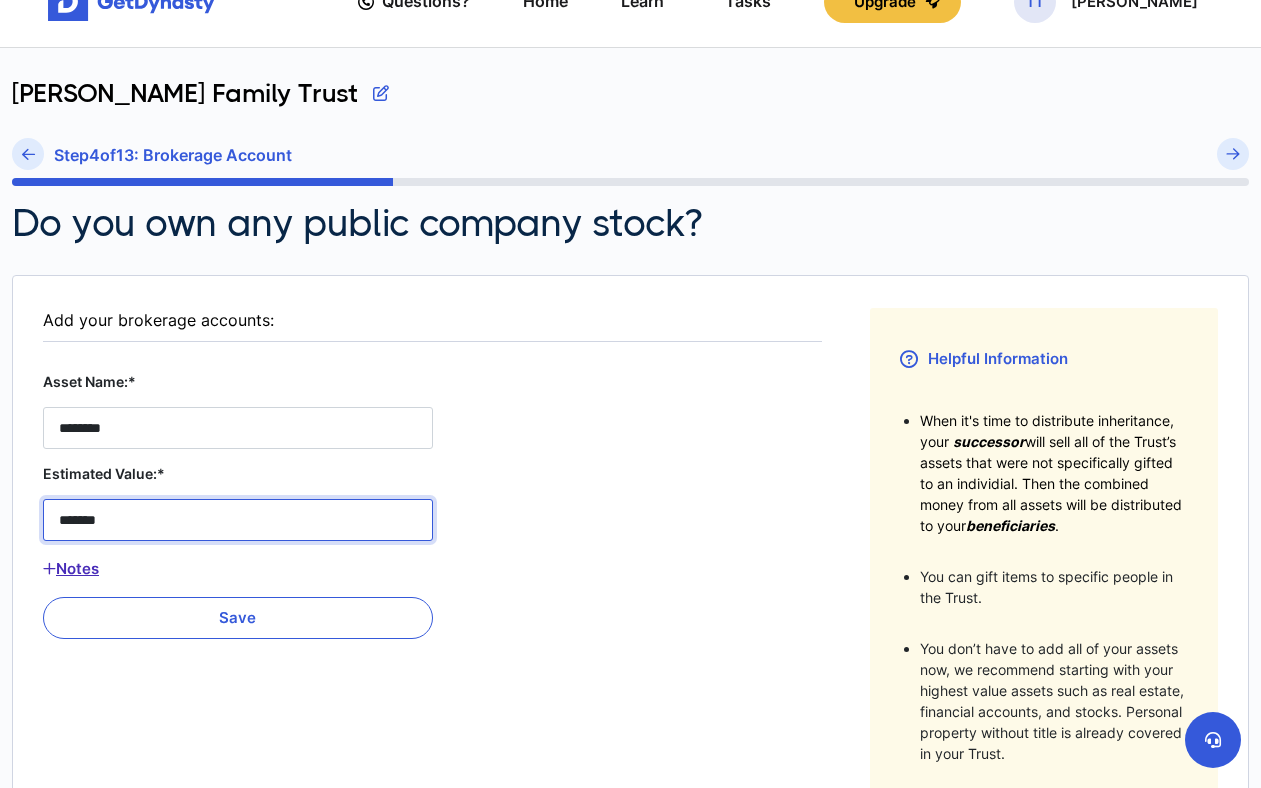 type on "*******" 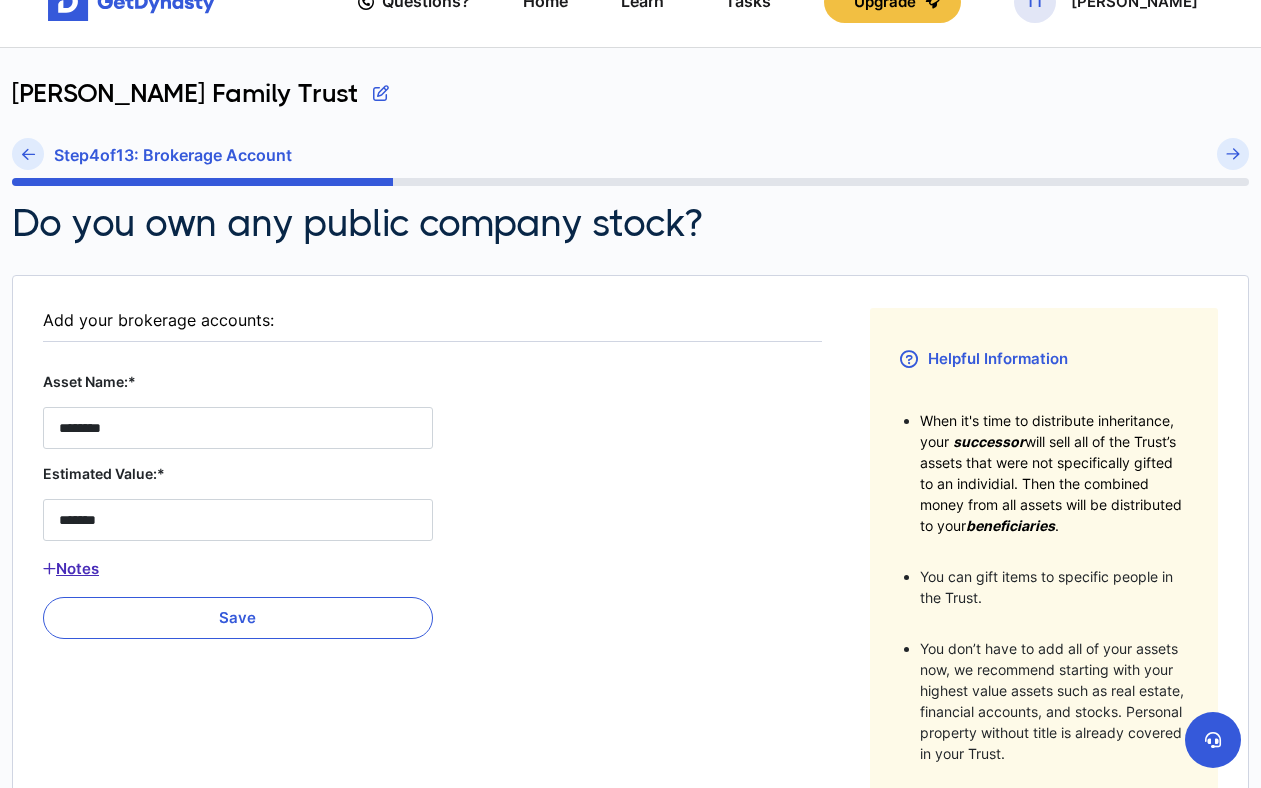 click on "Notes" at bounding box center (238, 569) 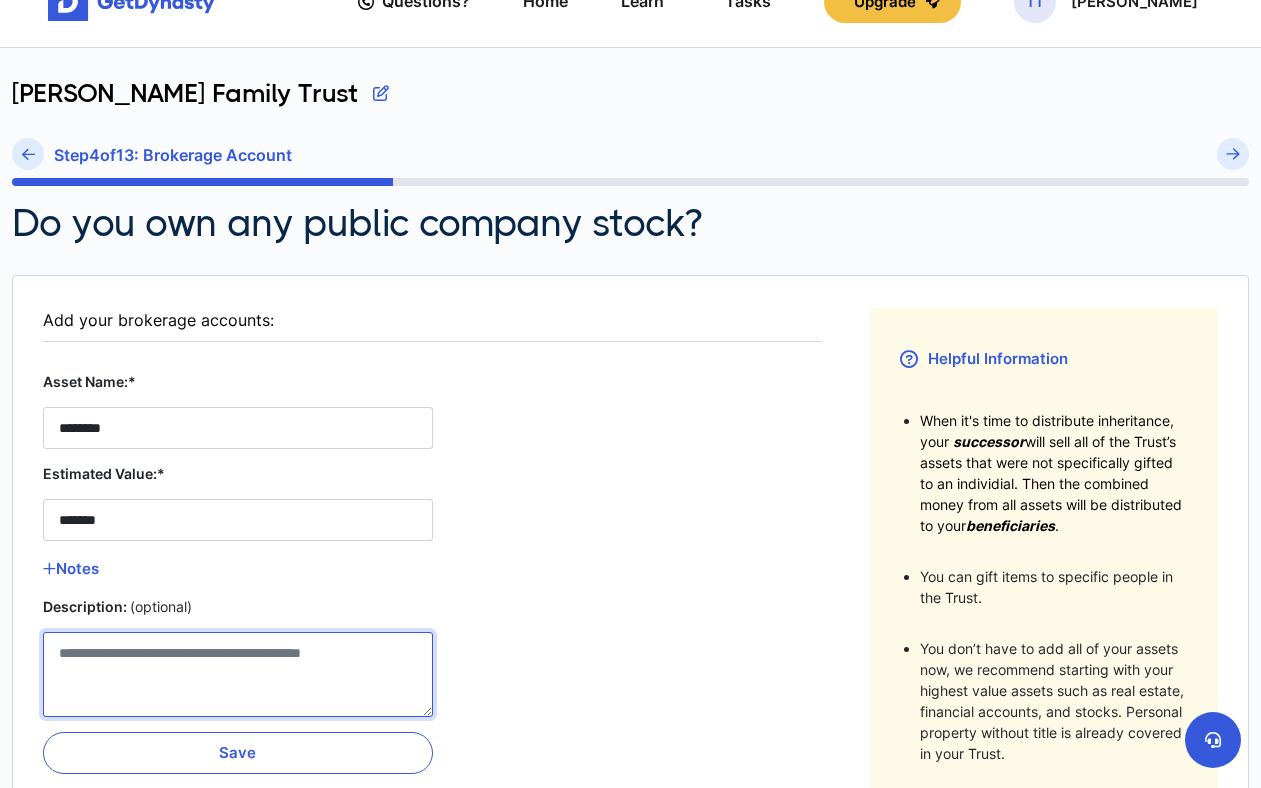click on "Description:   (optional)" at bounding box center (238, 674) 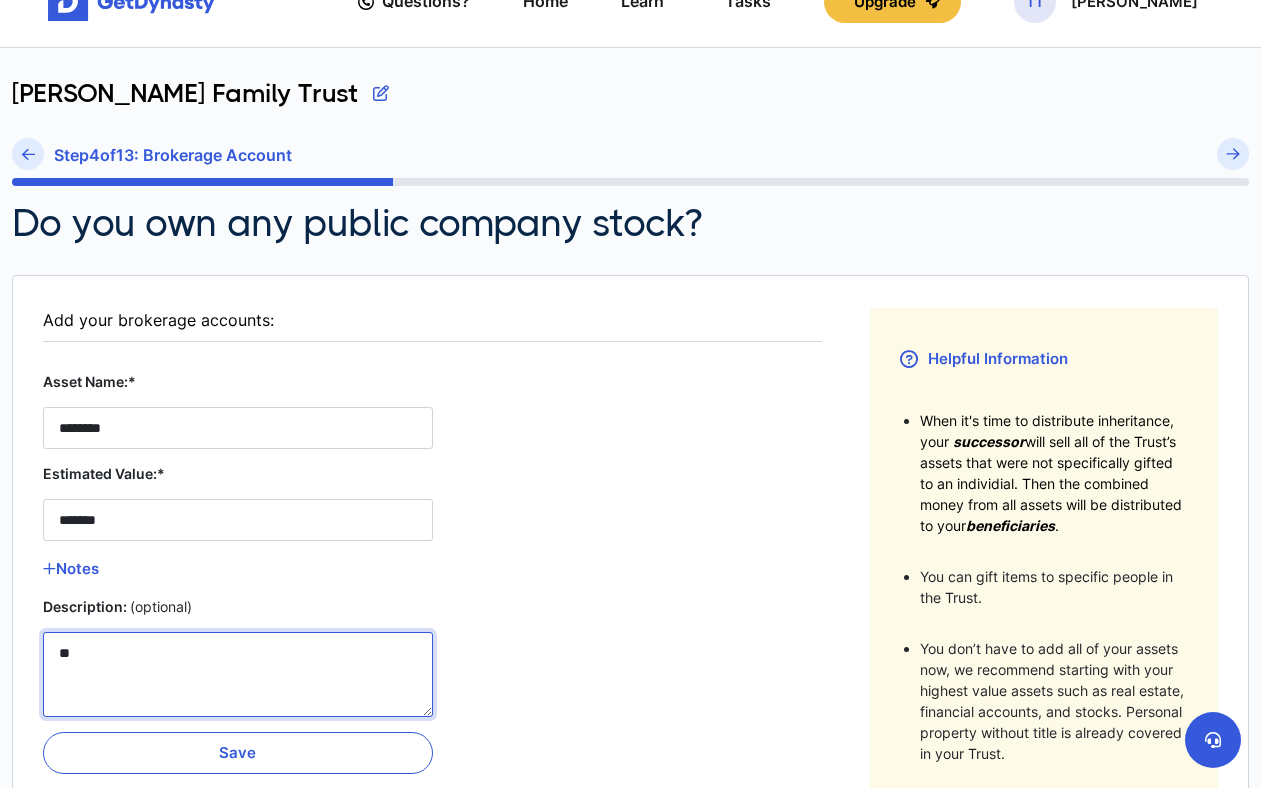 type on "*" 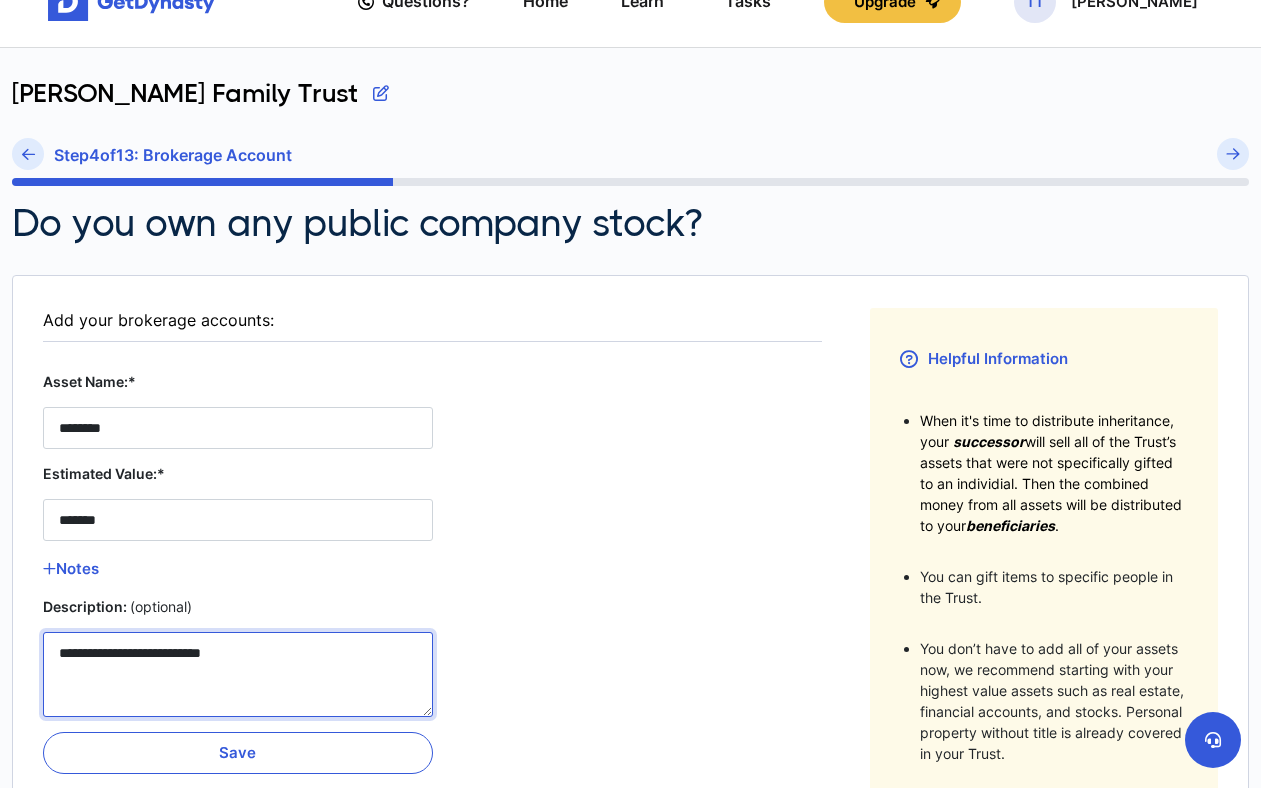 type on "**********" 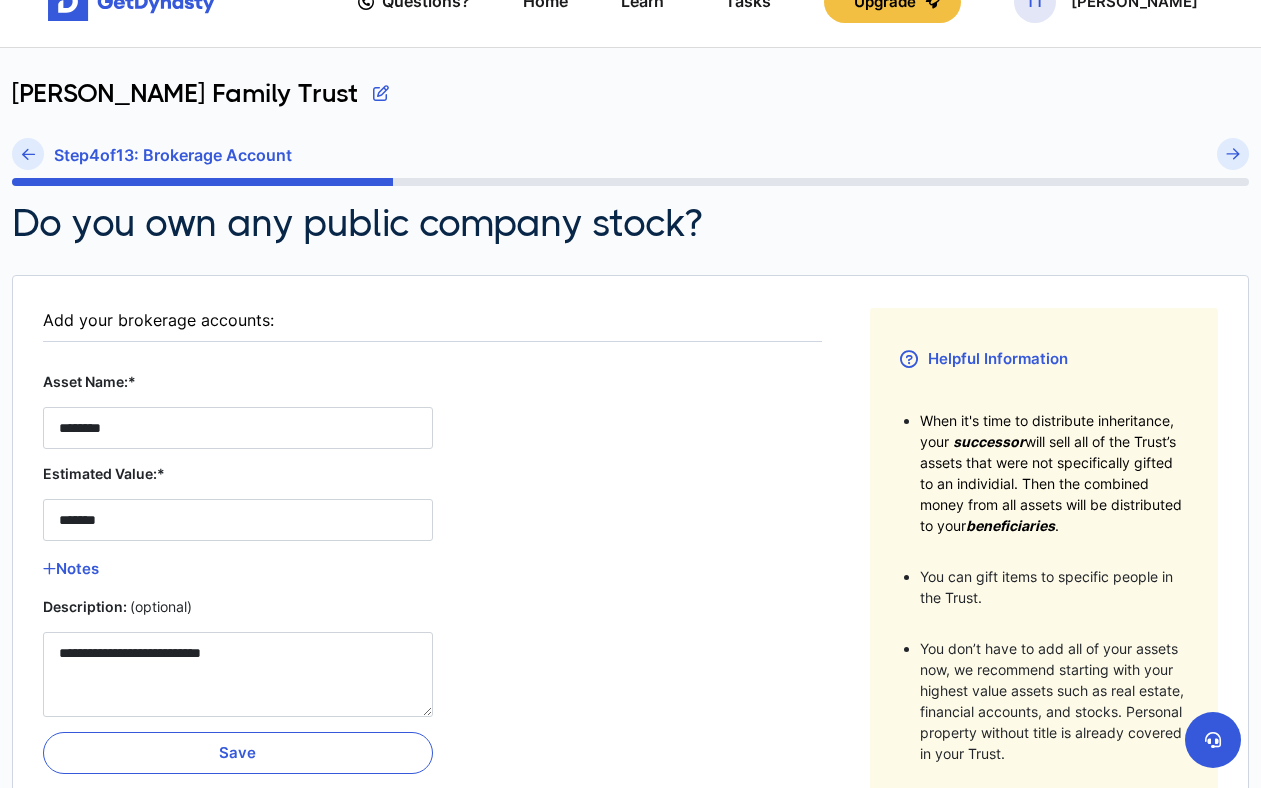 click on "**********" at bounding box center [432, 633] 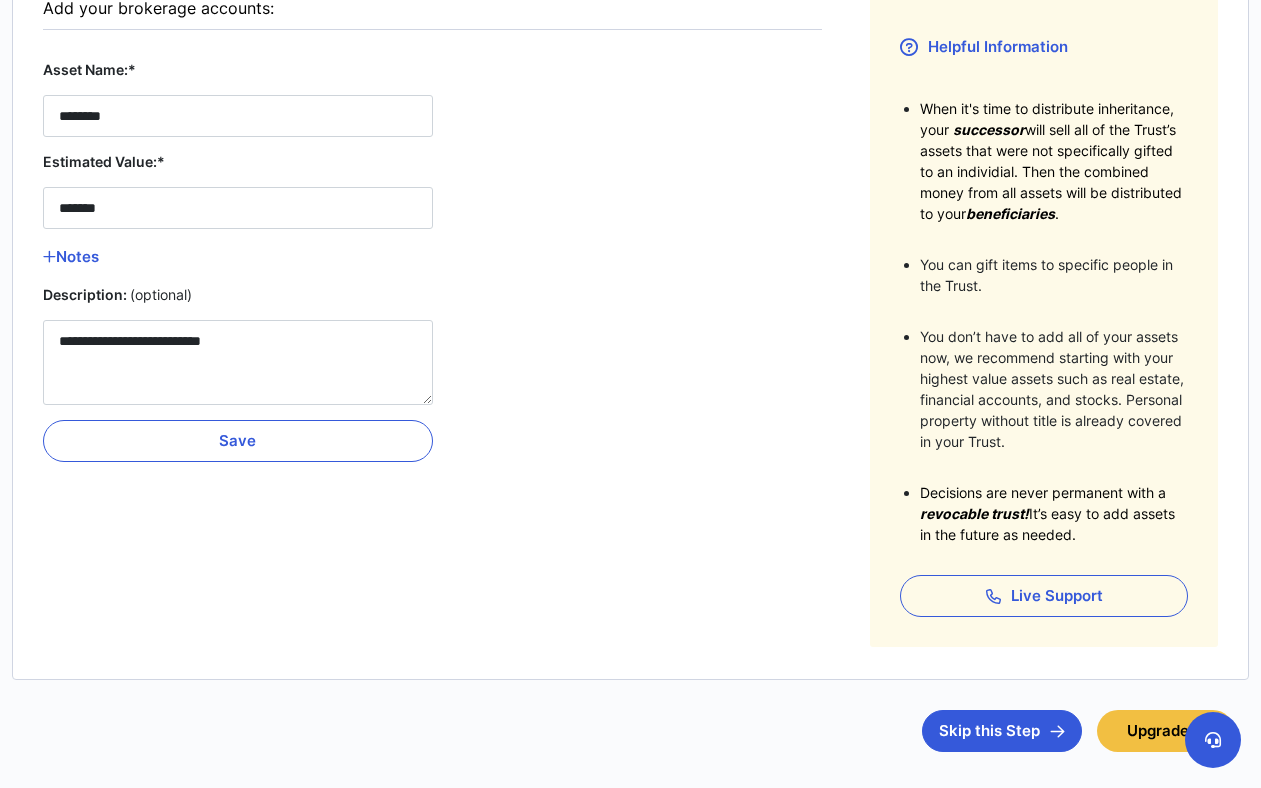 scroll, scrollTop: 369, scrollLeft: 0, axis: vertical 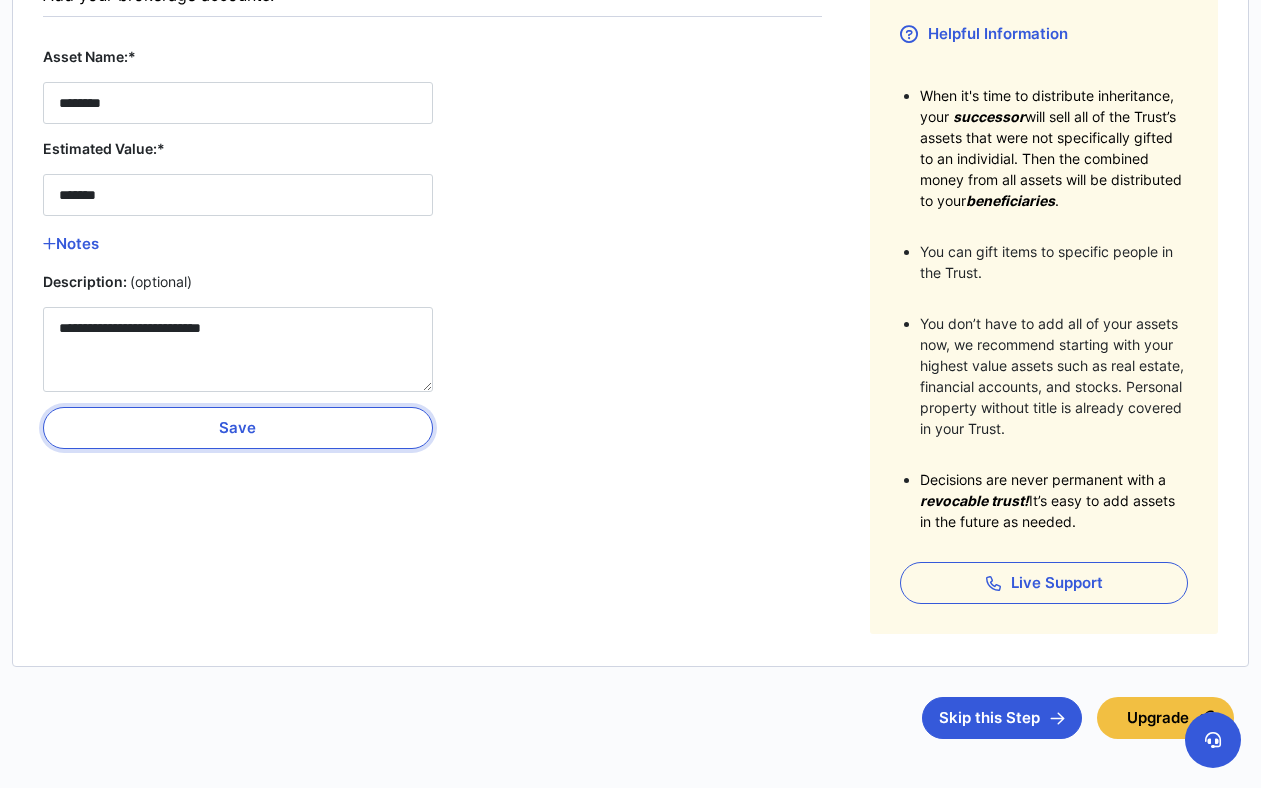 click on "Save" at bounding box center [238, 428] 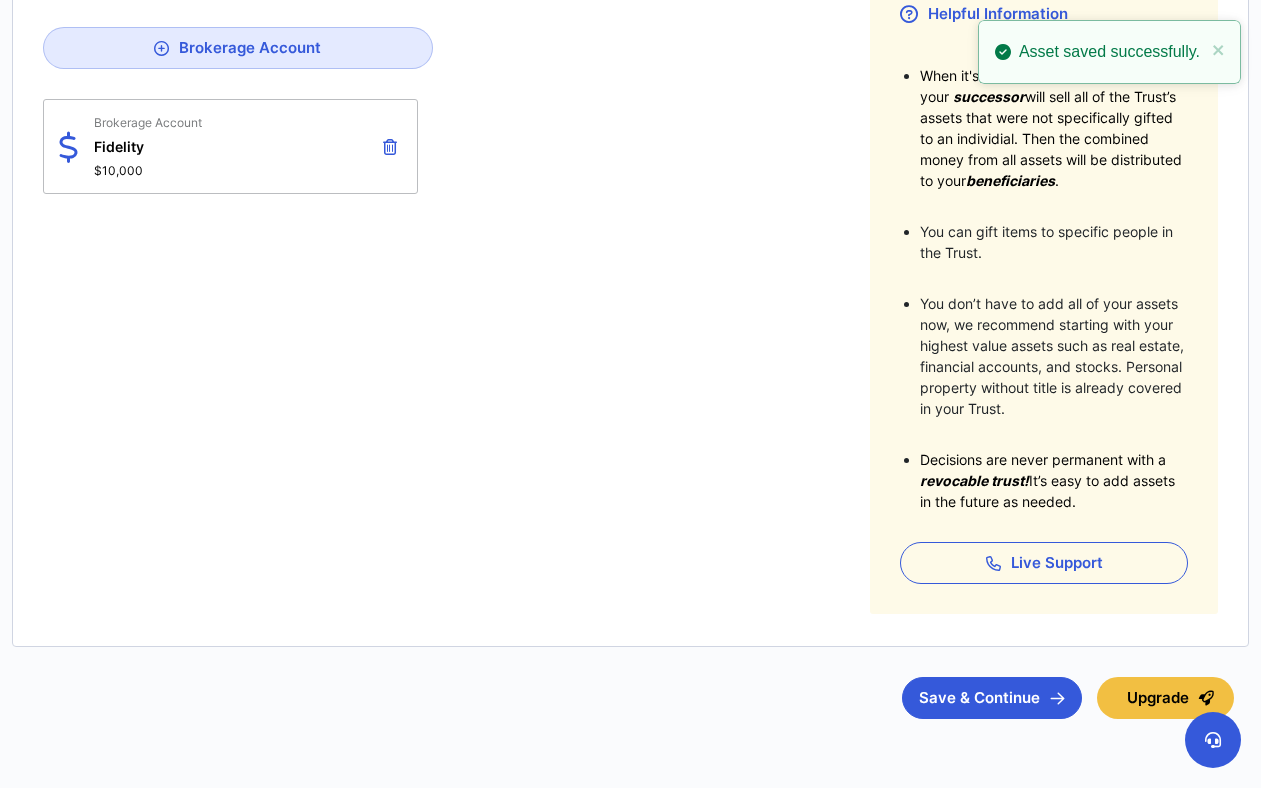 scroll, scrollTop: 397, scrollLeft: 0, axis: vertical 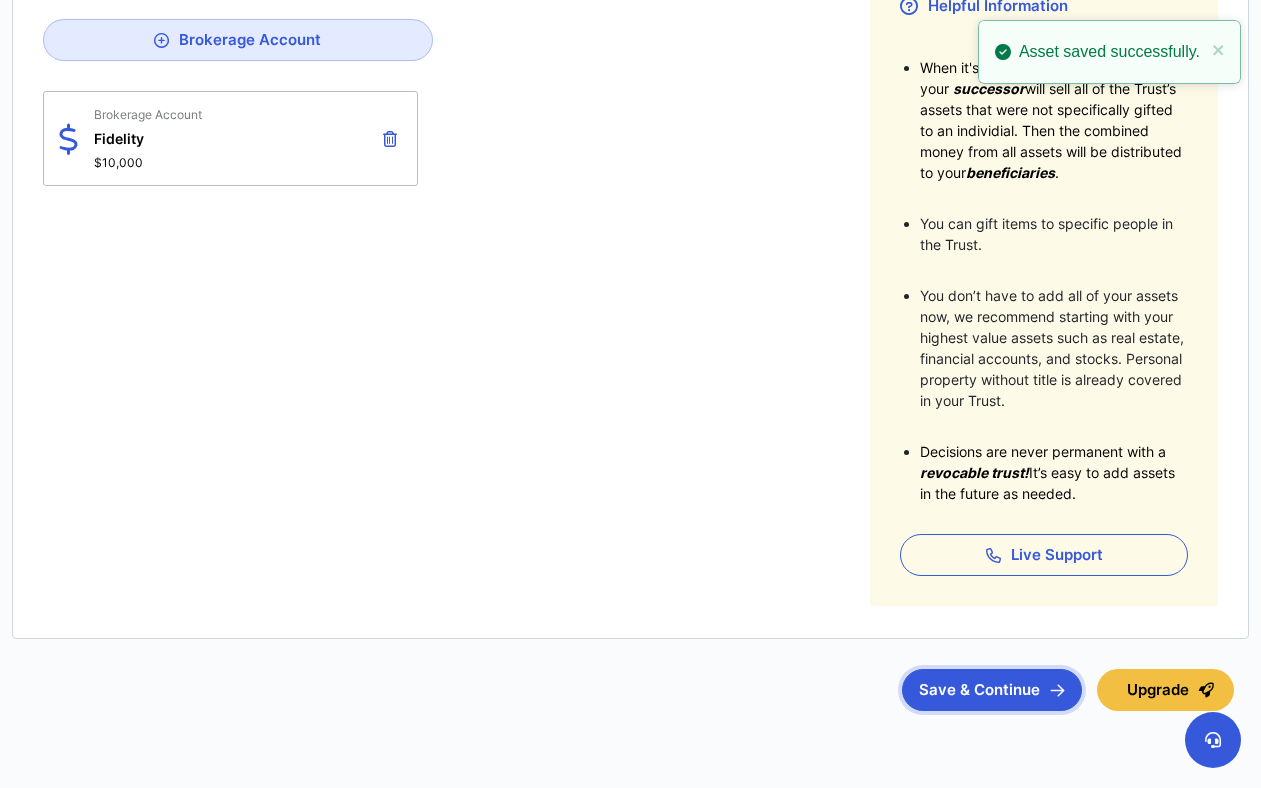click on "Save & Continue" at bounding box center (992, 690) 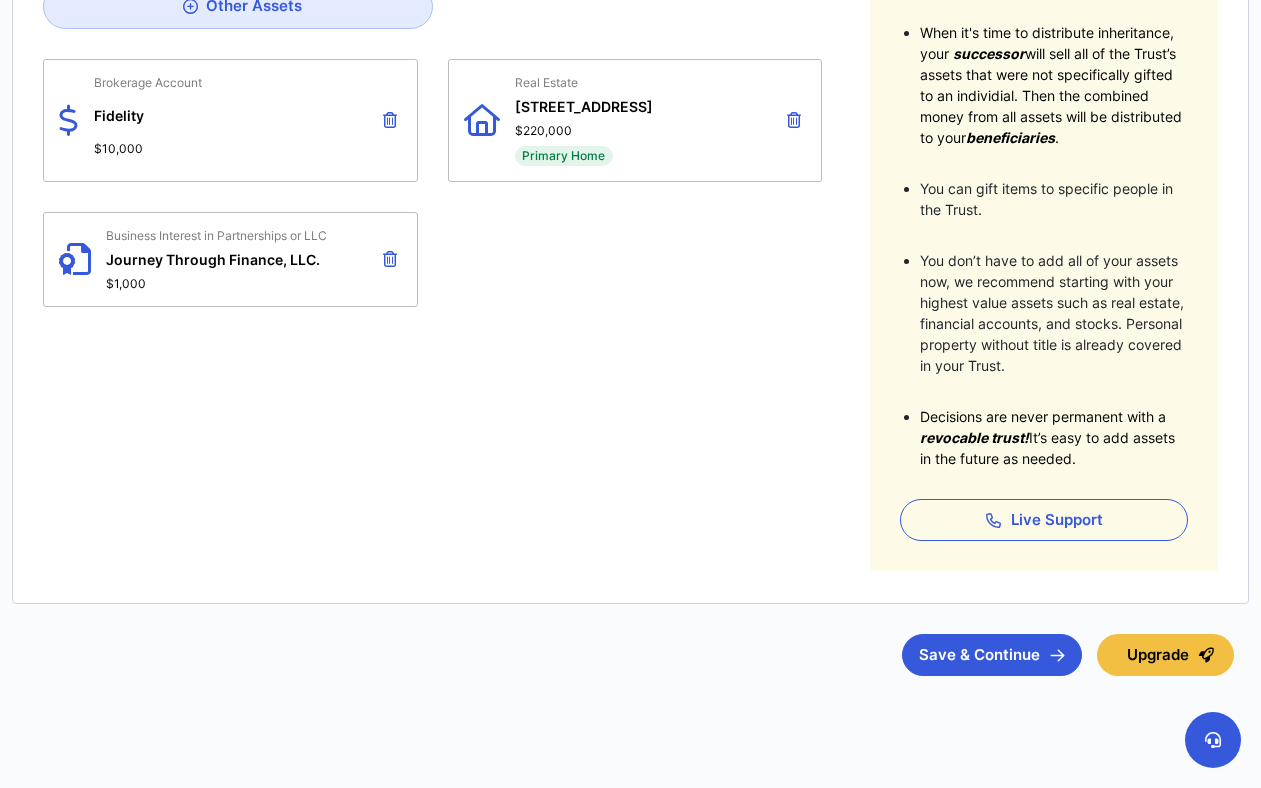 scroll, scrollTop: 446, scrollLeft: 0, axis: vertical 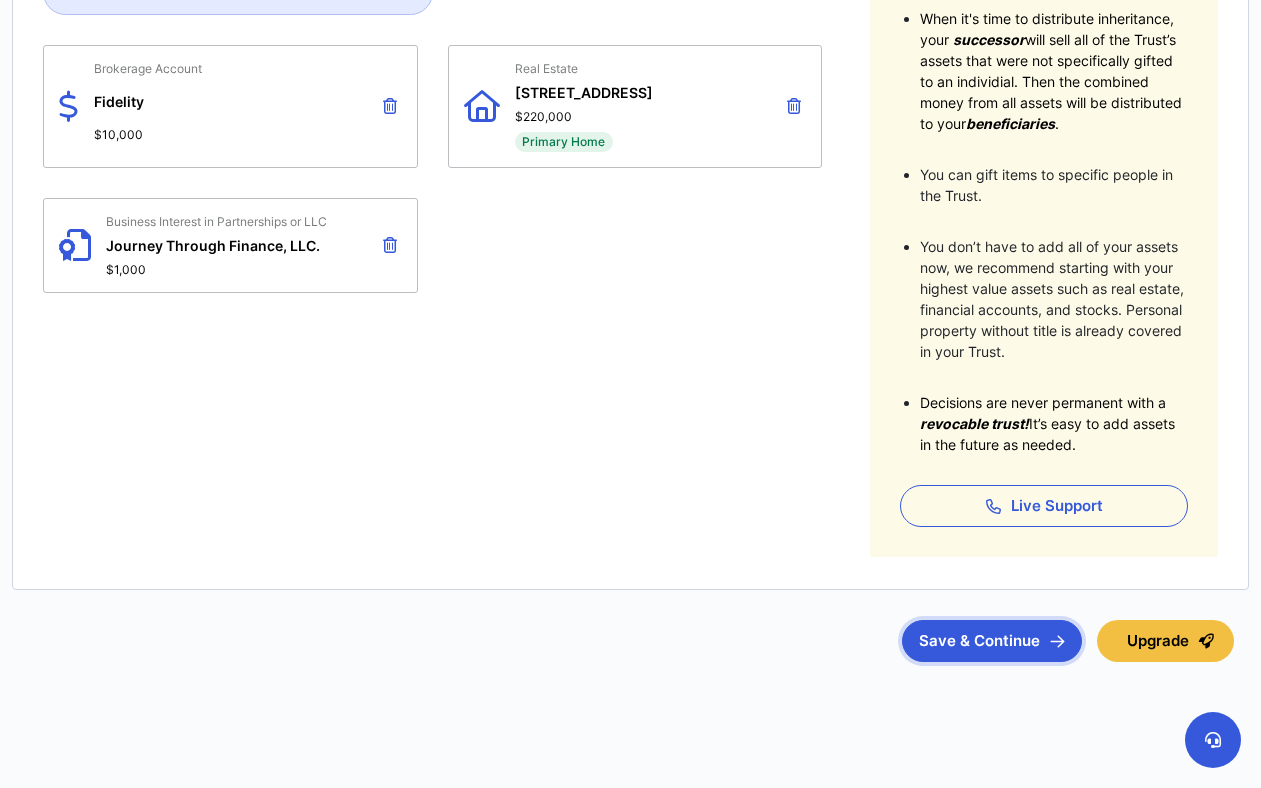 click on "Save & Continue" at bounding box center [992, 641] 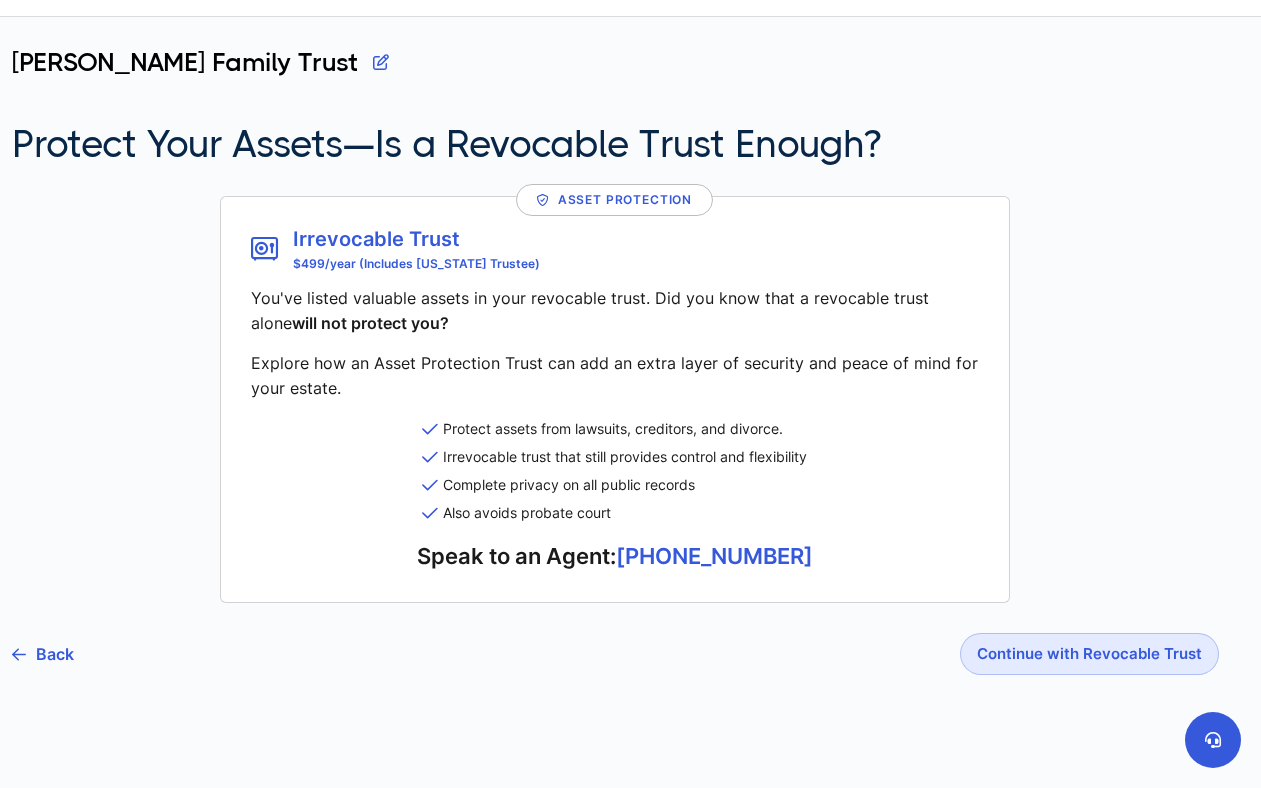 scroll, scrollTop: 88, scrollLeft: 0, axis: vertical 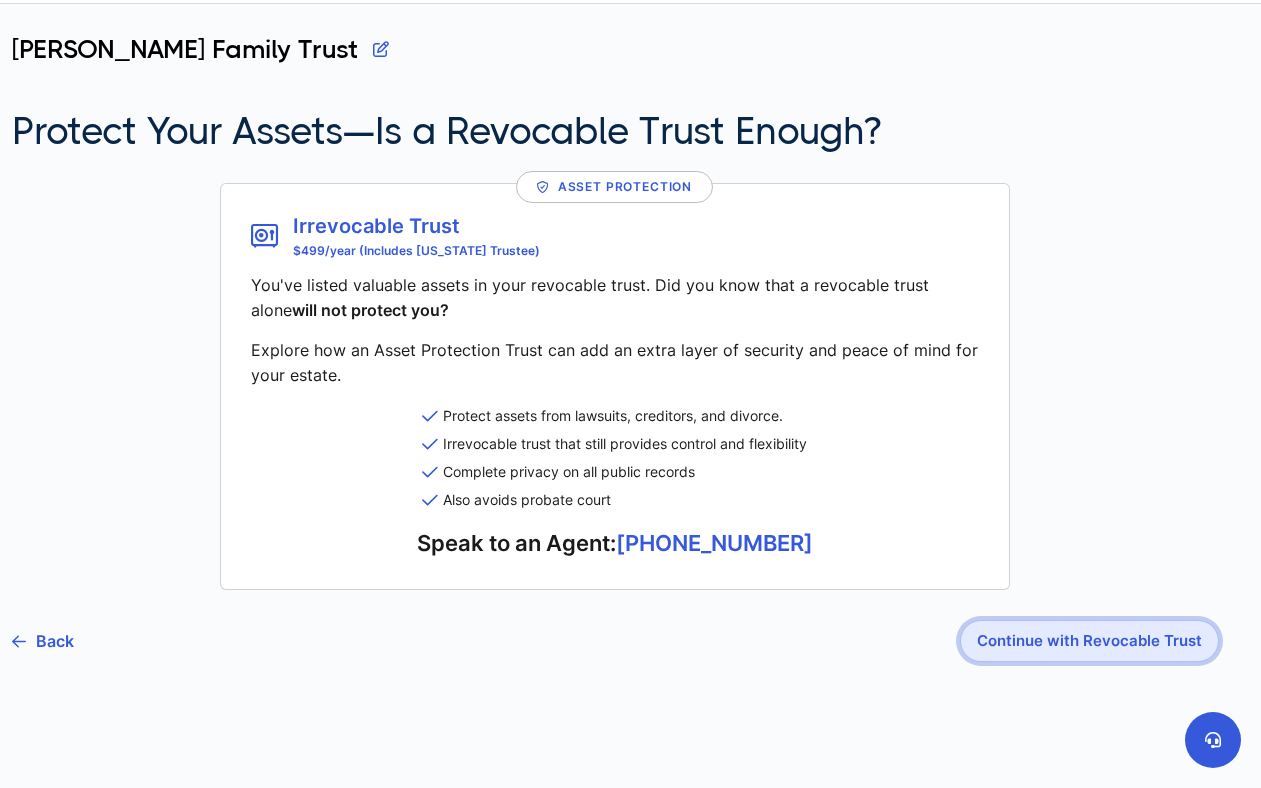 click on "Continue with Revocable Trust" at bounding box center (1089, 641) 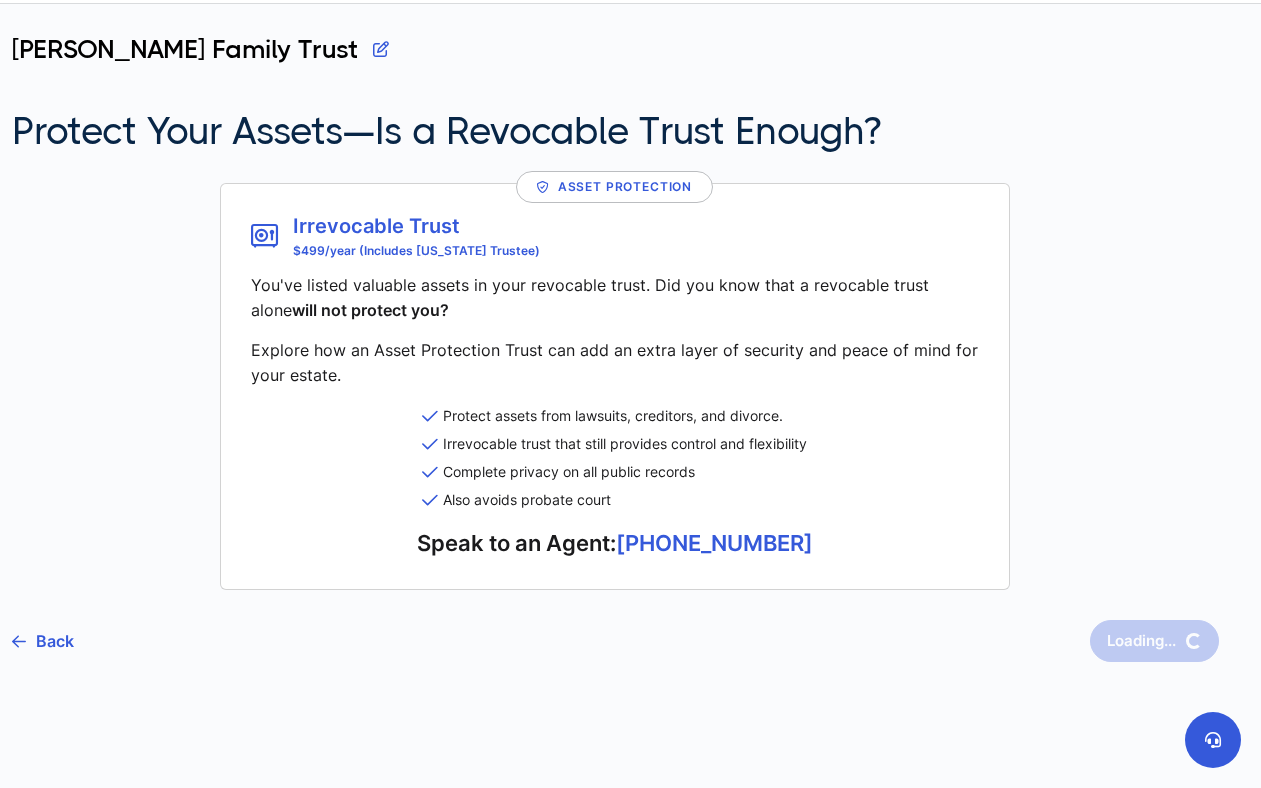 scroll, scrollTop: 0, scrollLeft: 0, axis: both 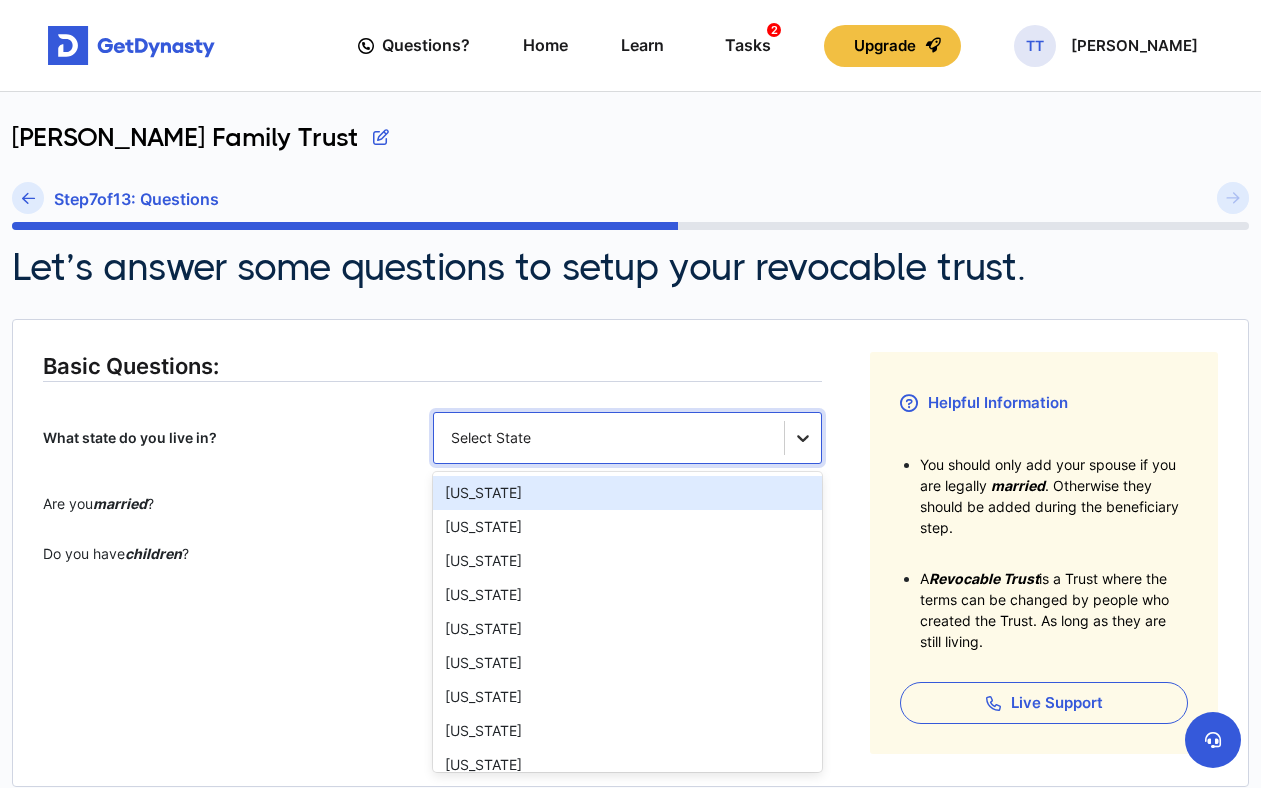 click at bounding box center (803, 438) 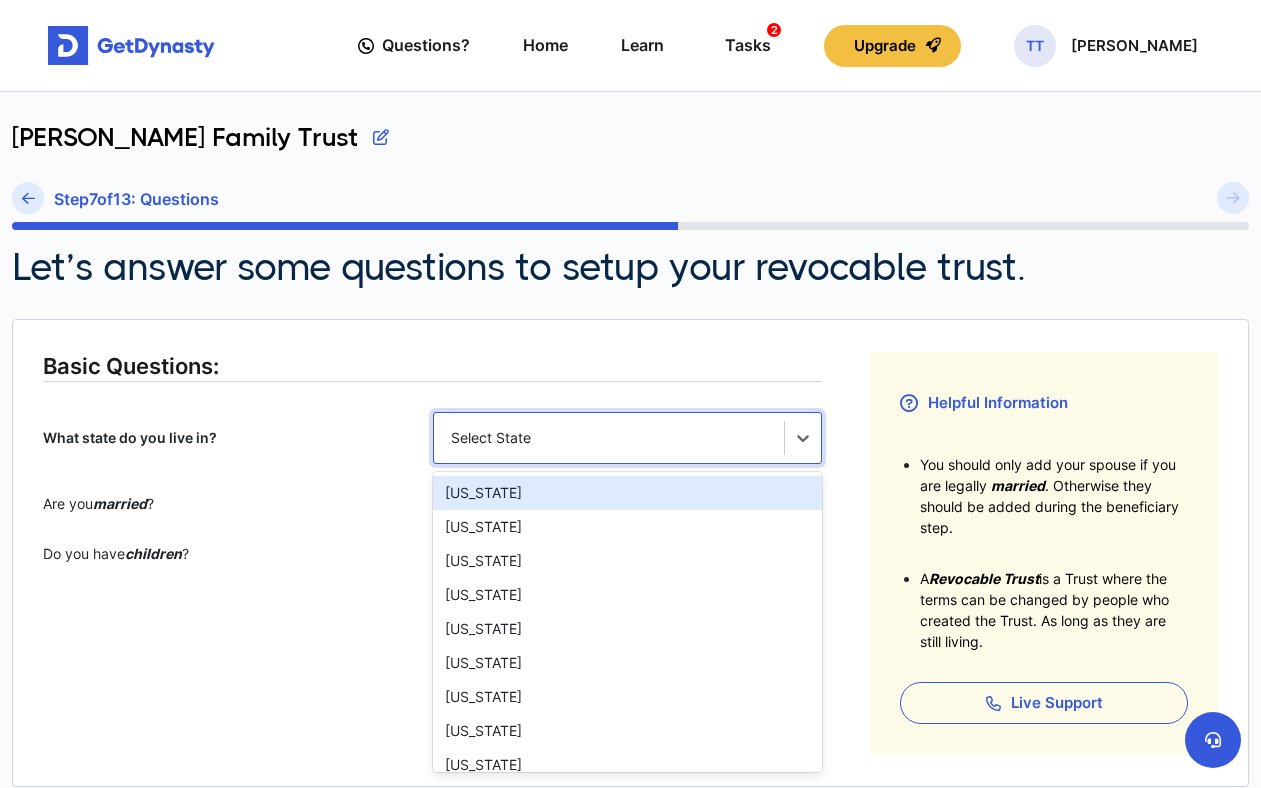 type 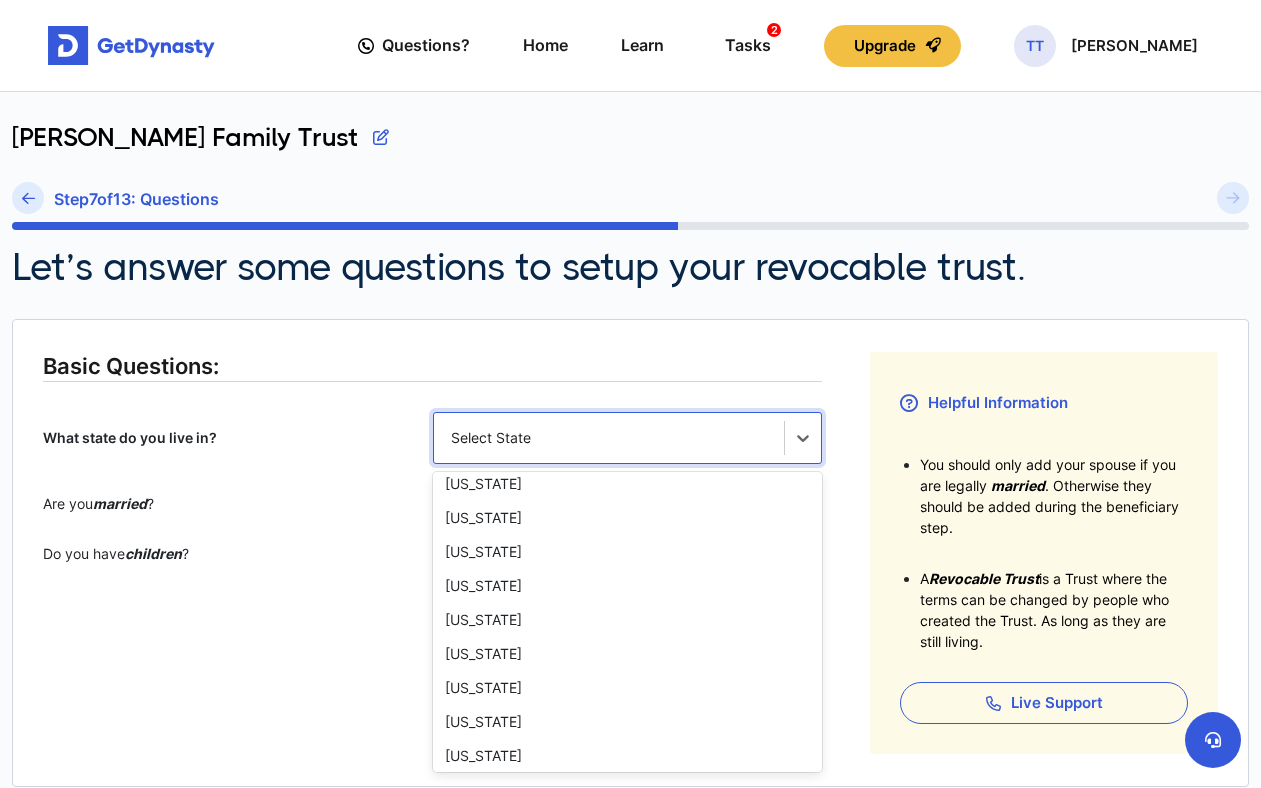 scroll, scrollTop: 186, scrollLeft: 0, axis: vertical 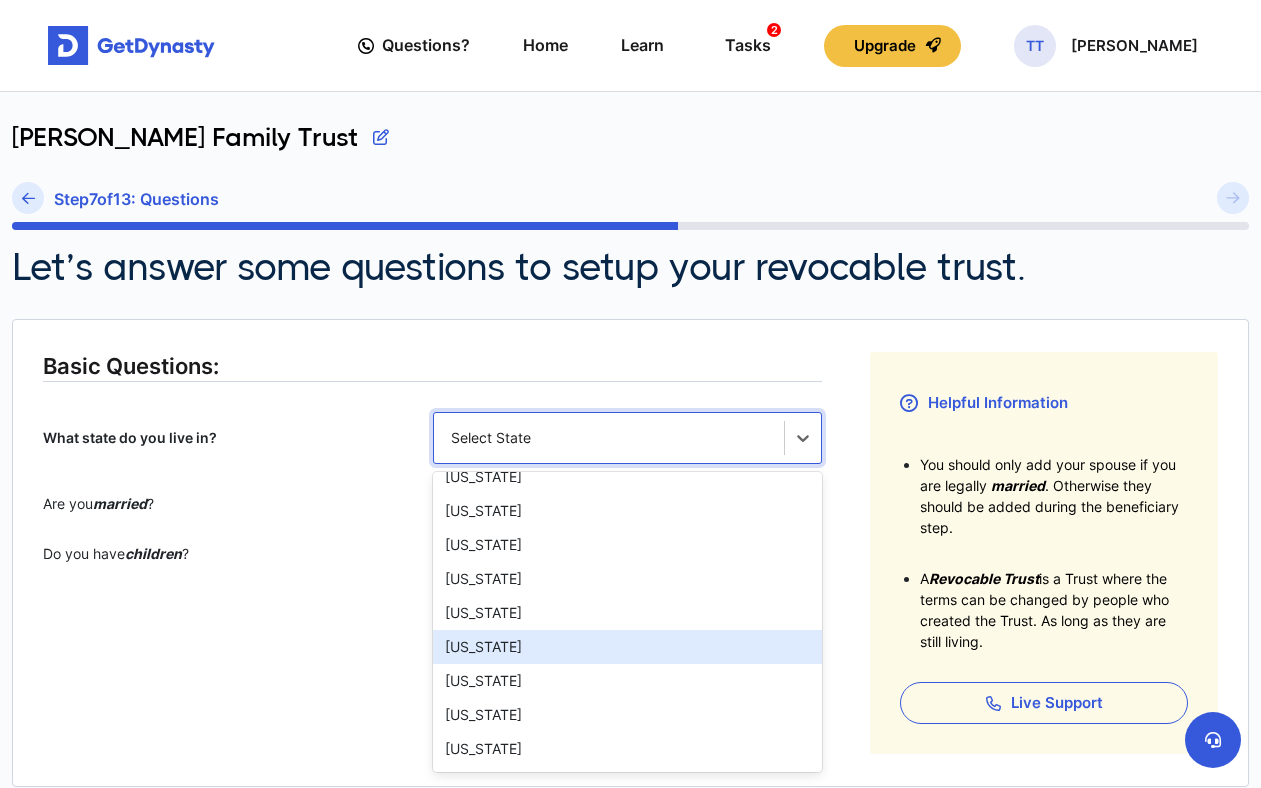 click on "[US_STATE]" at bounding box center [628, 647] 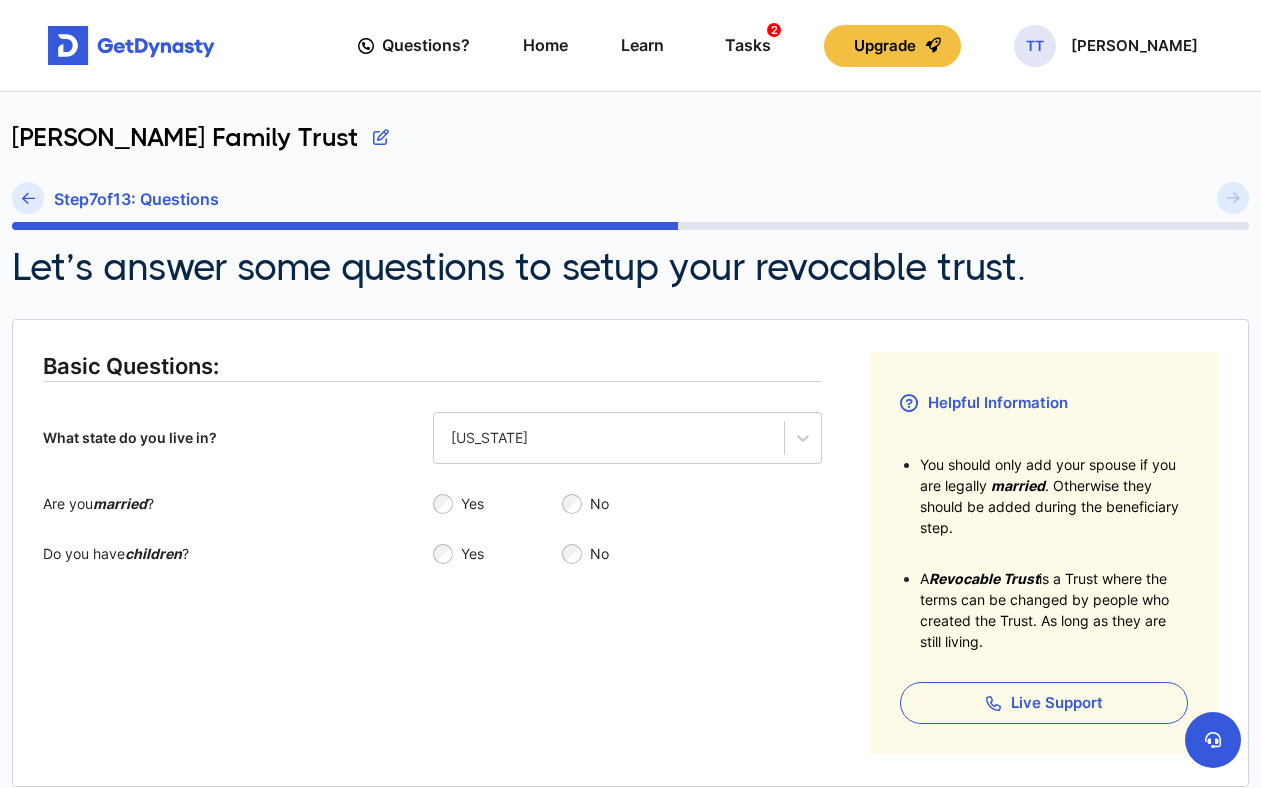 click on "Basic Questions: What state do you live in? [US_STATE][PERSON_NAME] you  married ? Yes No Do you have  children ? Yes No" at bounding box center (432, 553) 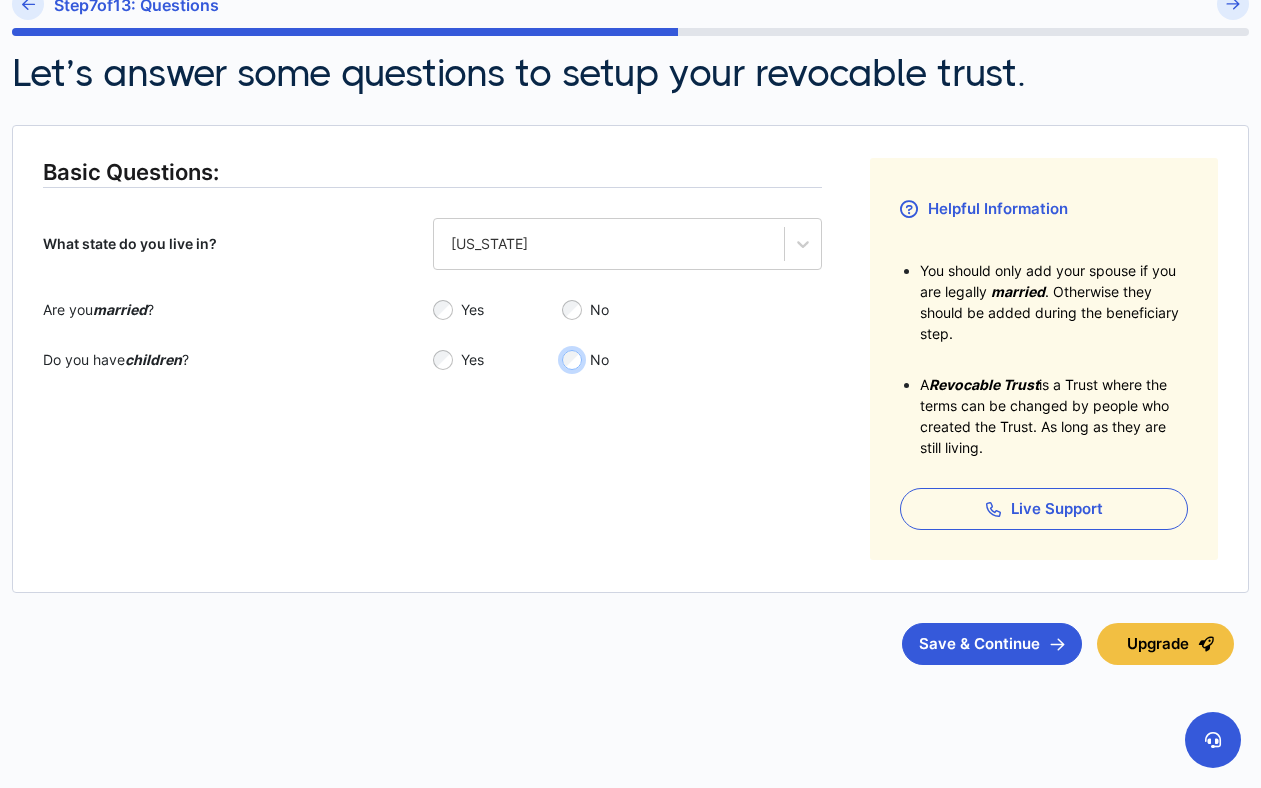 scroll, scrollTop: 197, scrollLeft: 0, axis: vertical 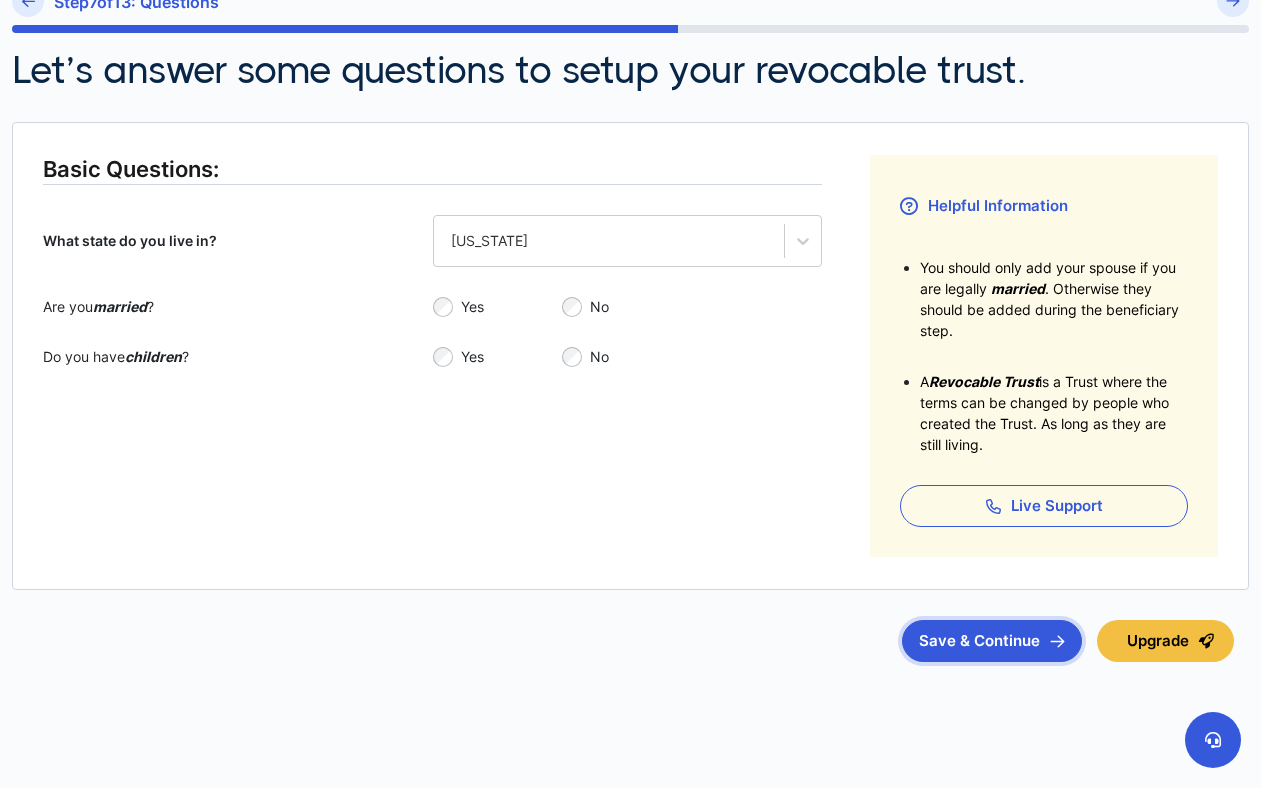 click on "Save & Continue" at bounding box center (992, 641) 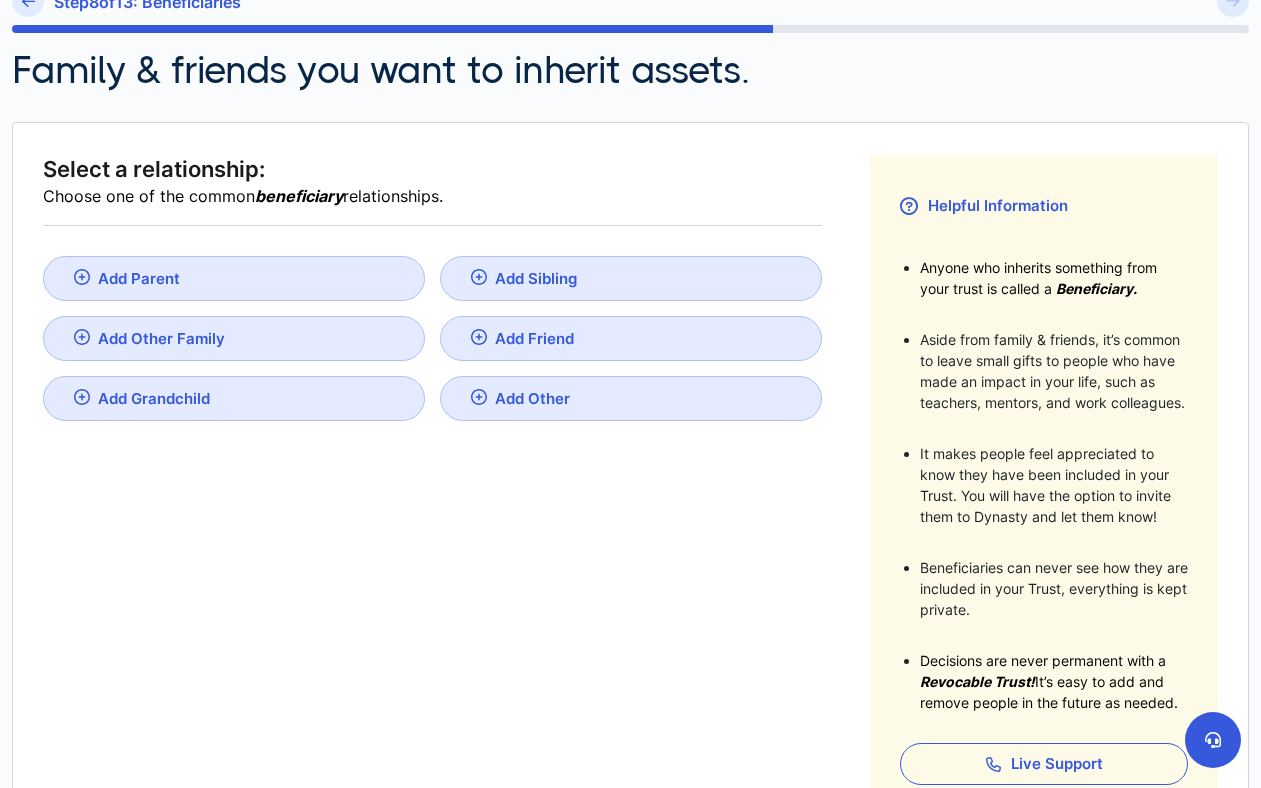 scroll, scrollTop: 0, scrollLeft: 0, axis: both 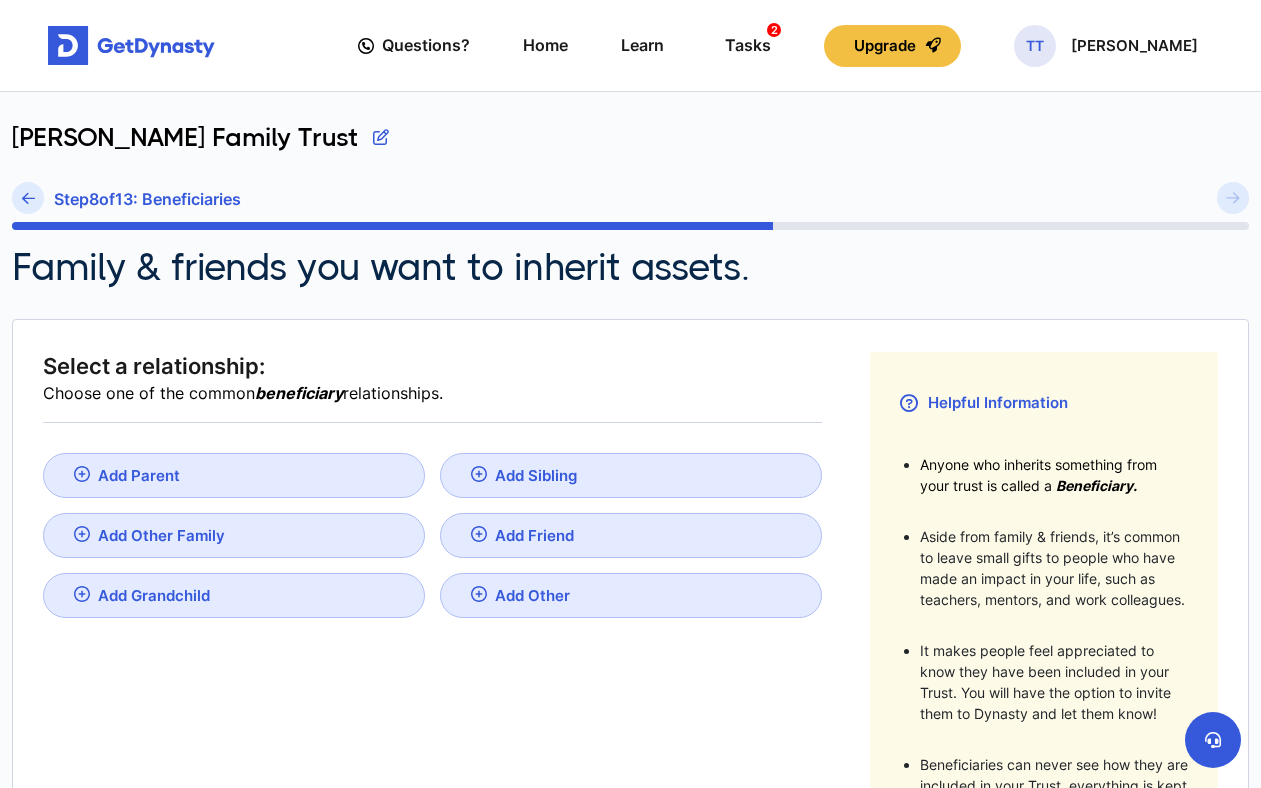 click on "Add Parent" at bounding box center [234, 475] 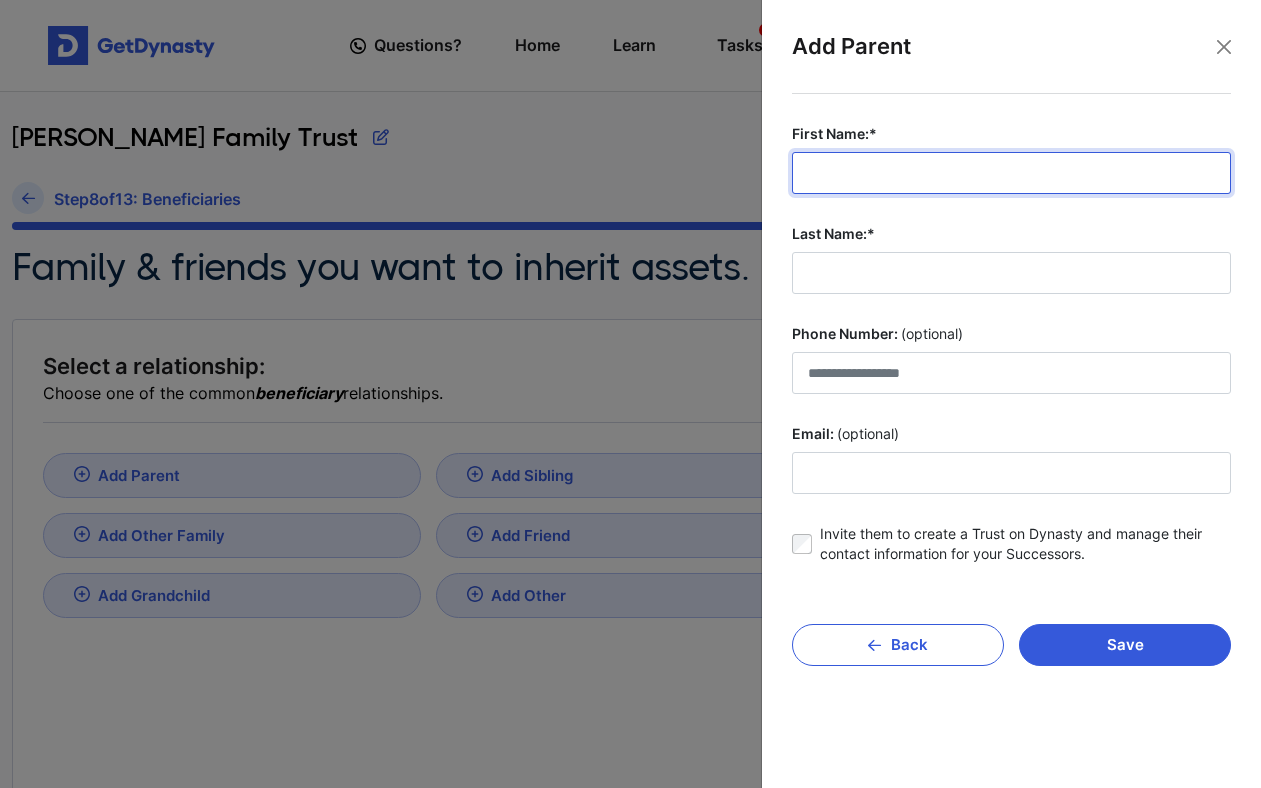 click on "First Name:*" at bounding box center [1011, 173] 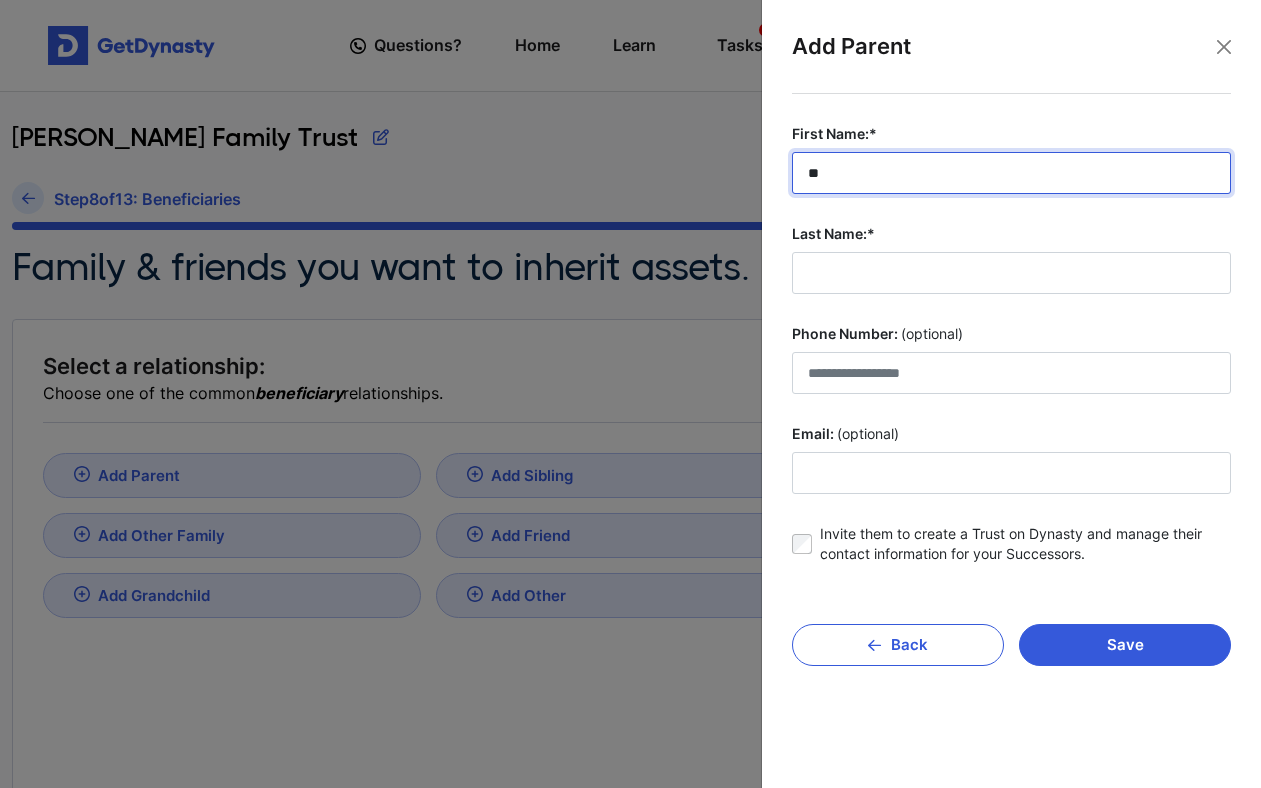 type on "*" 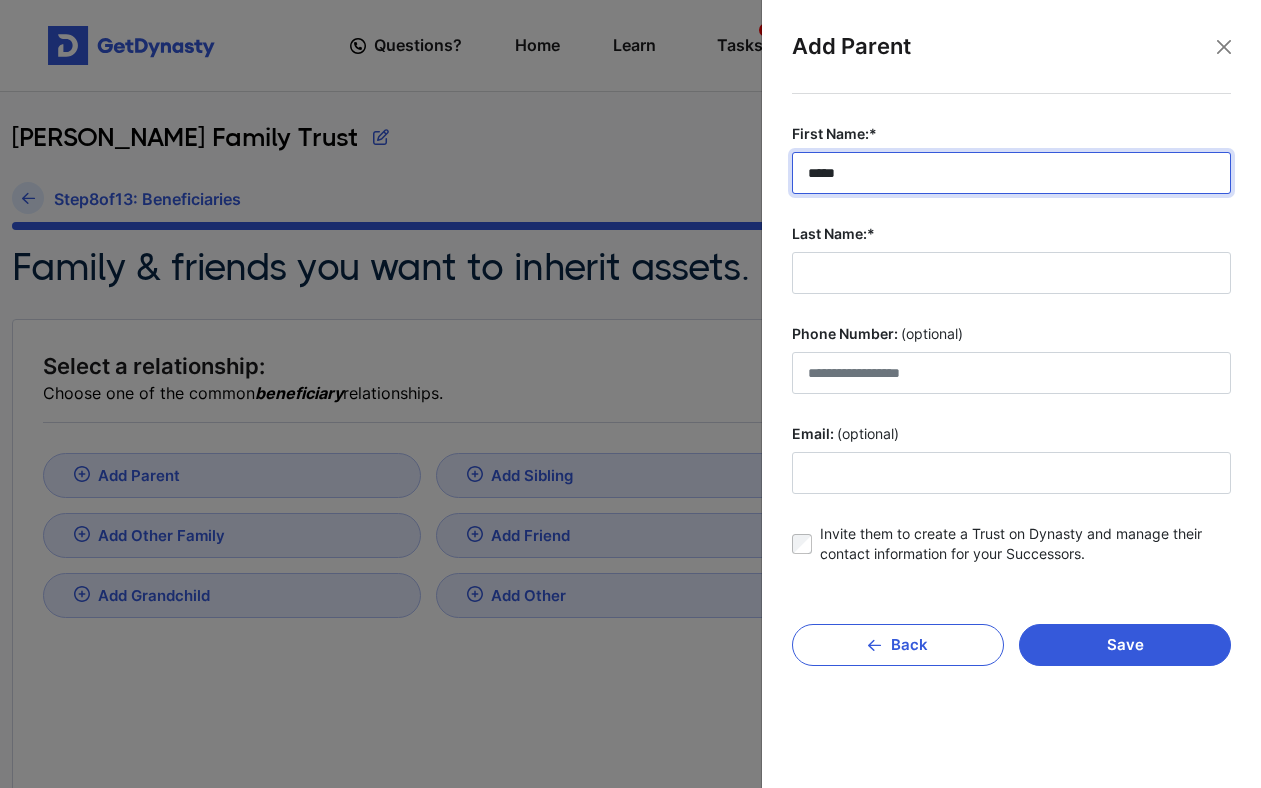type on "*****" 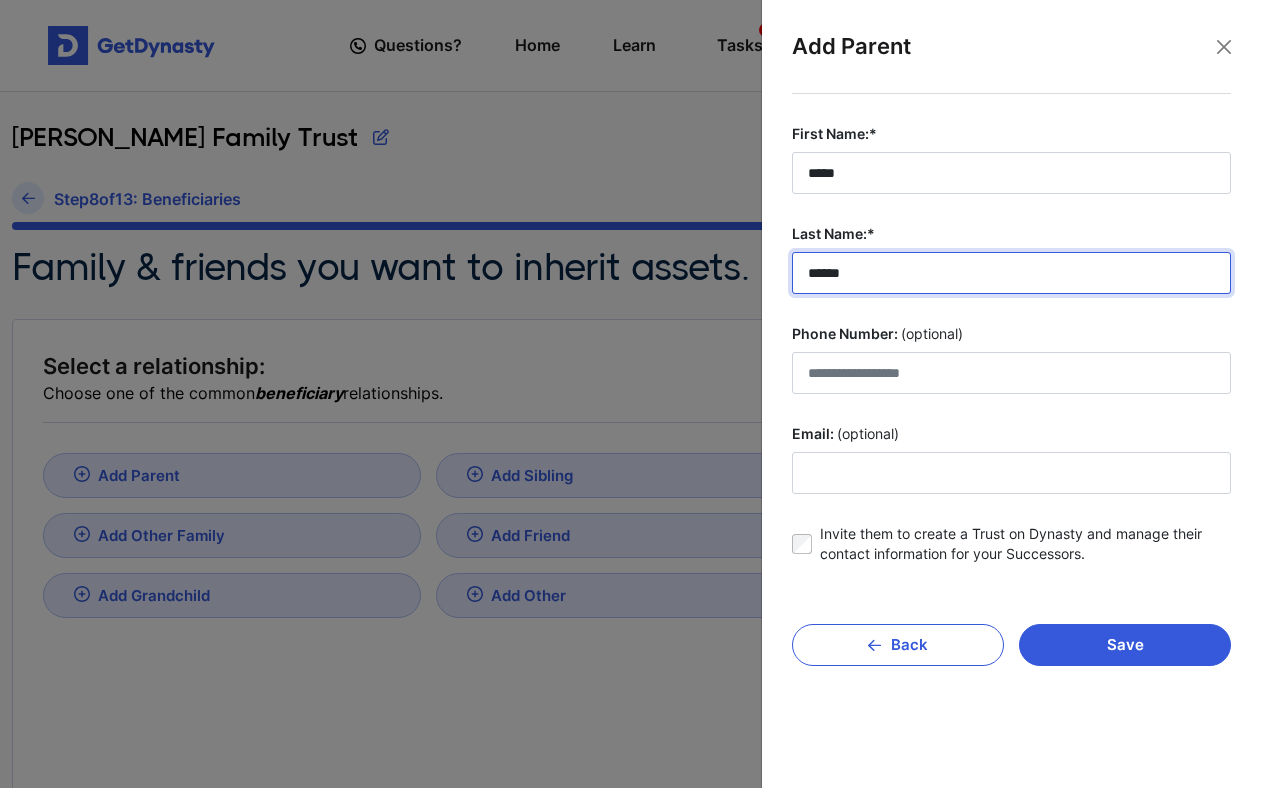 type on "******" 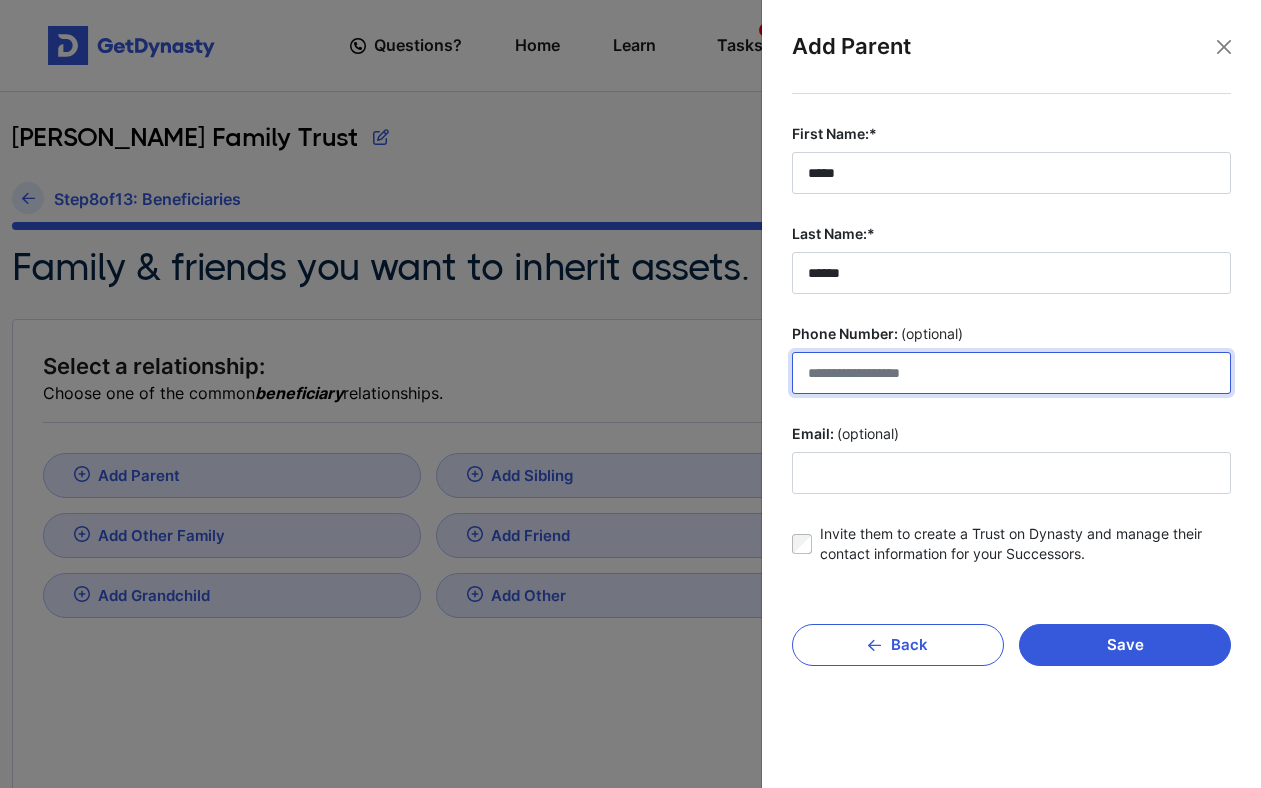 type on "*" 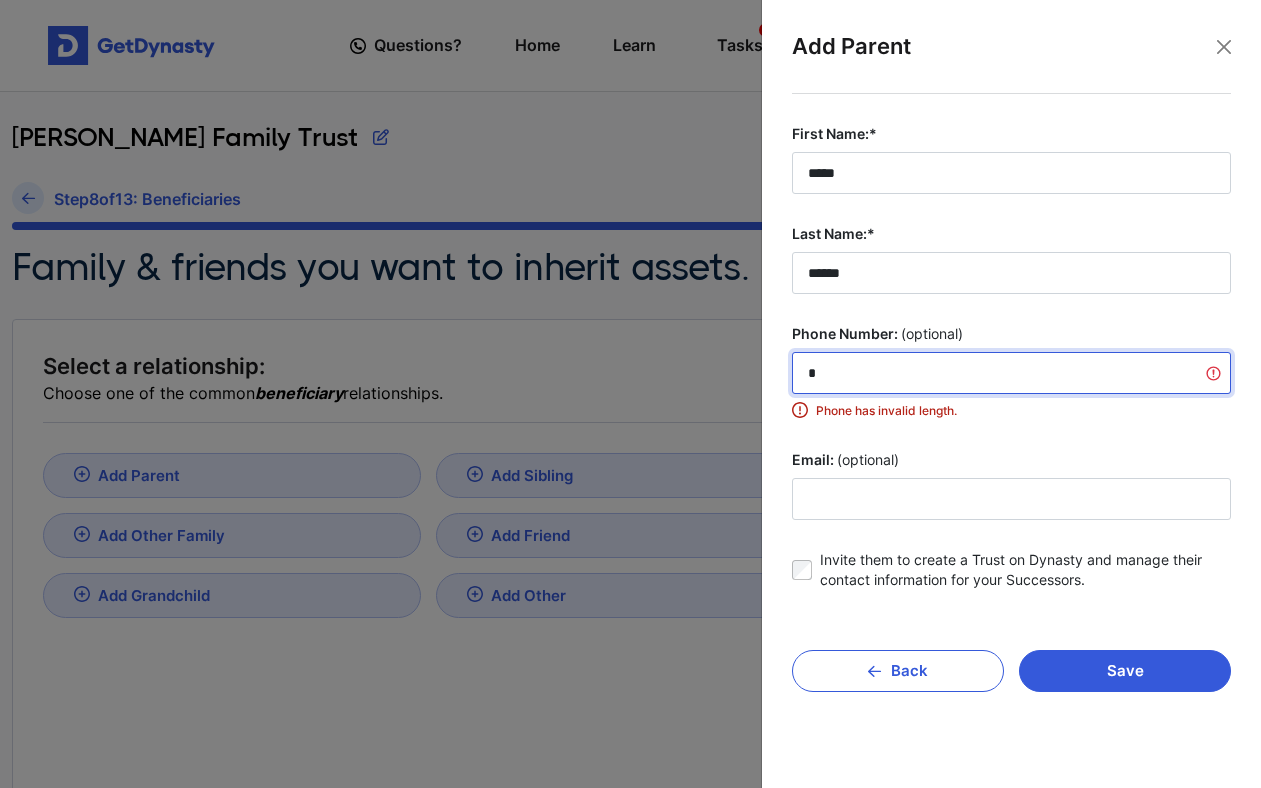 type 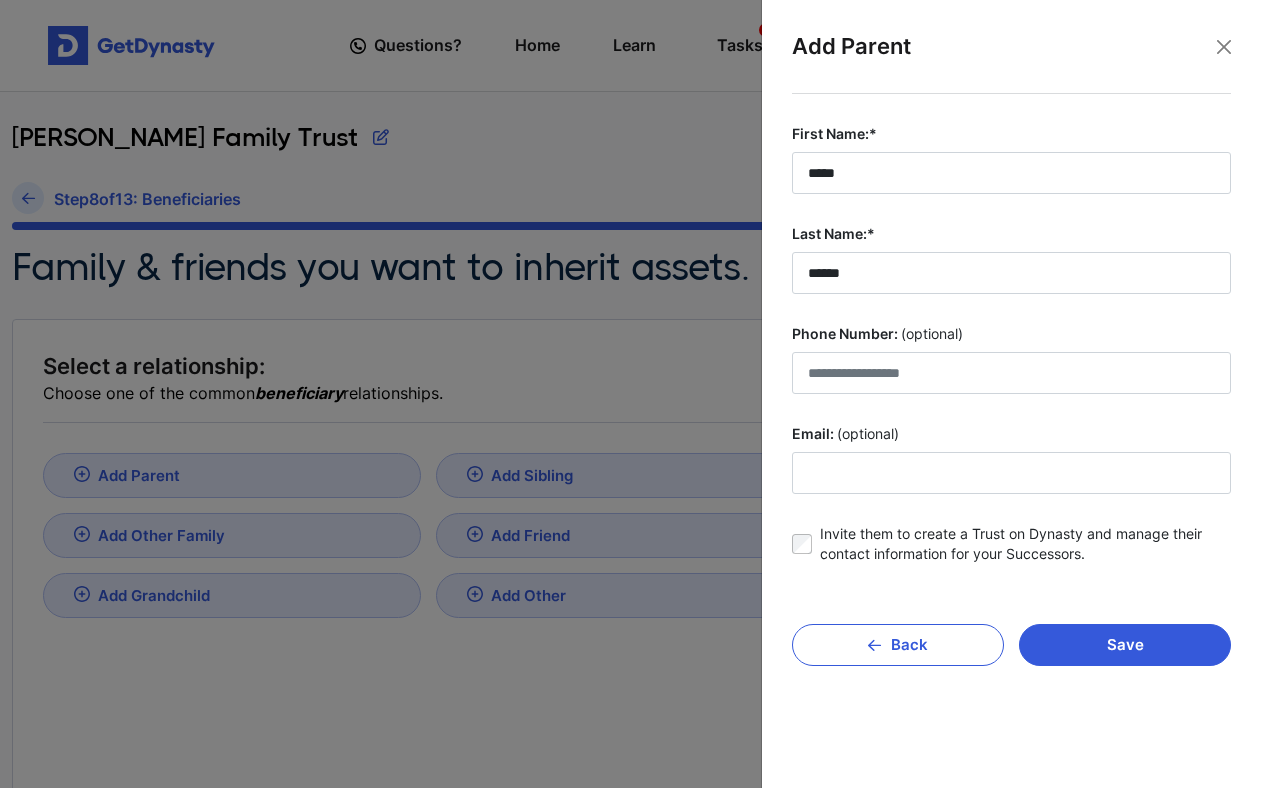 click on "Invite them to create a Trust on Dynasty and manage their contact information for your Successors." at bounding box center [1025, 544] 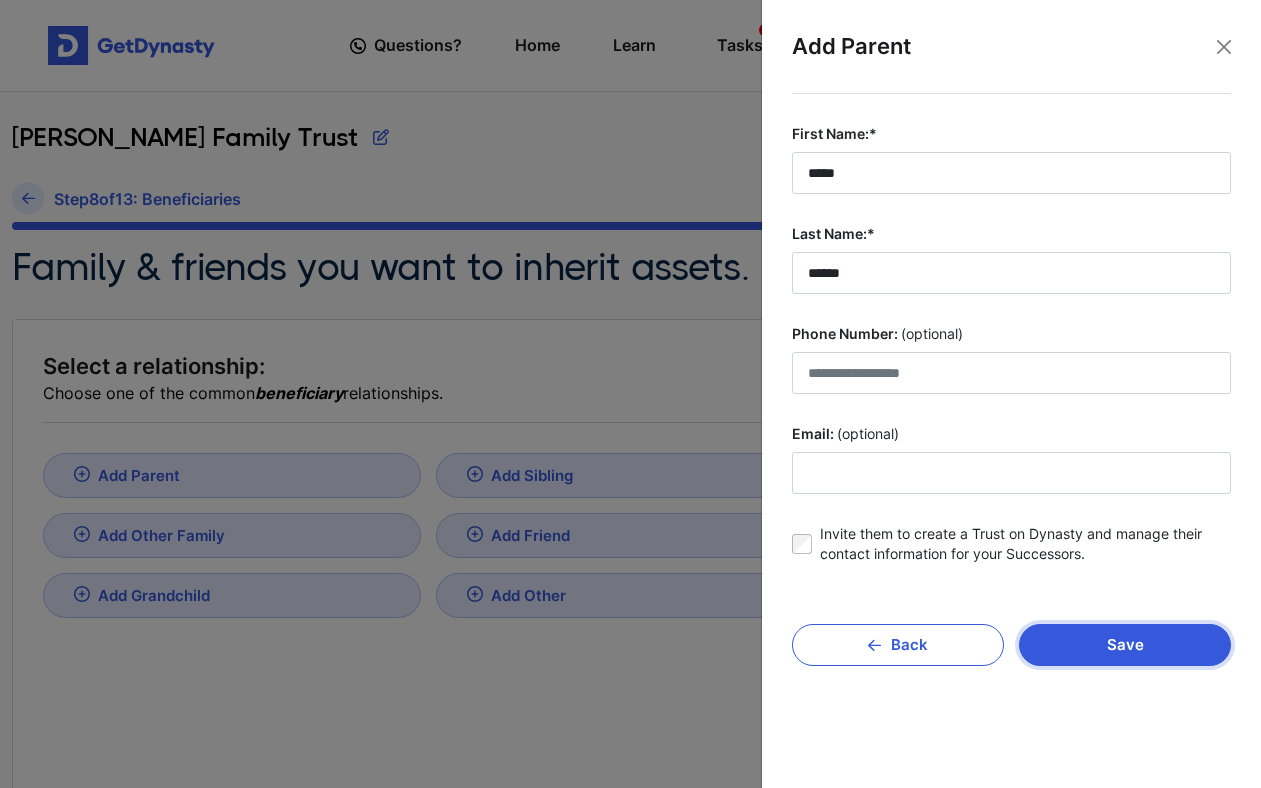 click on "Save" at bounding box center (1125, 645) 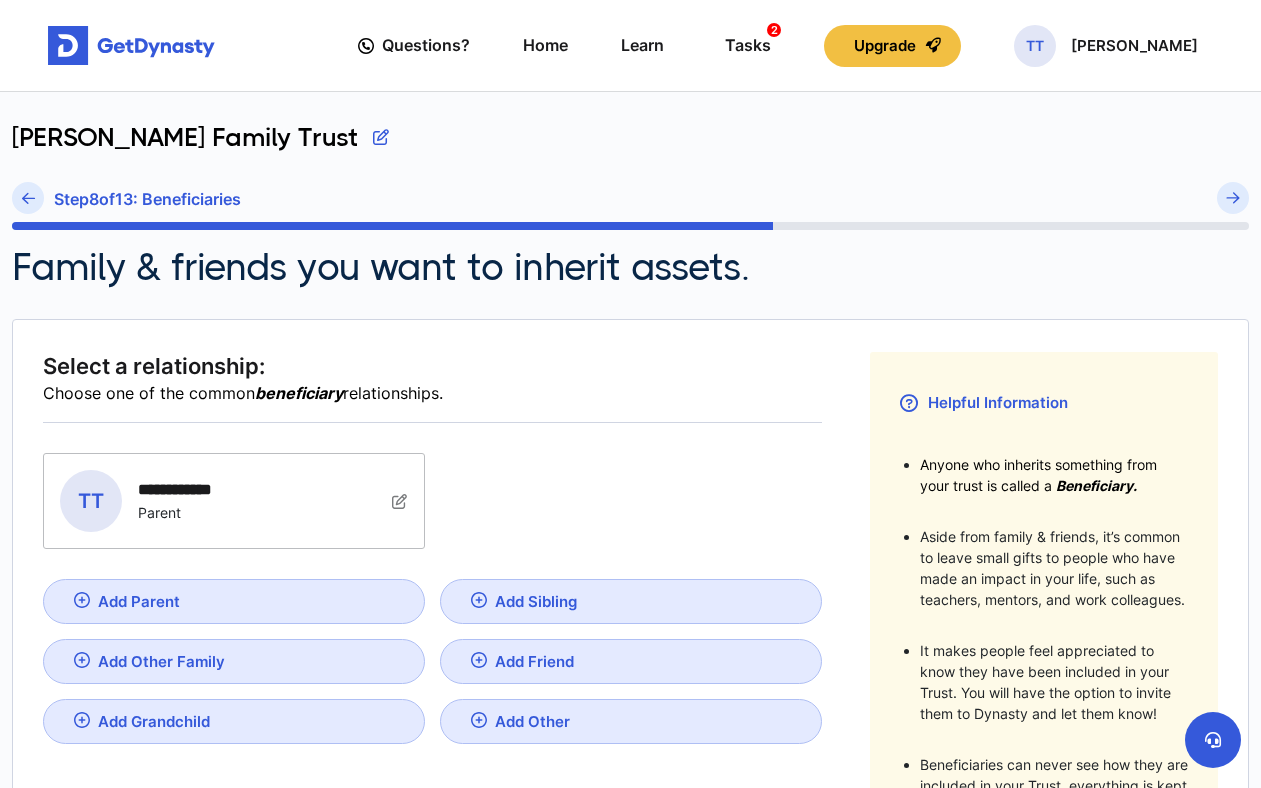 click on "Add Sibling" at bounding box center (631, 601) 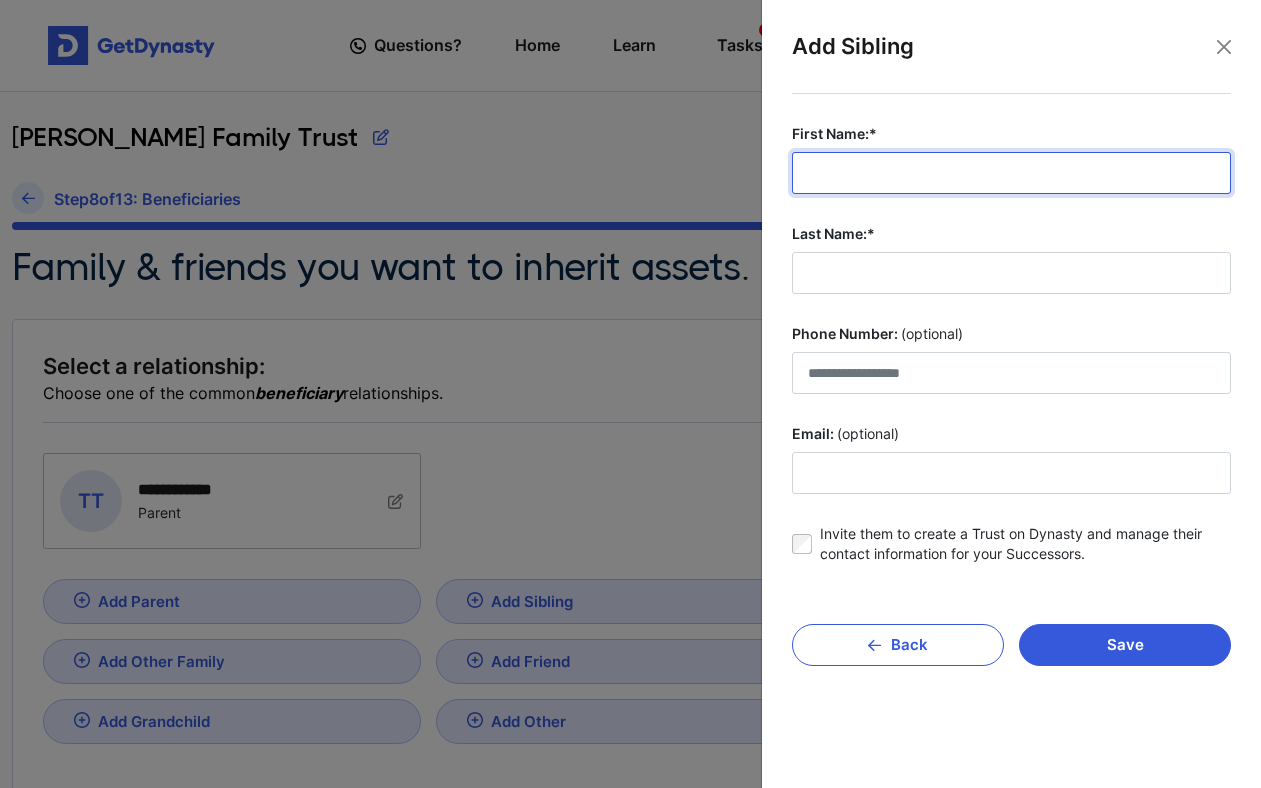 click on "First Name:*" at bounding box center [1011, 173] 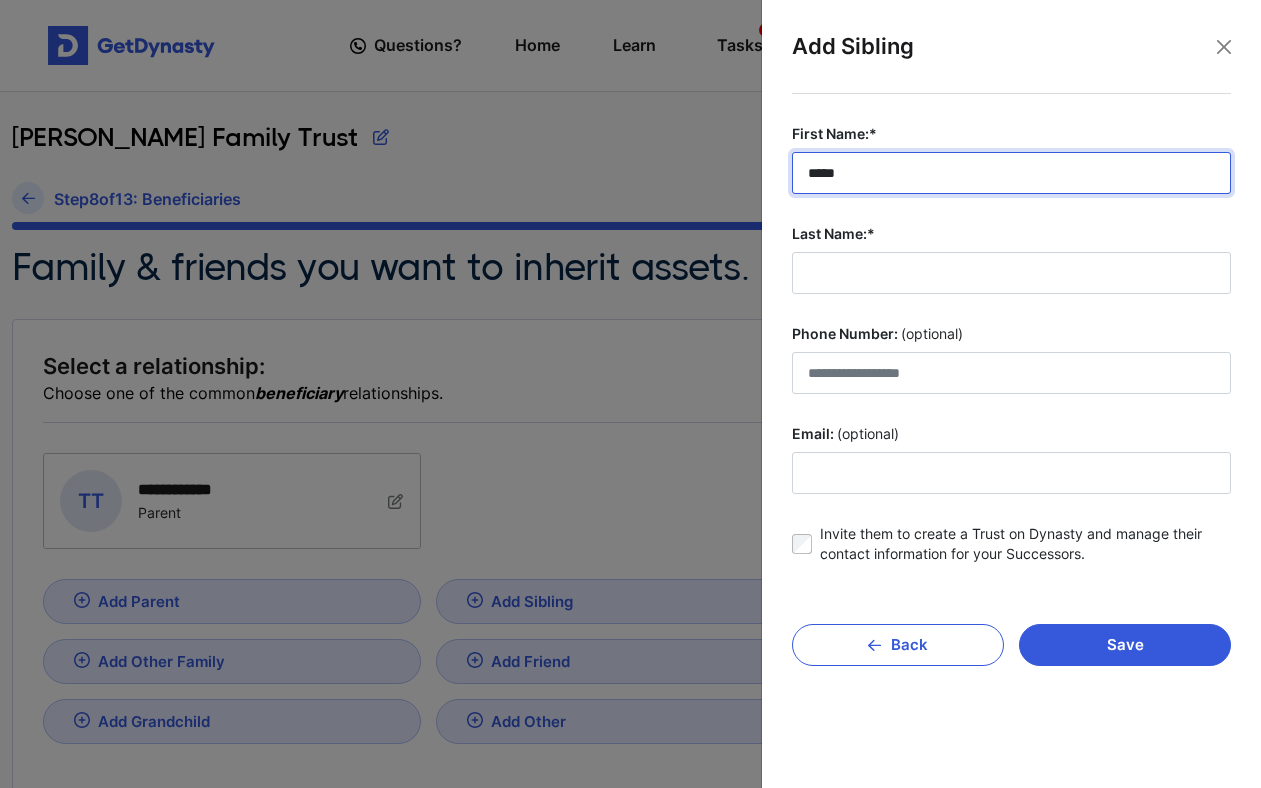 type on "*****" 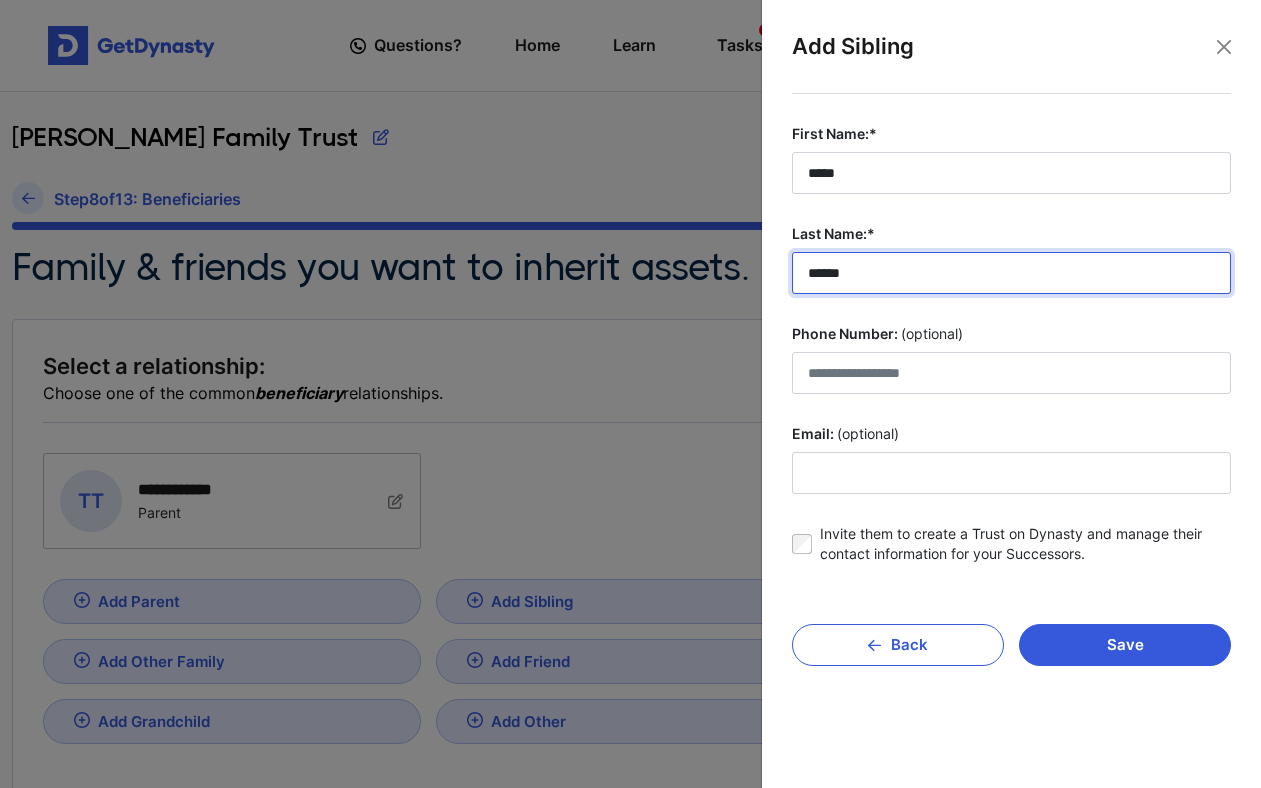 type on "******" 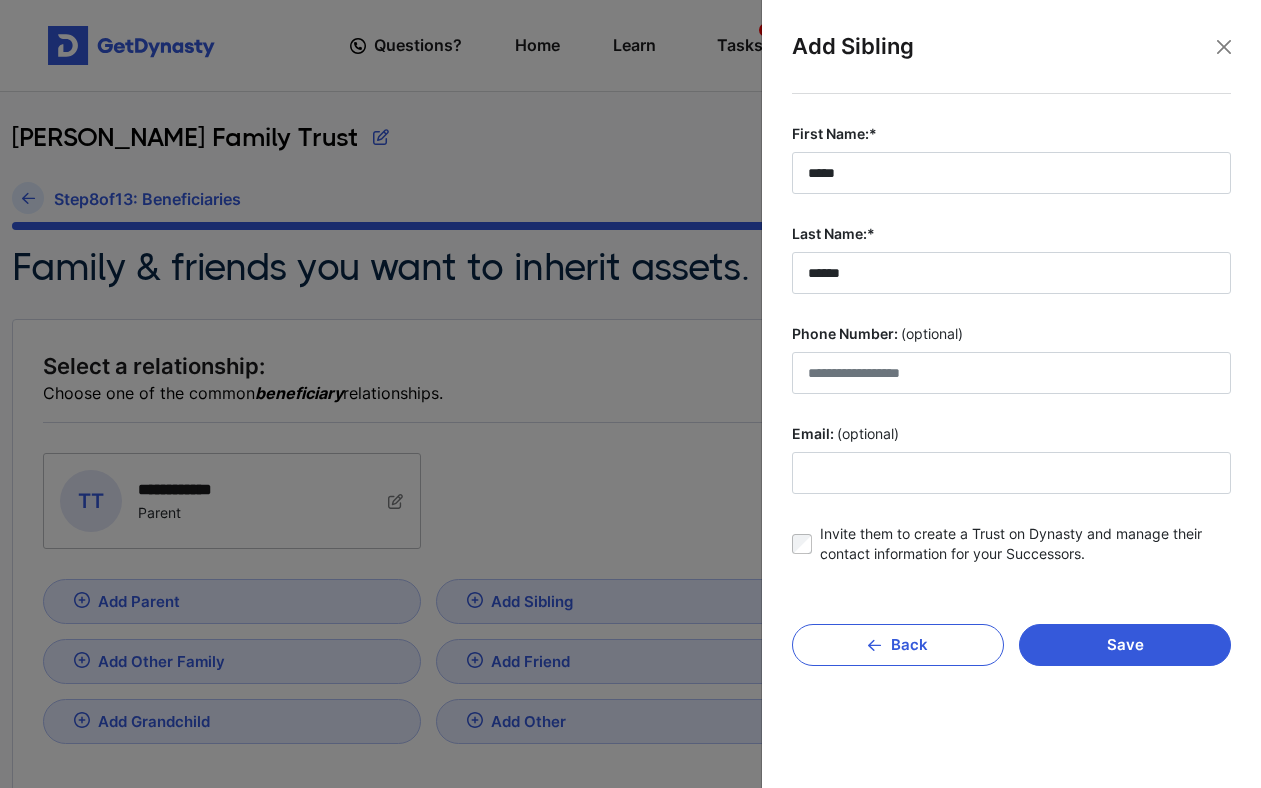 click on "Invite them to create a Trust on Dynasty and manage their contact information for your Successors." at bounding box center [1025, 544] 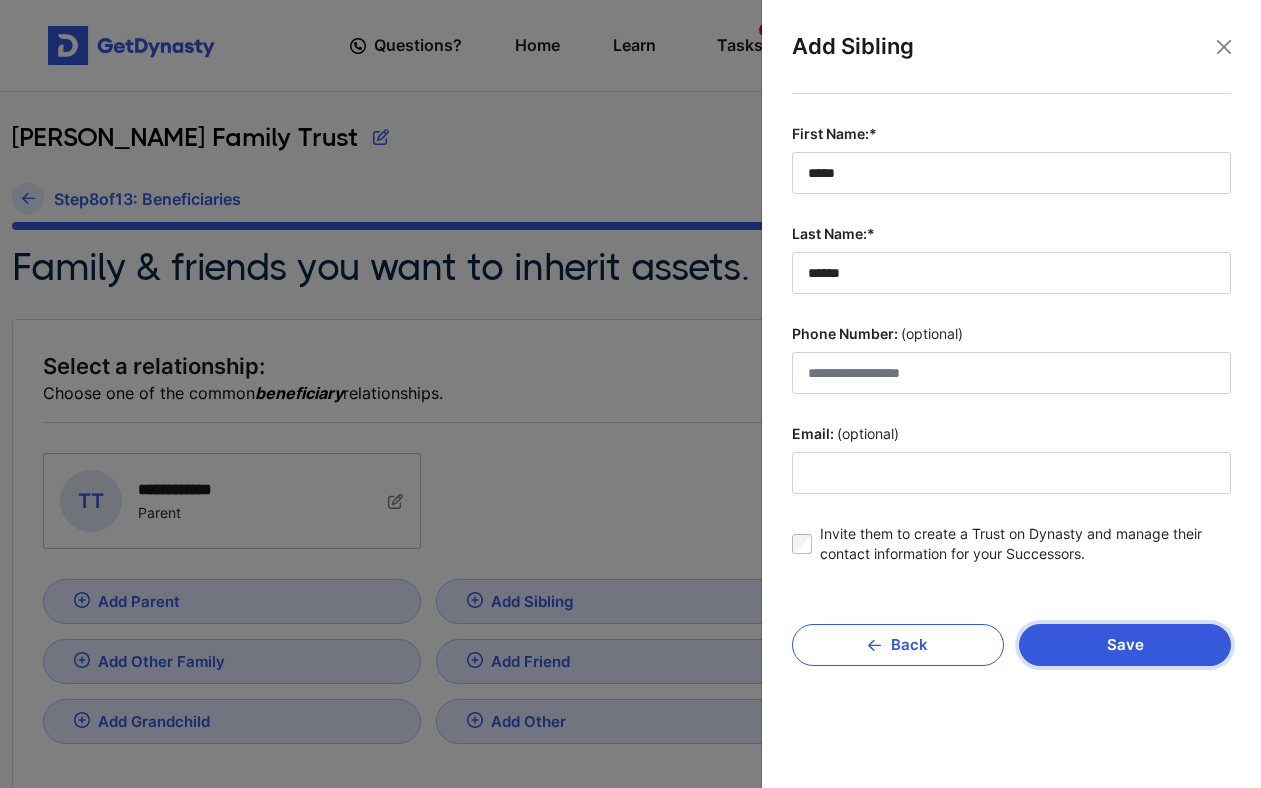 click on "Save" at bounding box center (1125, 645) 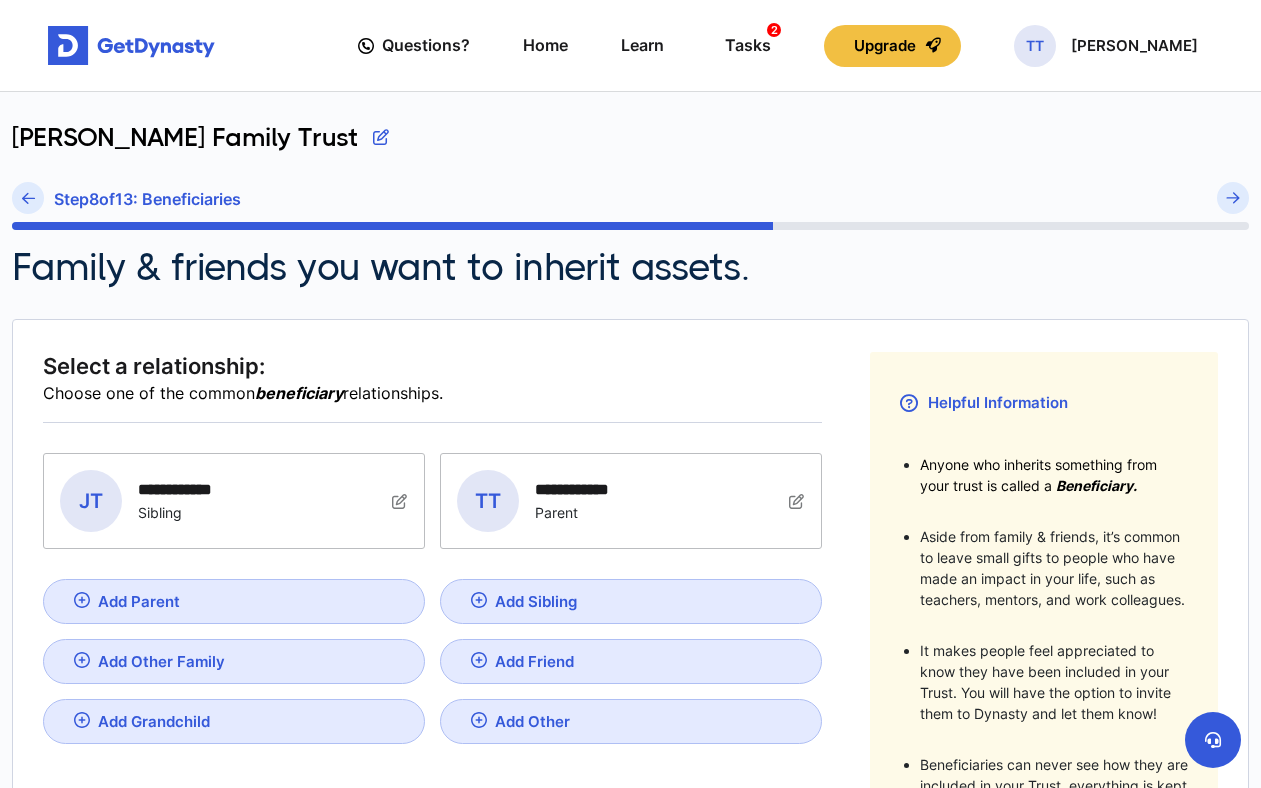 click on "Add Sibling" at bounding box center [631, 601] 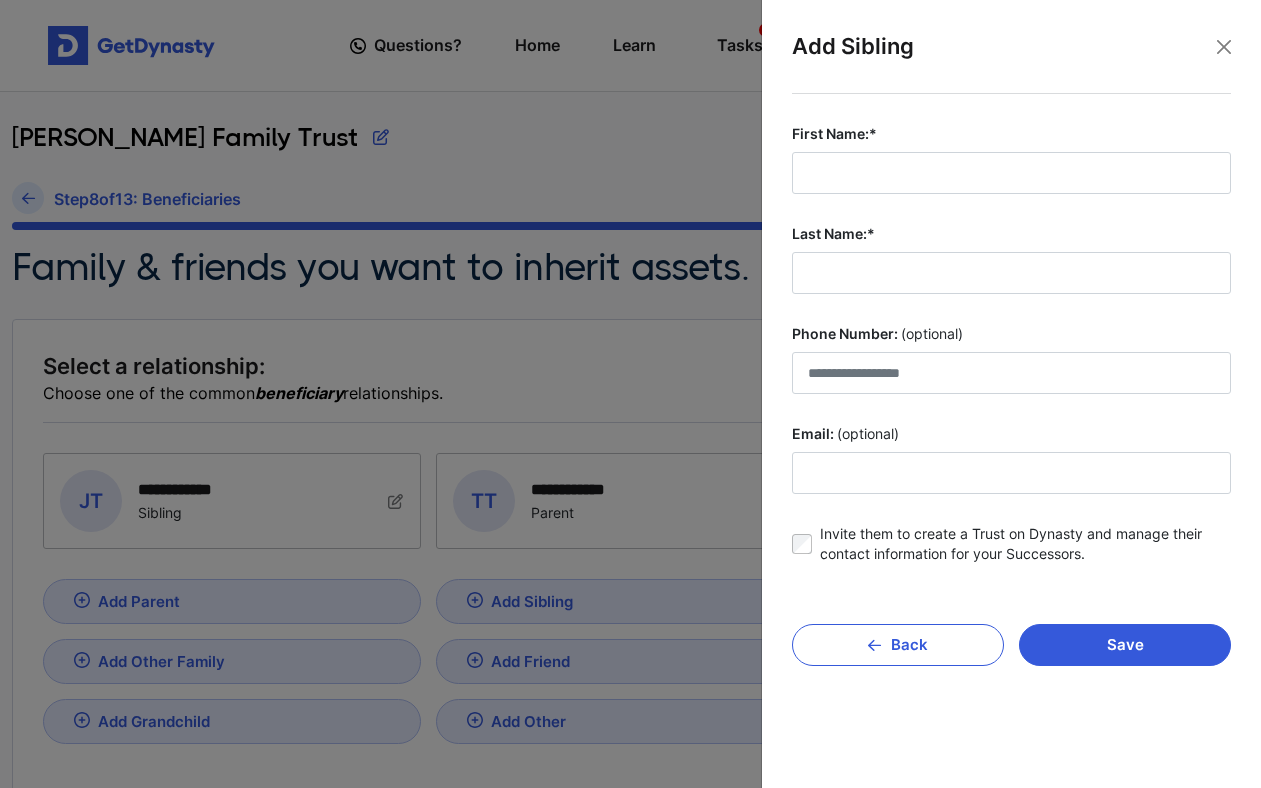 click at bounding box center [630, 394] 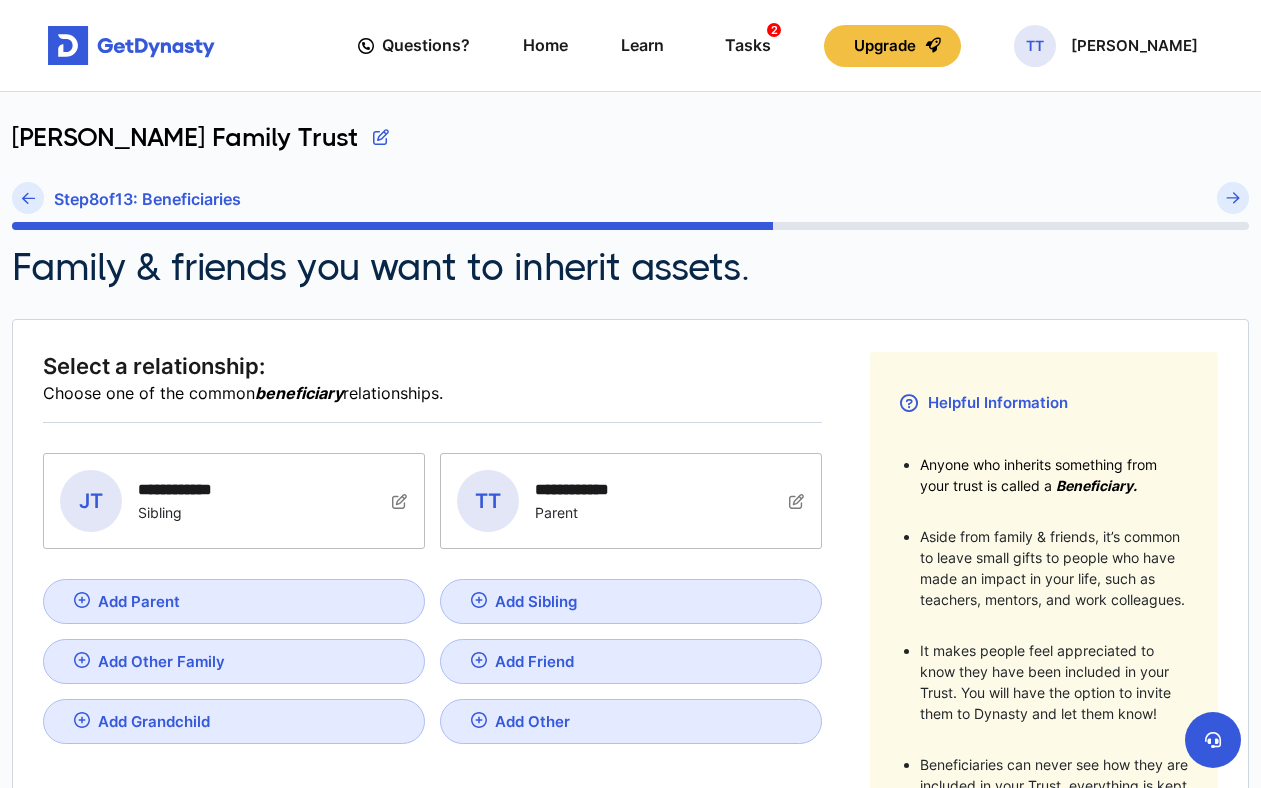 click on "Add Other Family" at bounding box center [234, 661] 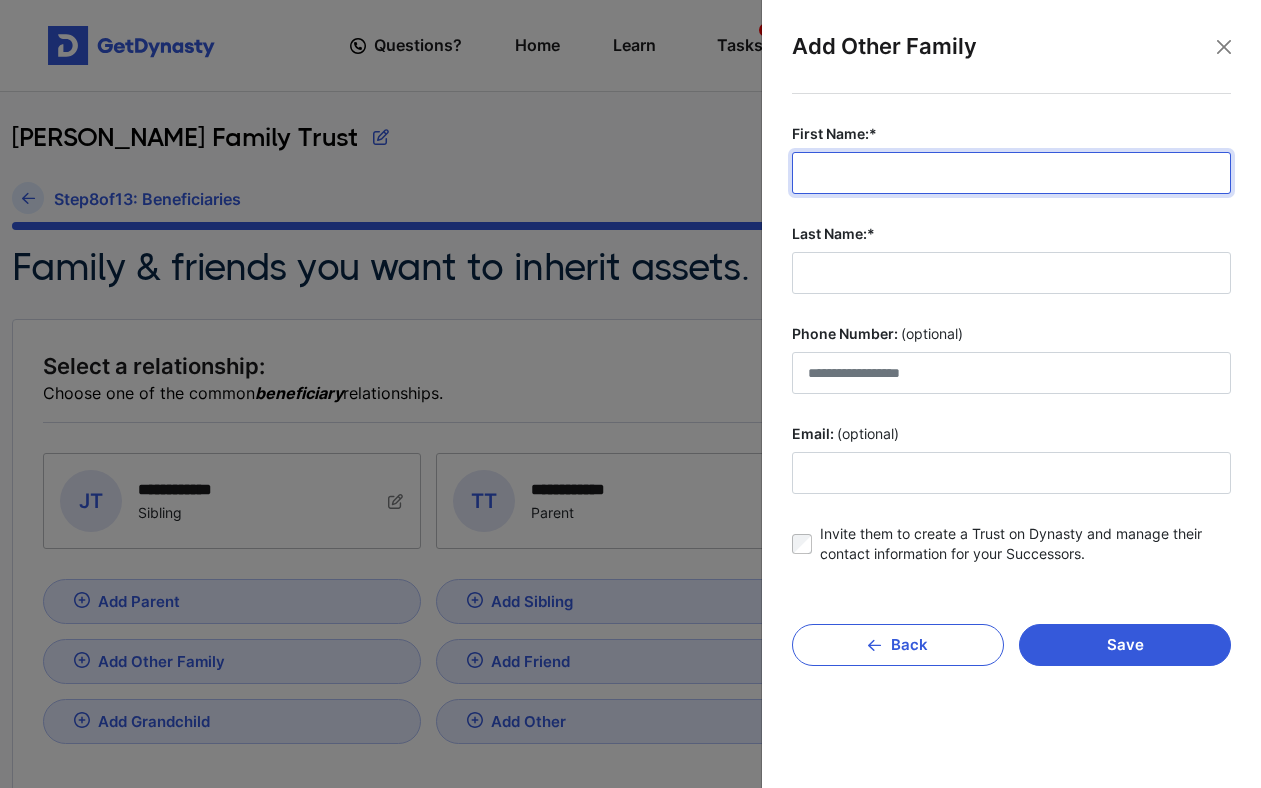 click on "First Name:*" at bounding box center (1011, 173) 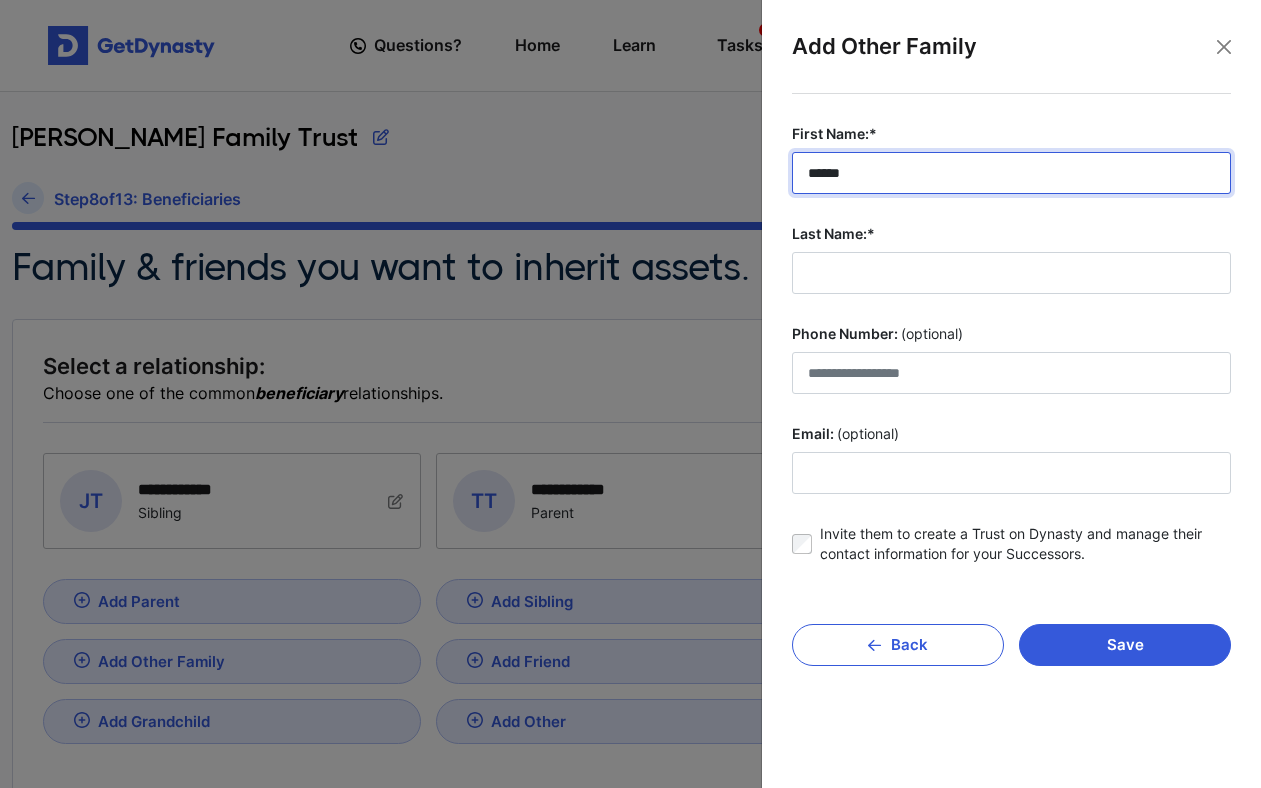 type on "******" 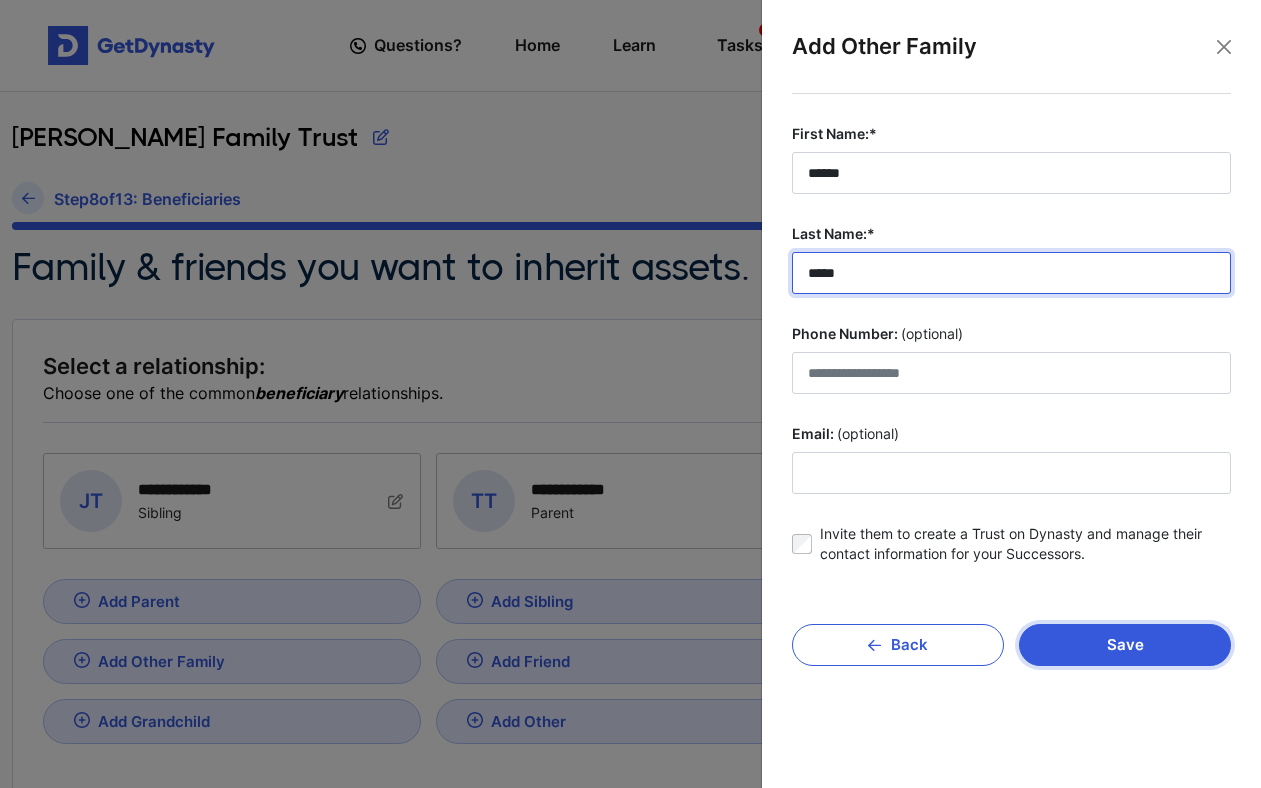 type on "*****" 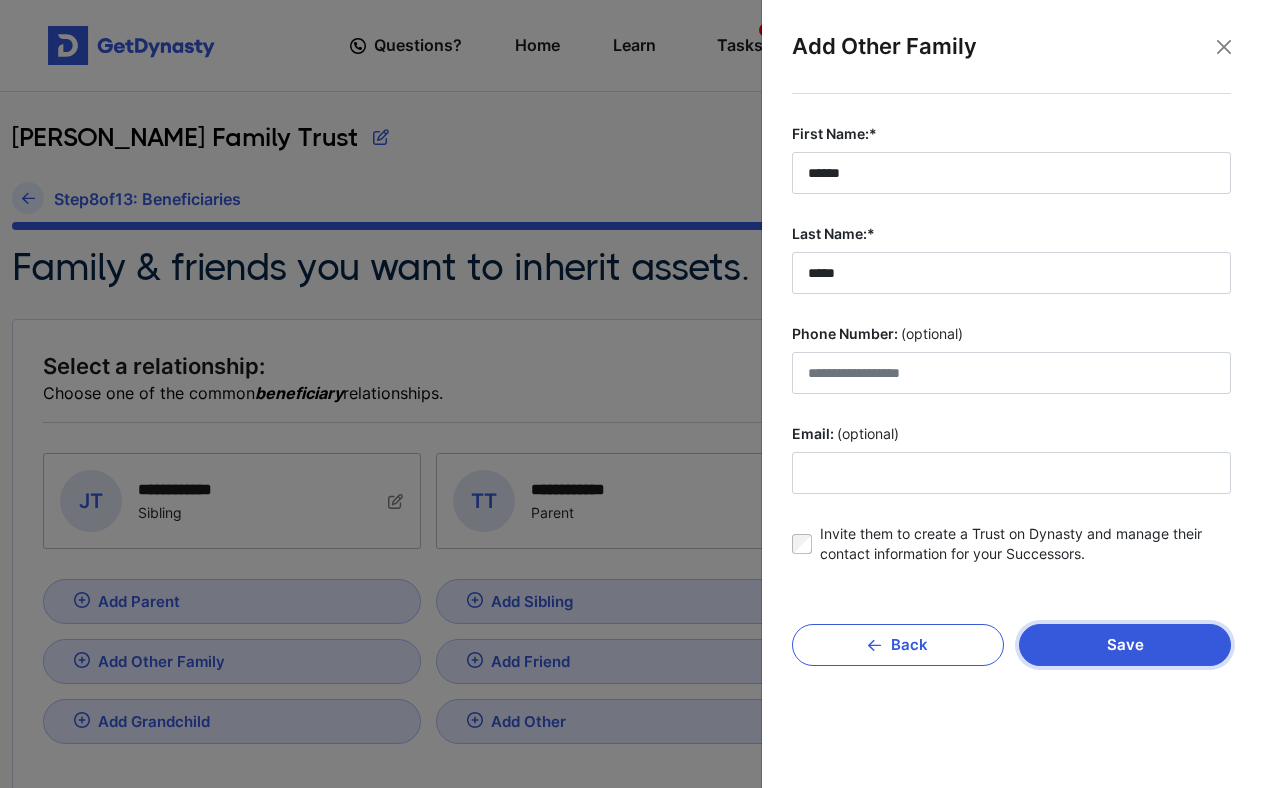 click on "Save" at bounding box center (1125, 645) 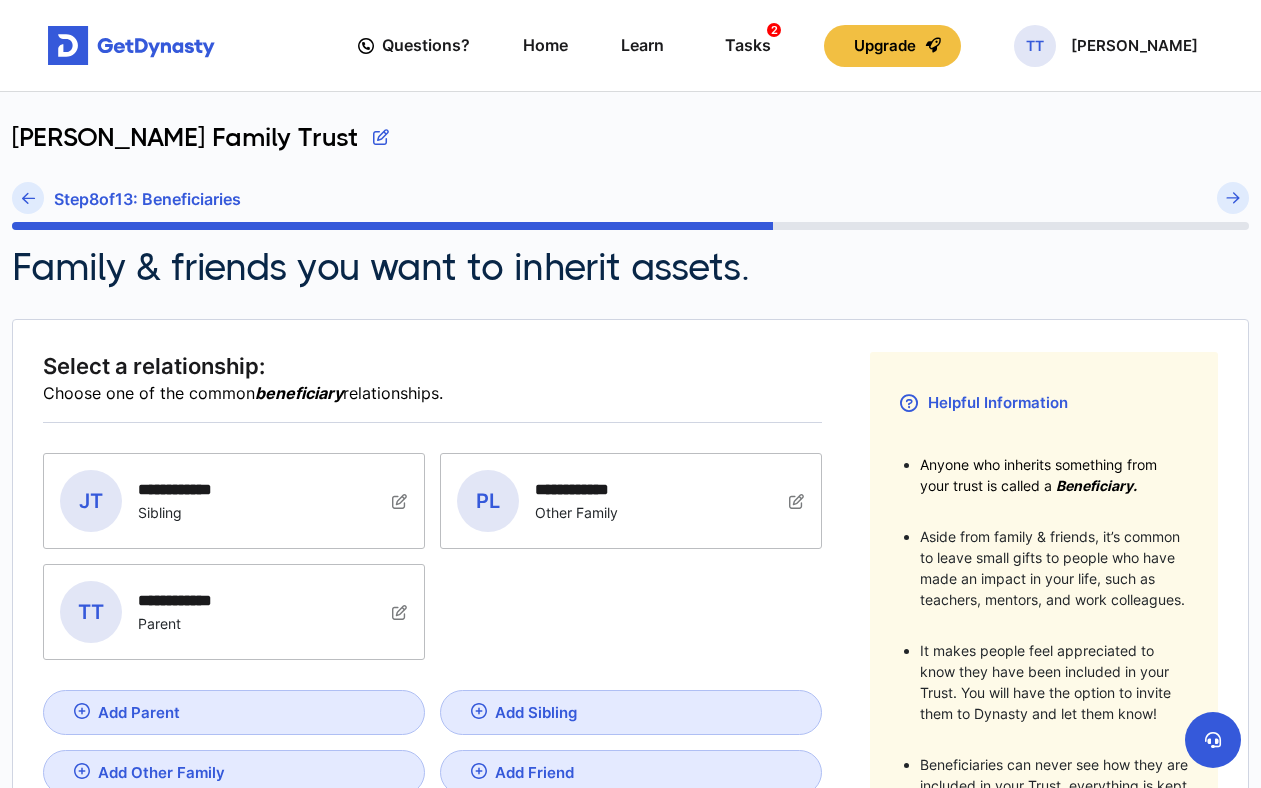 click on "**********" at bounding box center [432, 682] 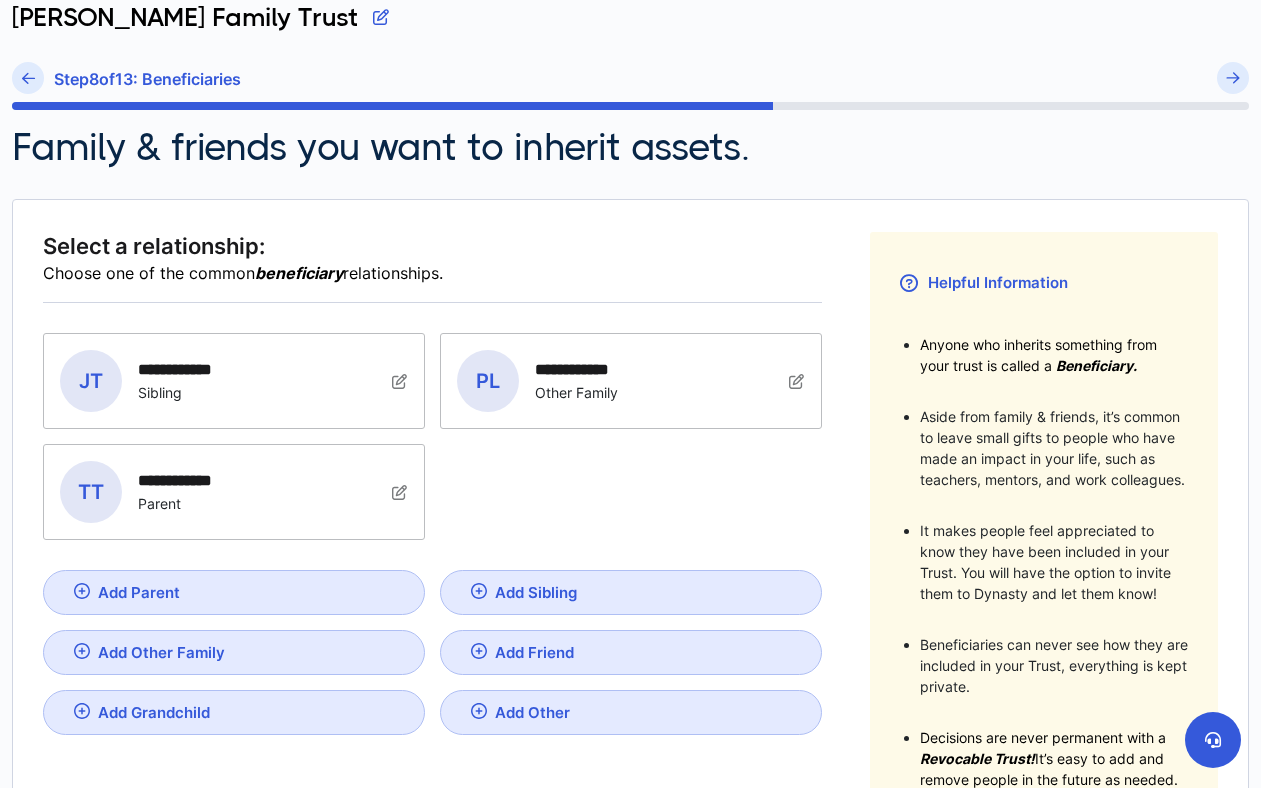 scroll, scrollTop: 147, scrollLeft: 0, axis: vertical 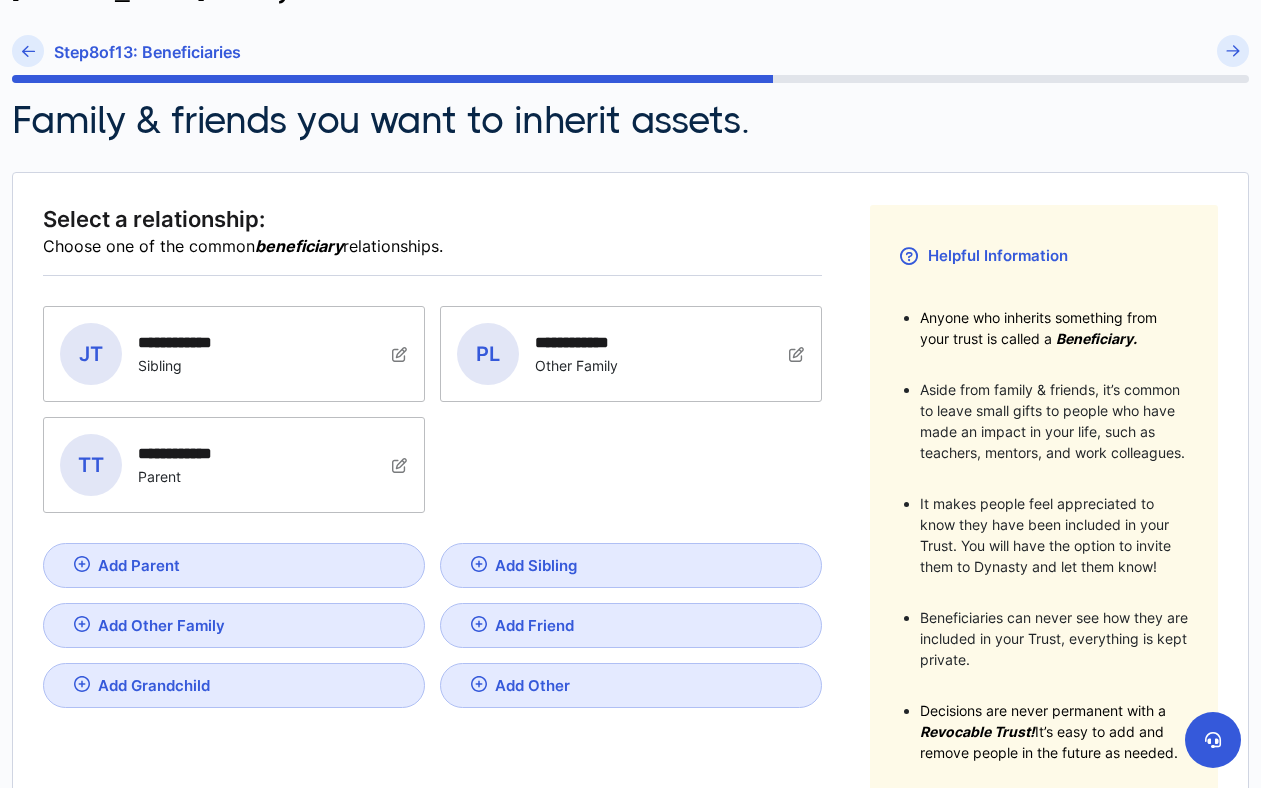 click on "Add Other Family" at bounding box center (234, 625) 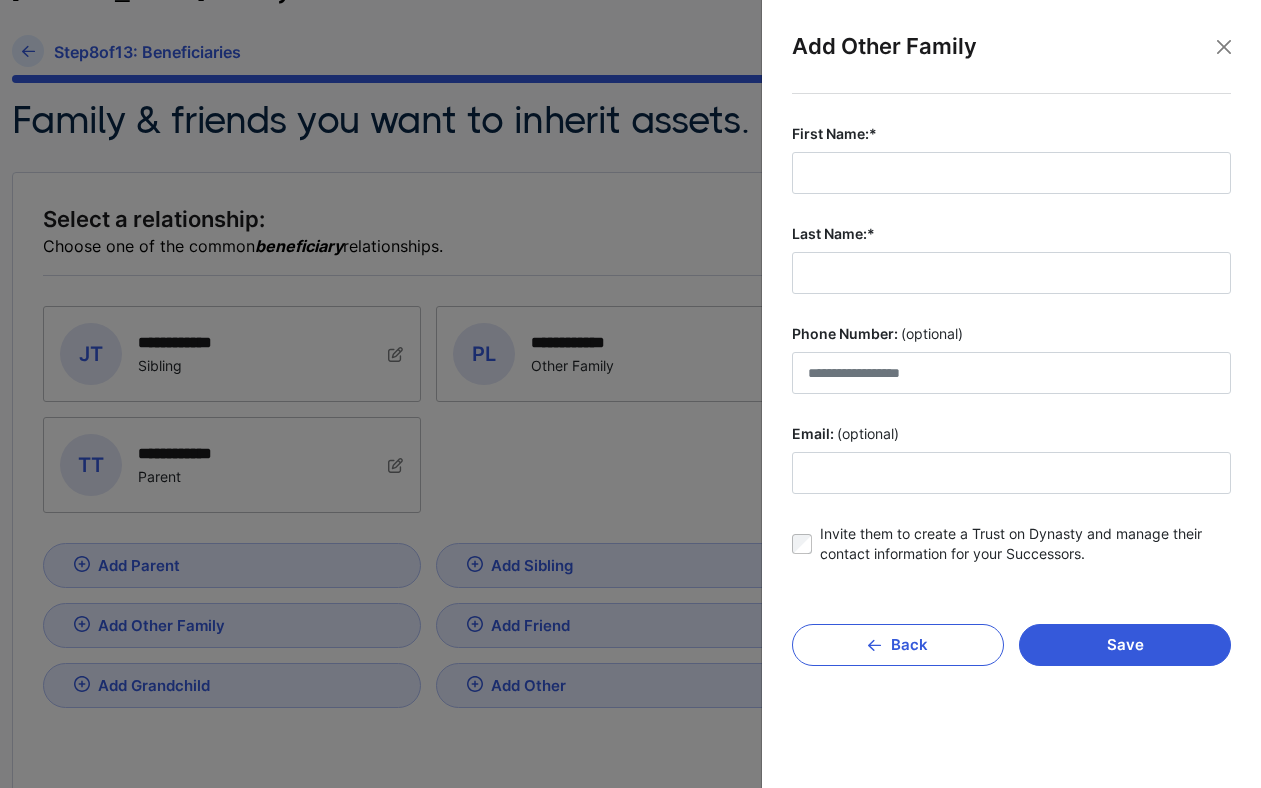click on "First Name:* Last Name:* Phone Number:   (optional) Email:   (optional) Invite them to create a Trust on Dynasty and manage their contact information for your Successors." at bounding box center (1011, 349) 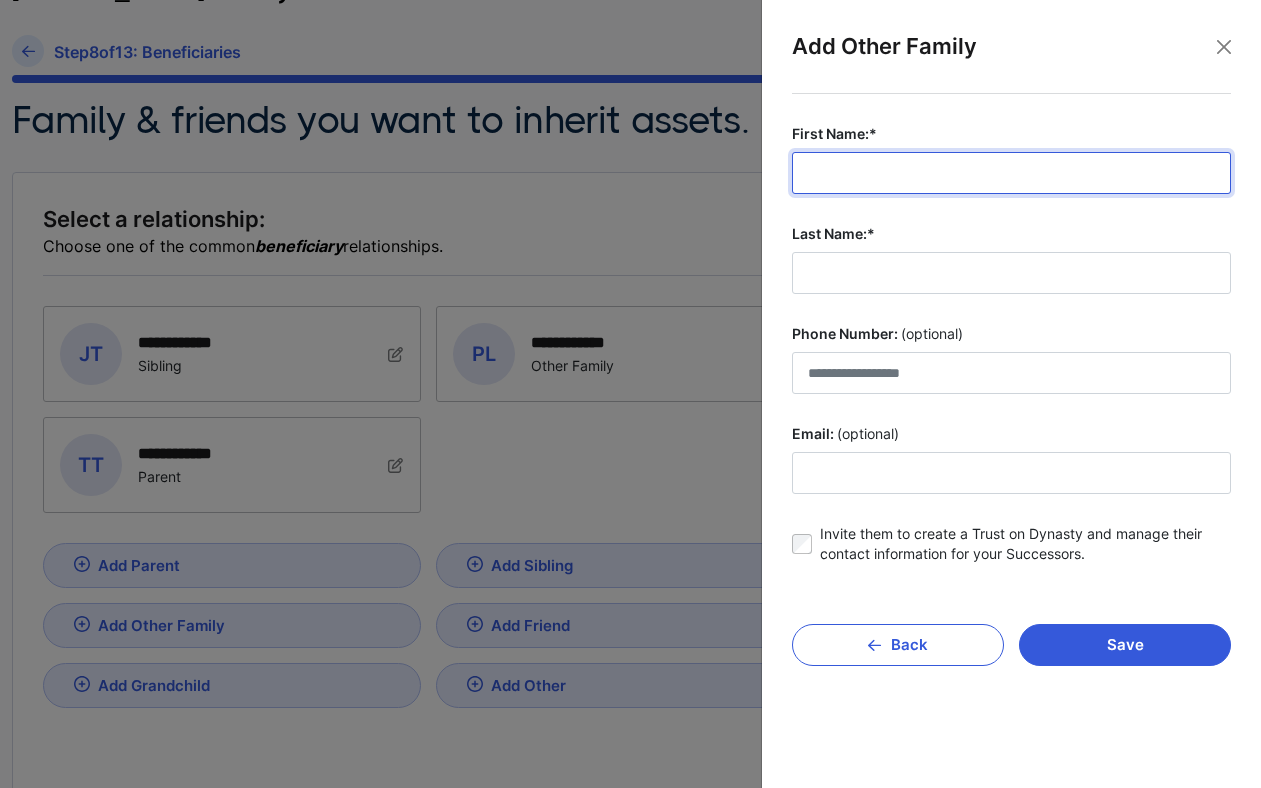 click on "First Name:*" at bounding box center (1011, 173) 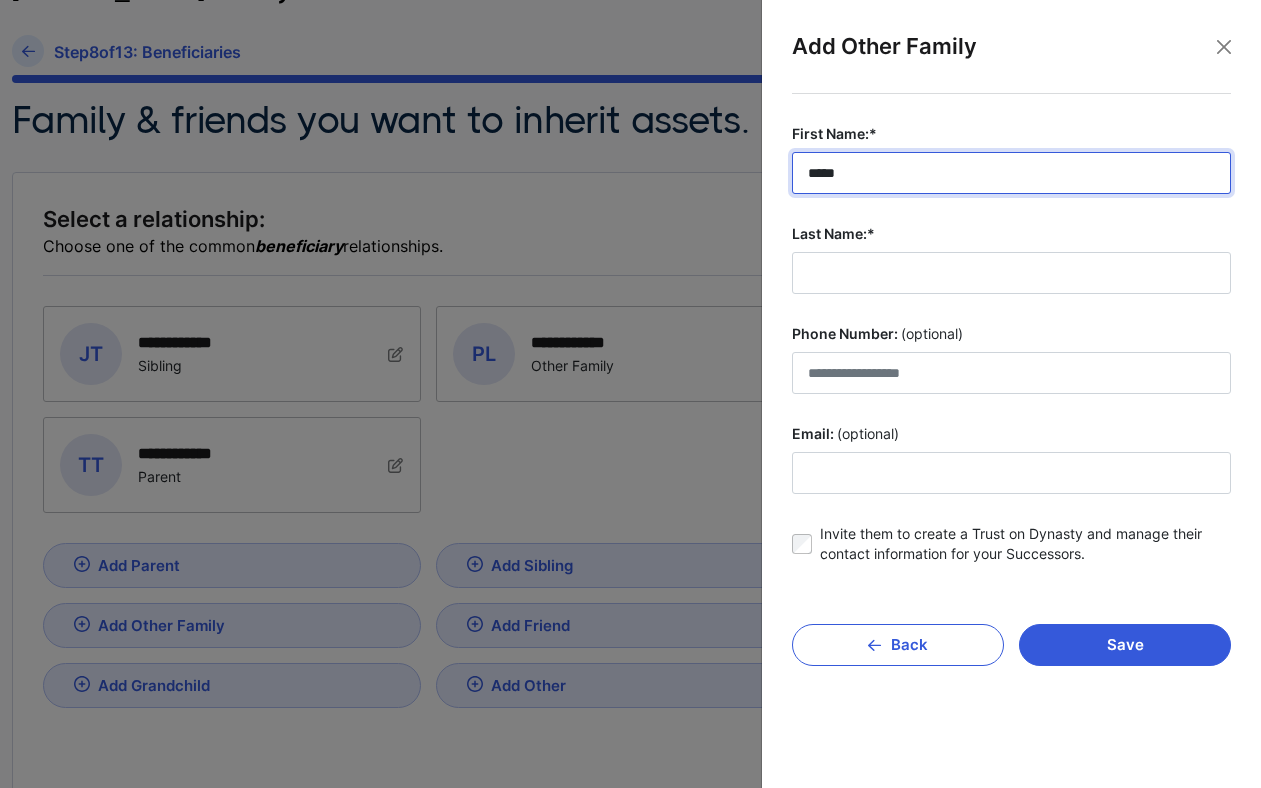 type on "*****" 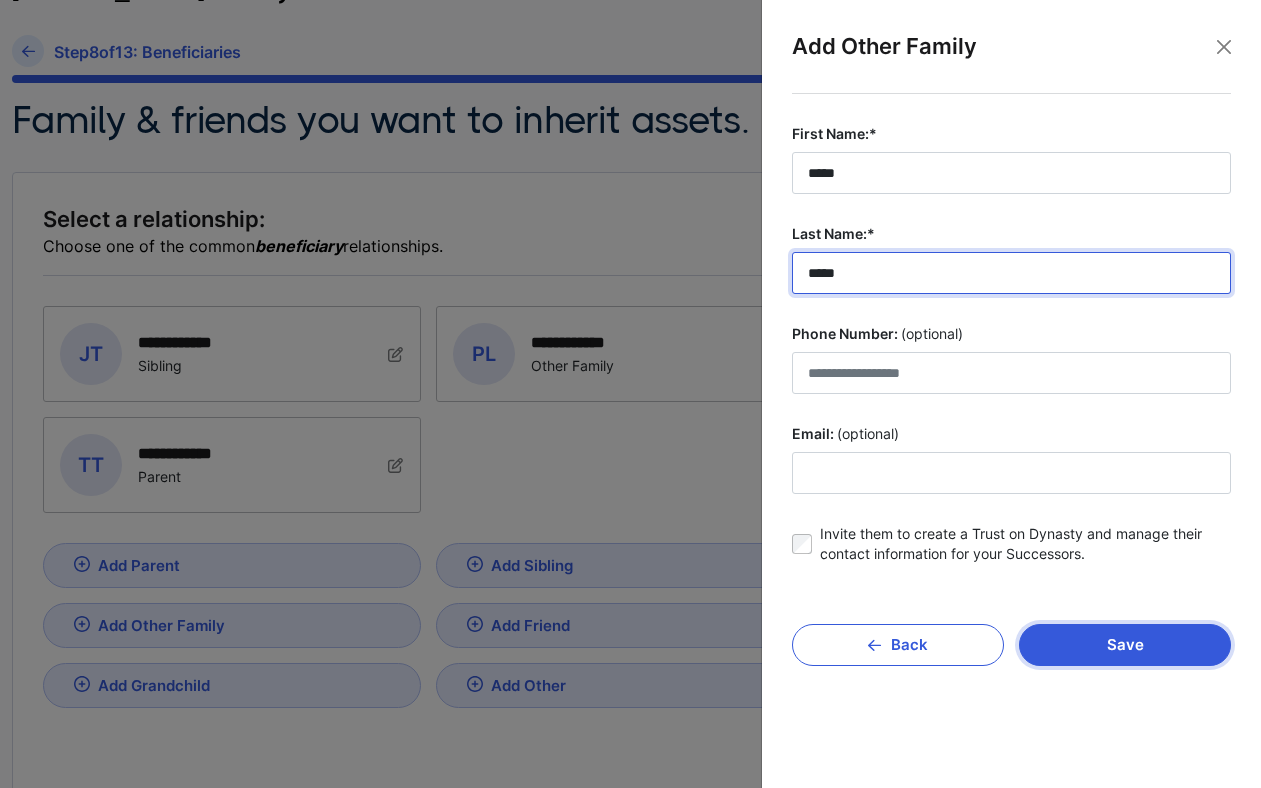 type on "*****" 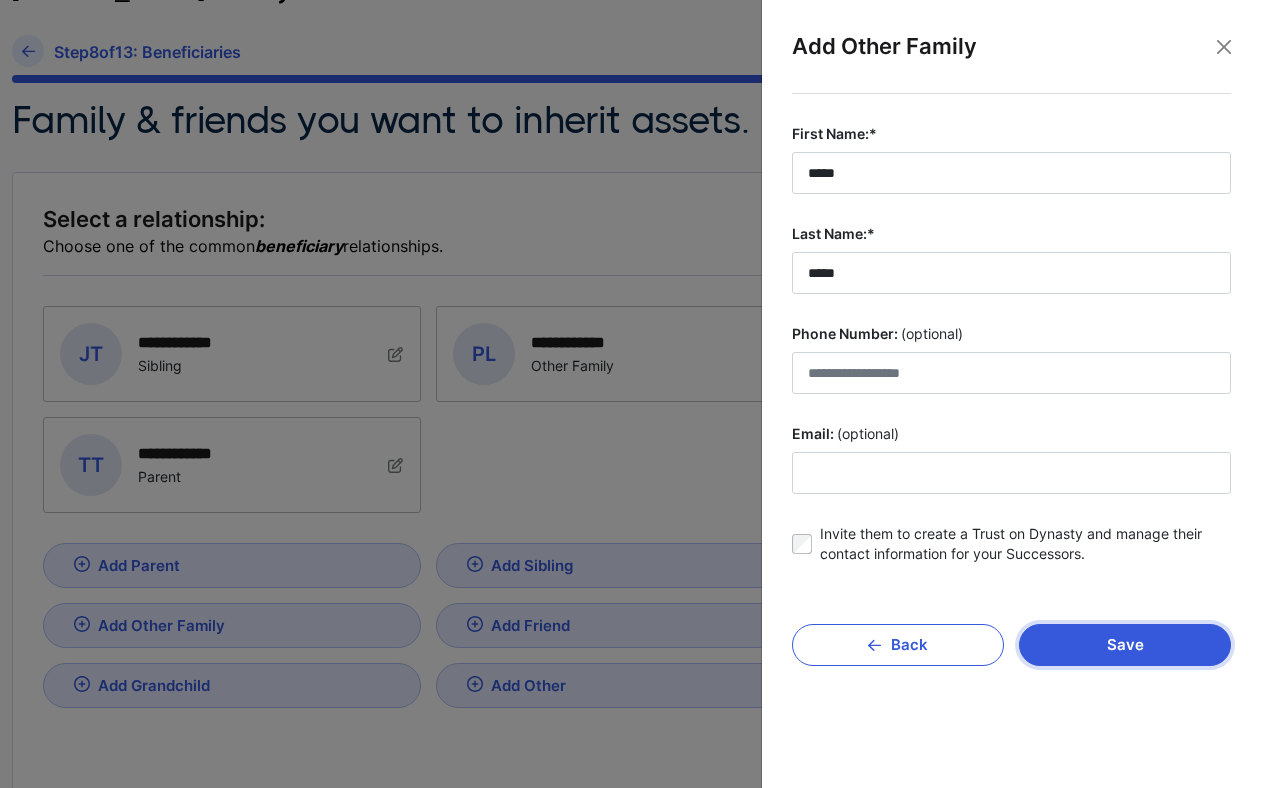 click on "Save" at bounding box center (1125, 645) 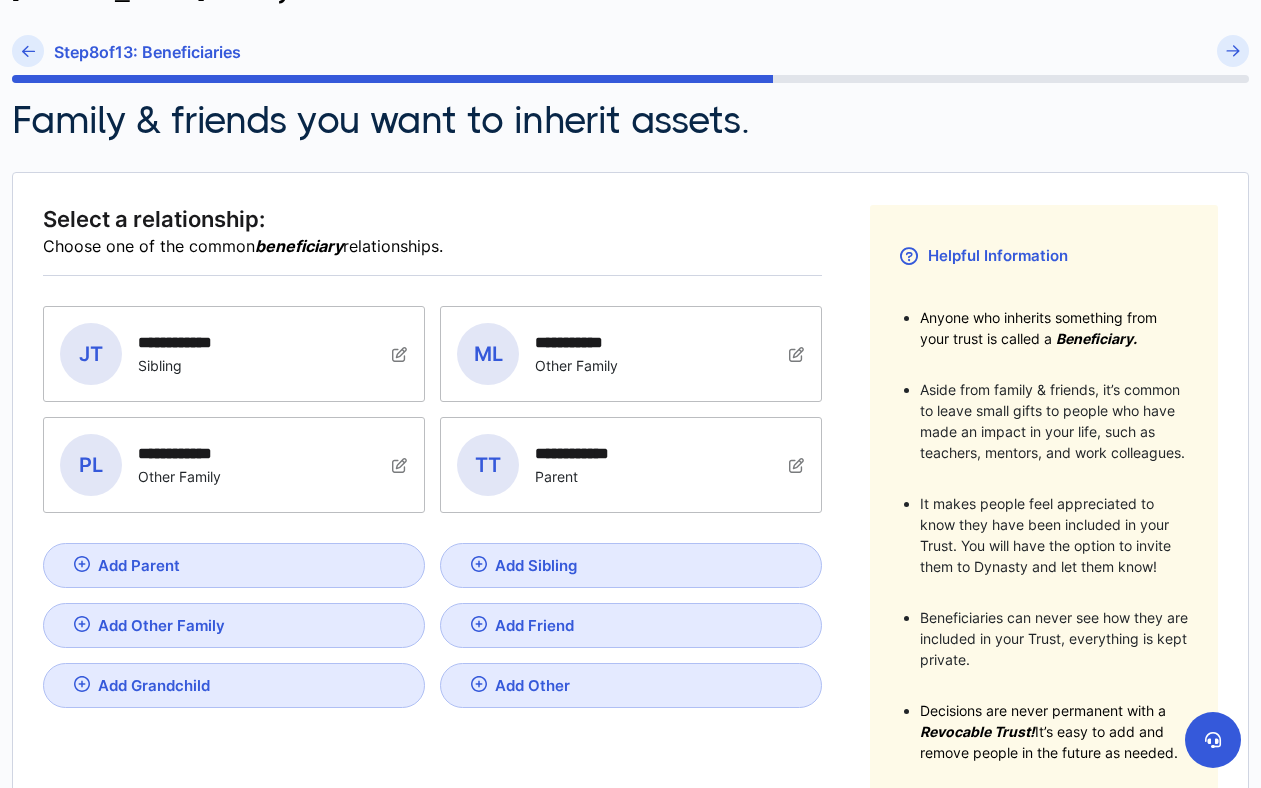 click on "Add Other Family" at bounding box center (234, 625) 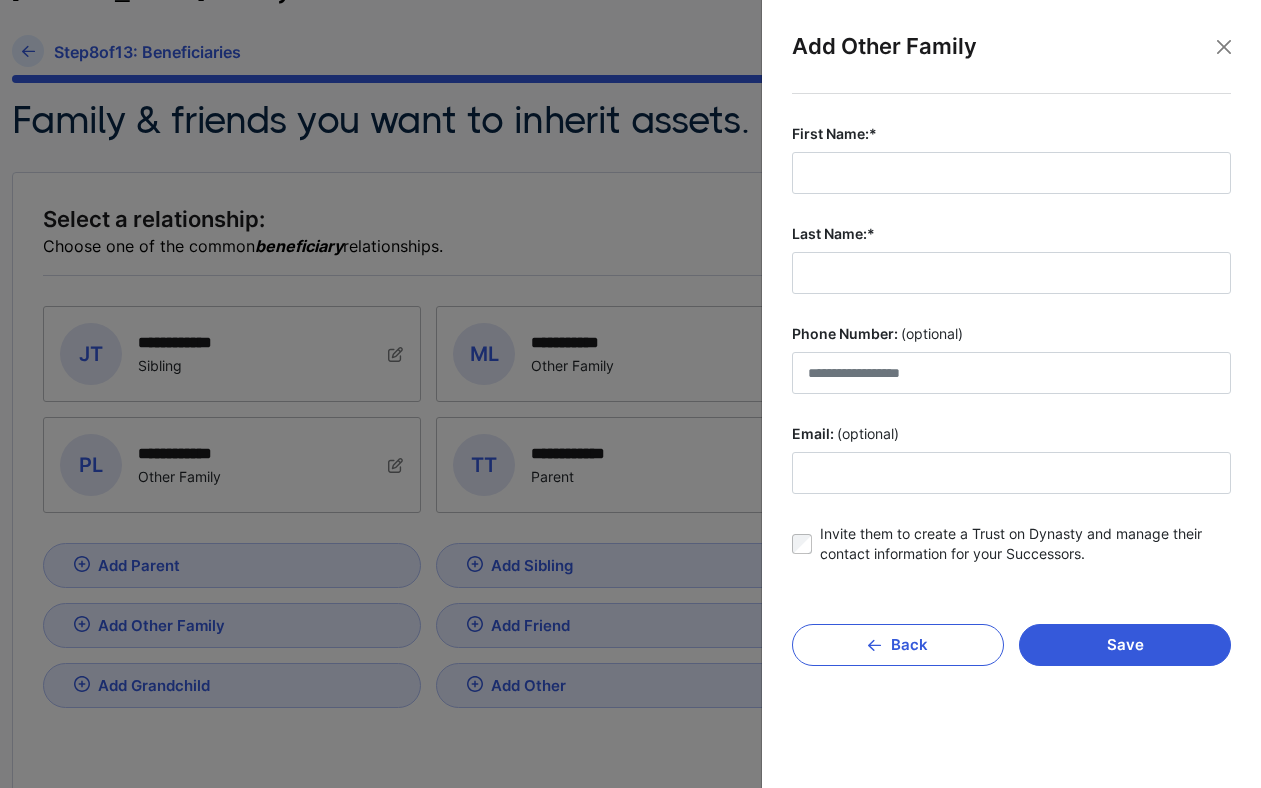 click on "First Name:* Last Name:* Phone Number:   (optional) Email:   (optional) Invite them to create a Trust on Dynasty and manage their contact information for your Successors." at bounding box center [1011, 349] 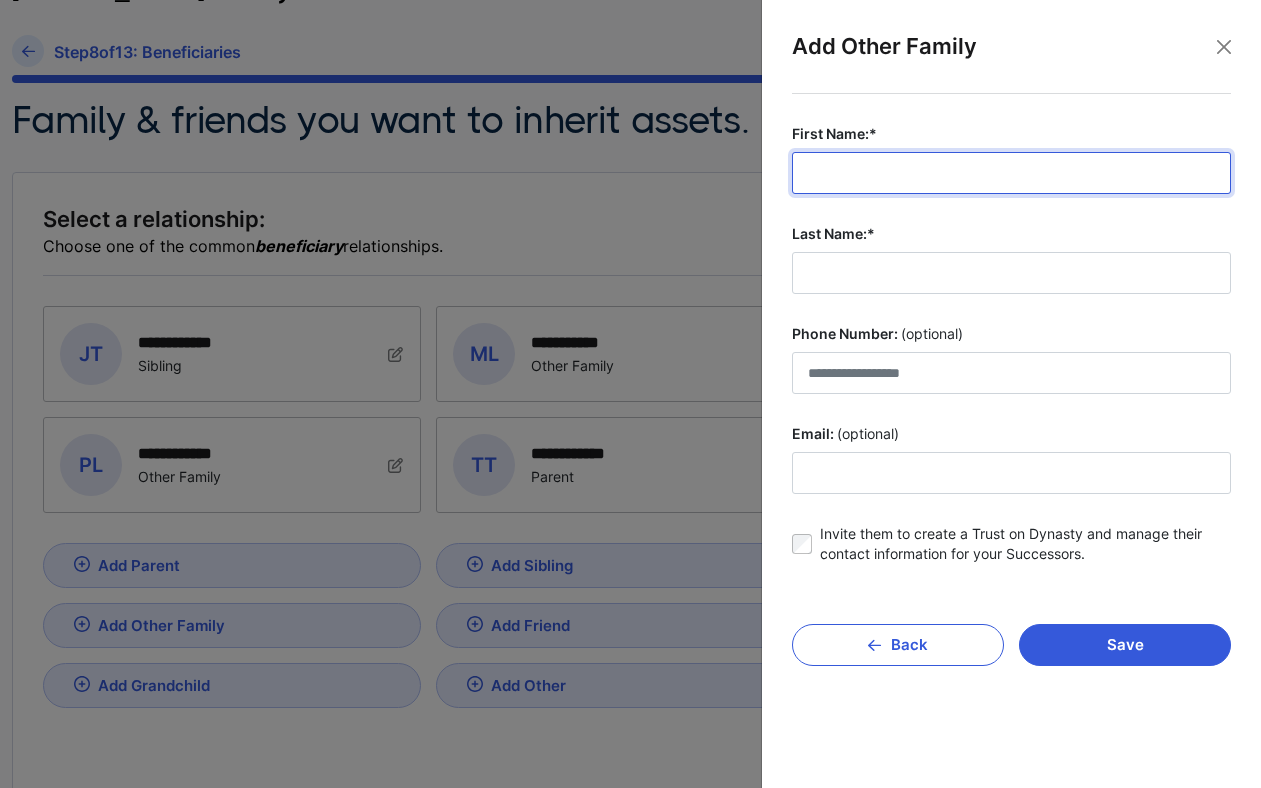 click on "First Name:*" at bounding box center [1011, 173] 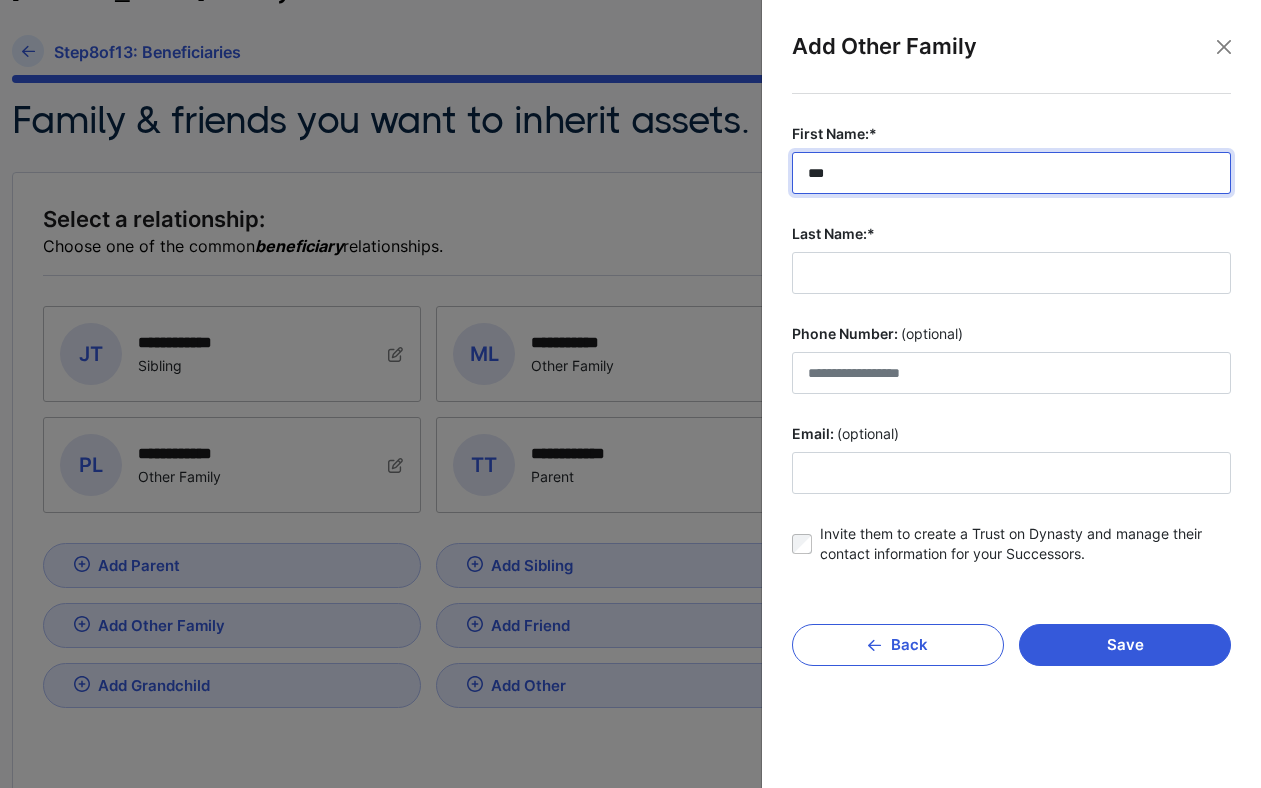 type on "***" 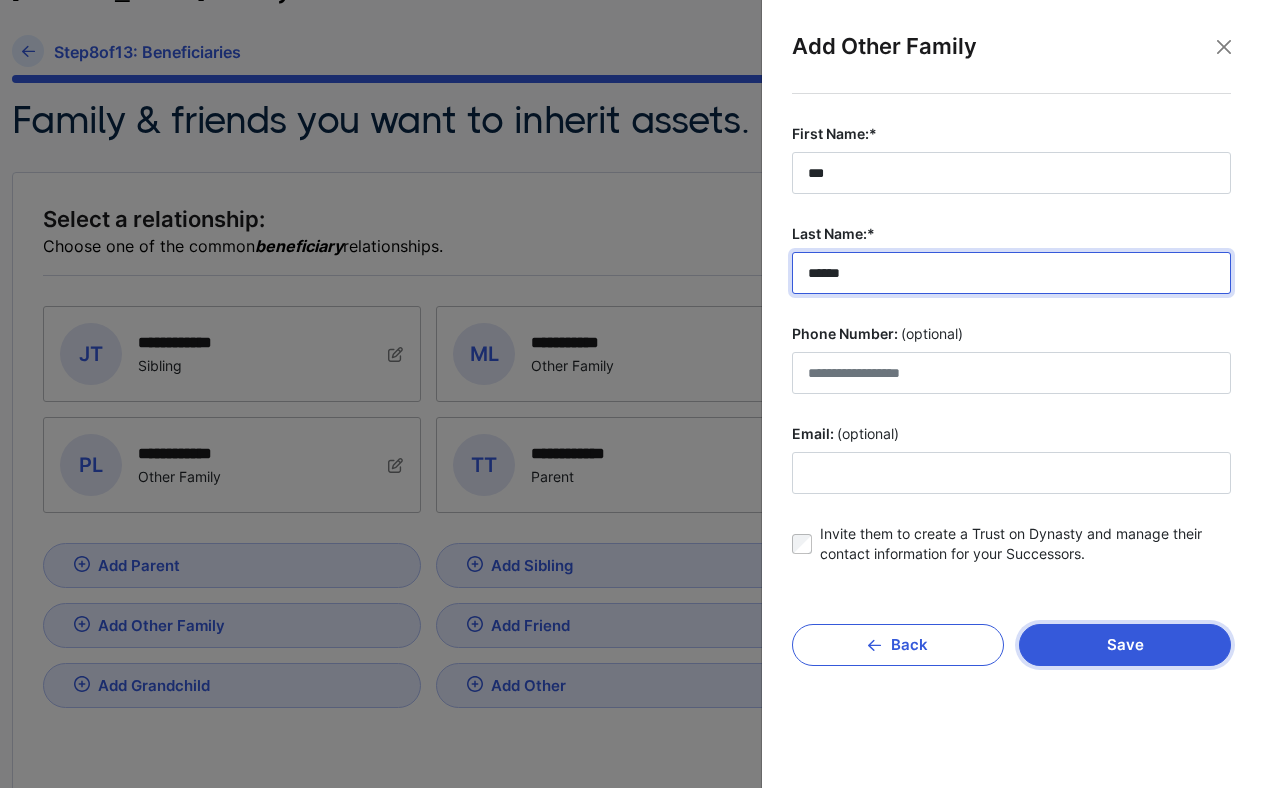 type on "******" 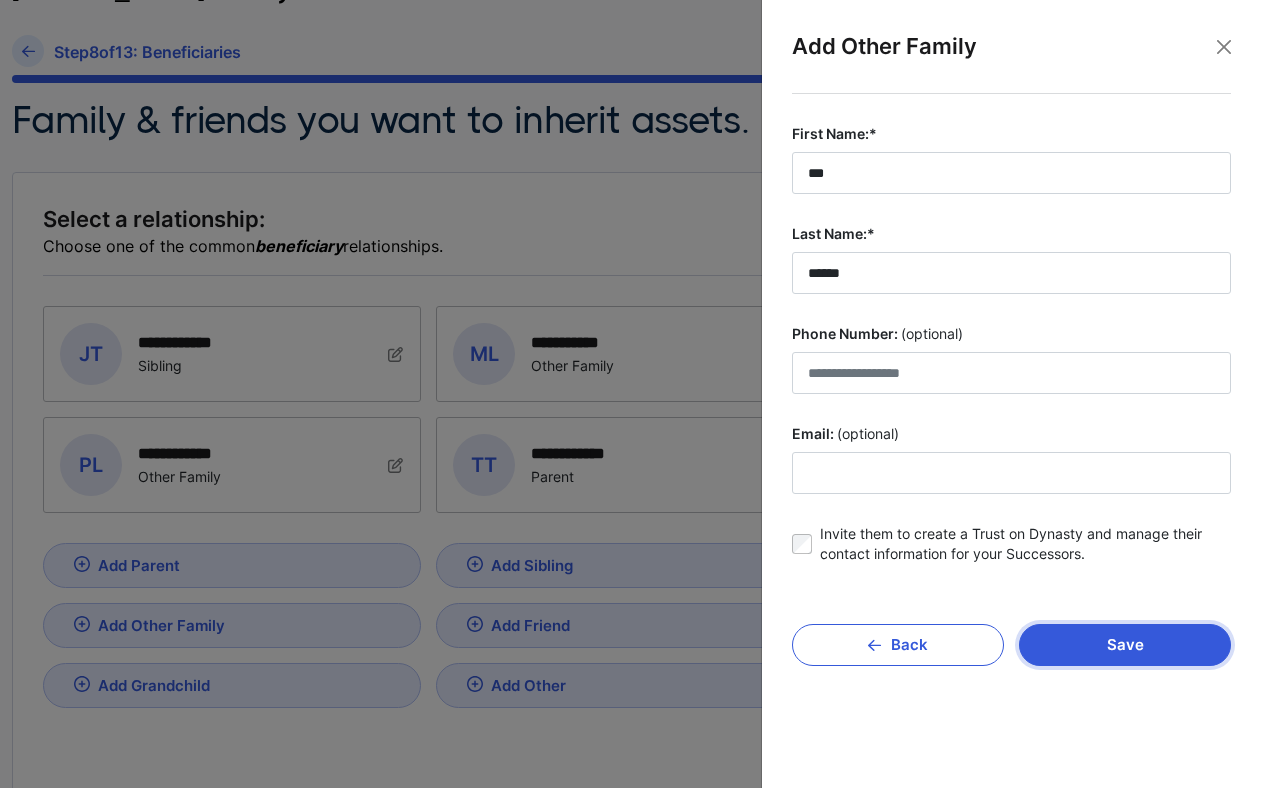 click on "Save" at bounding box center [1125, 645] 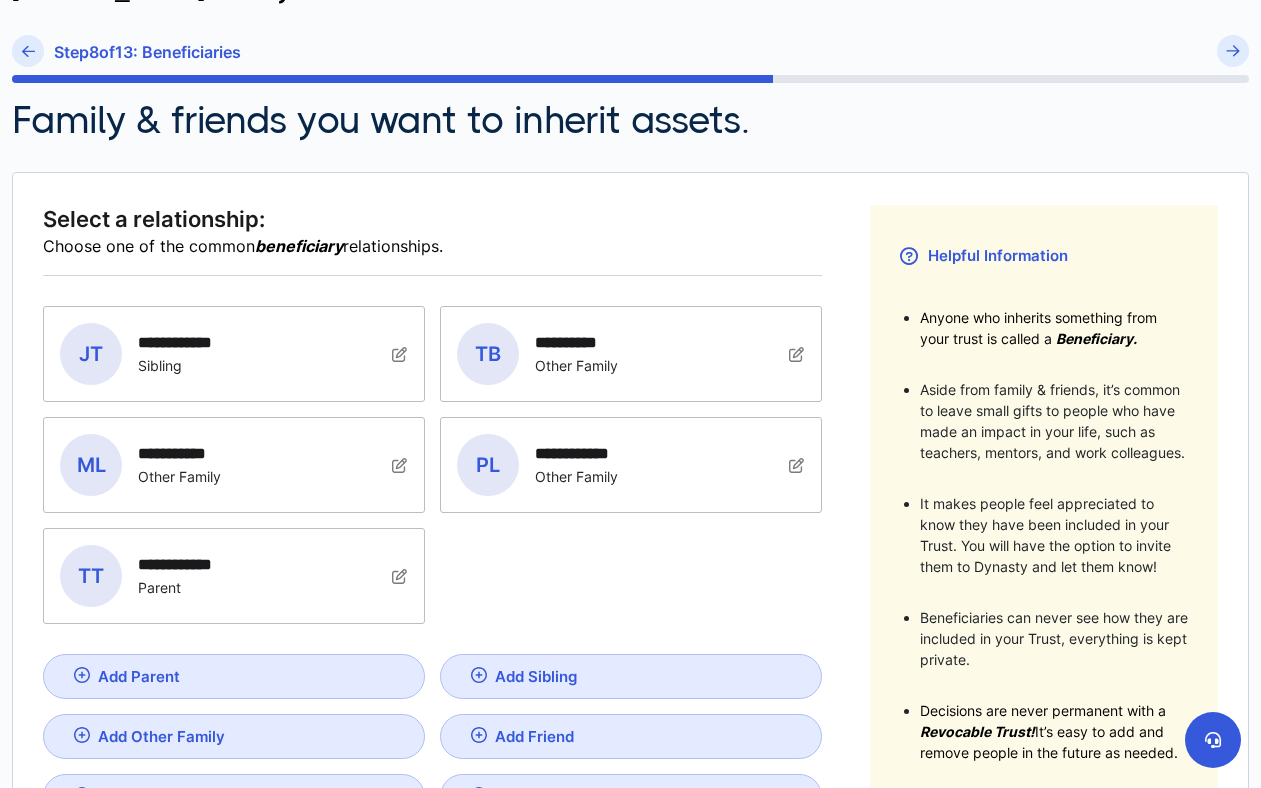 click on "Add Other Family" at bounding box center (234, 736) 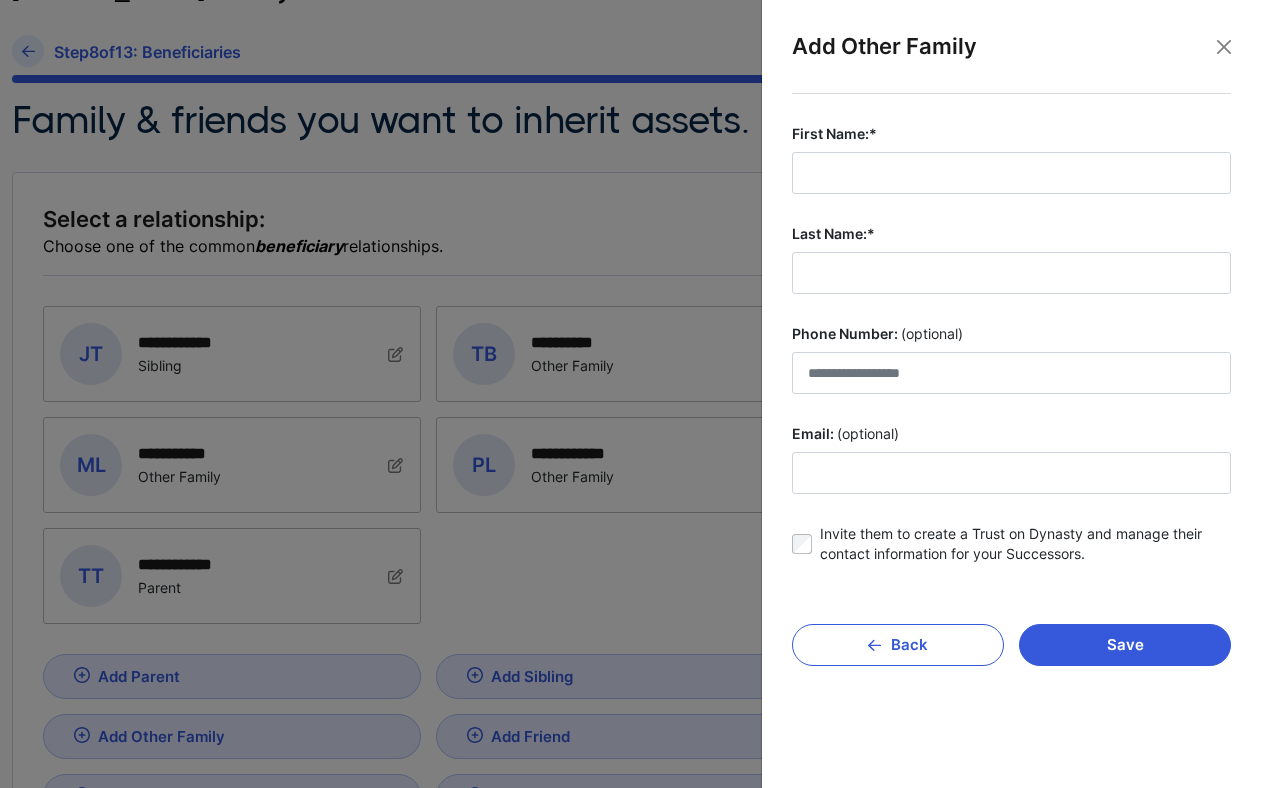 click on "First Name:*" at bounding box center (1011, 134) 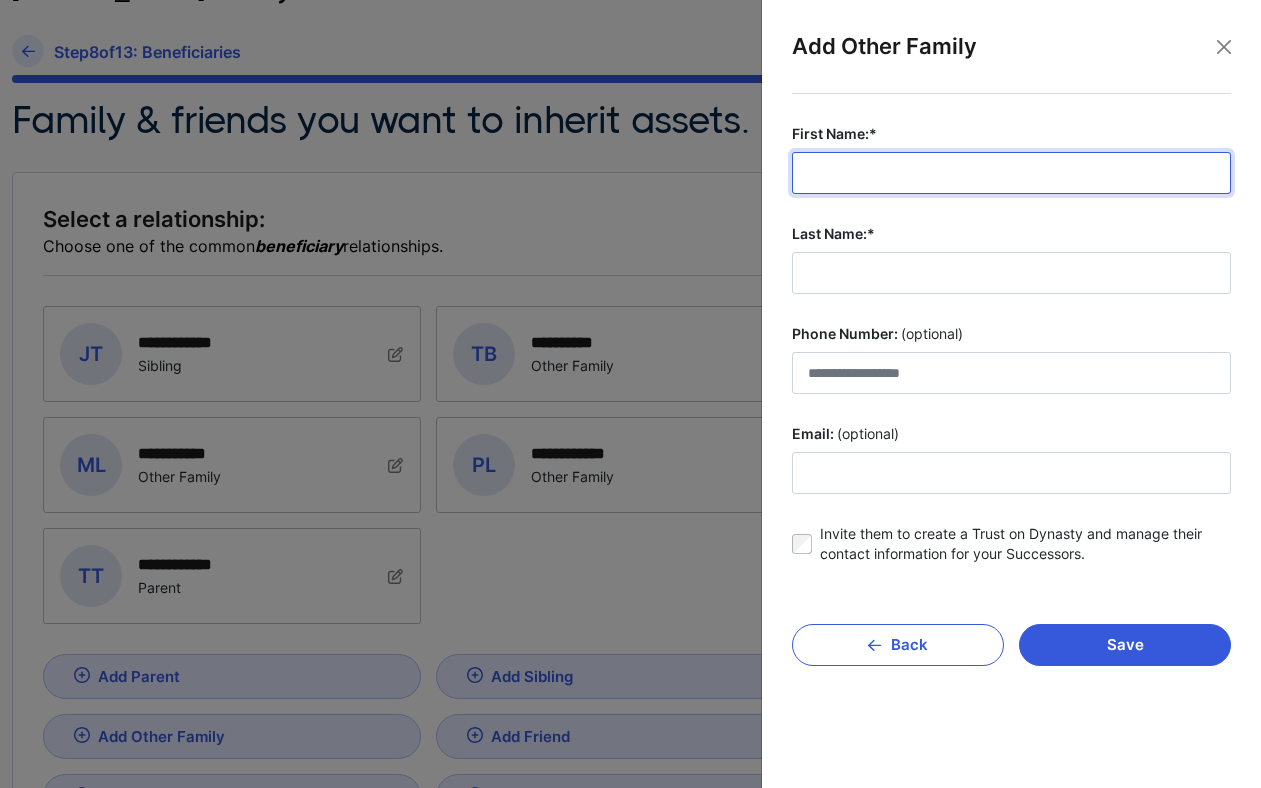 click on "First Name:*" at bounding box center [1011, 173] 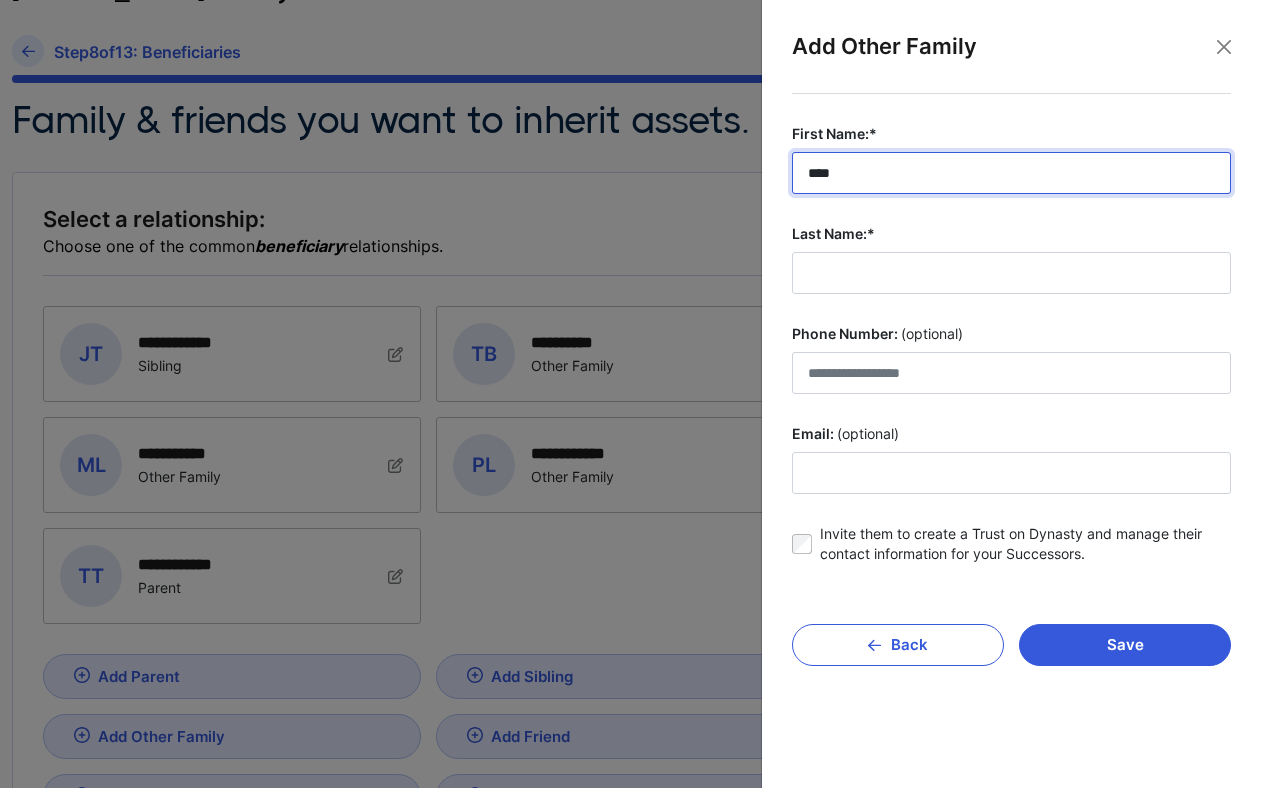 type on "****" 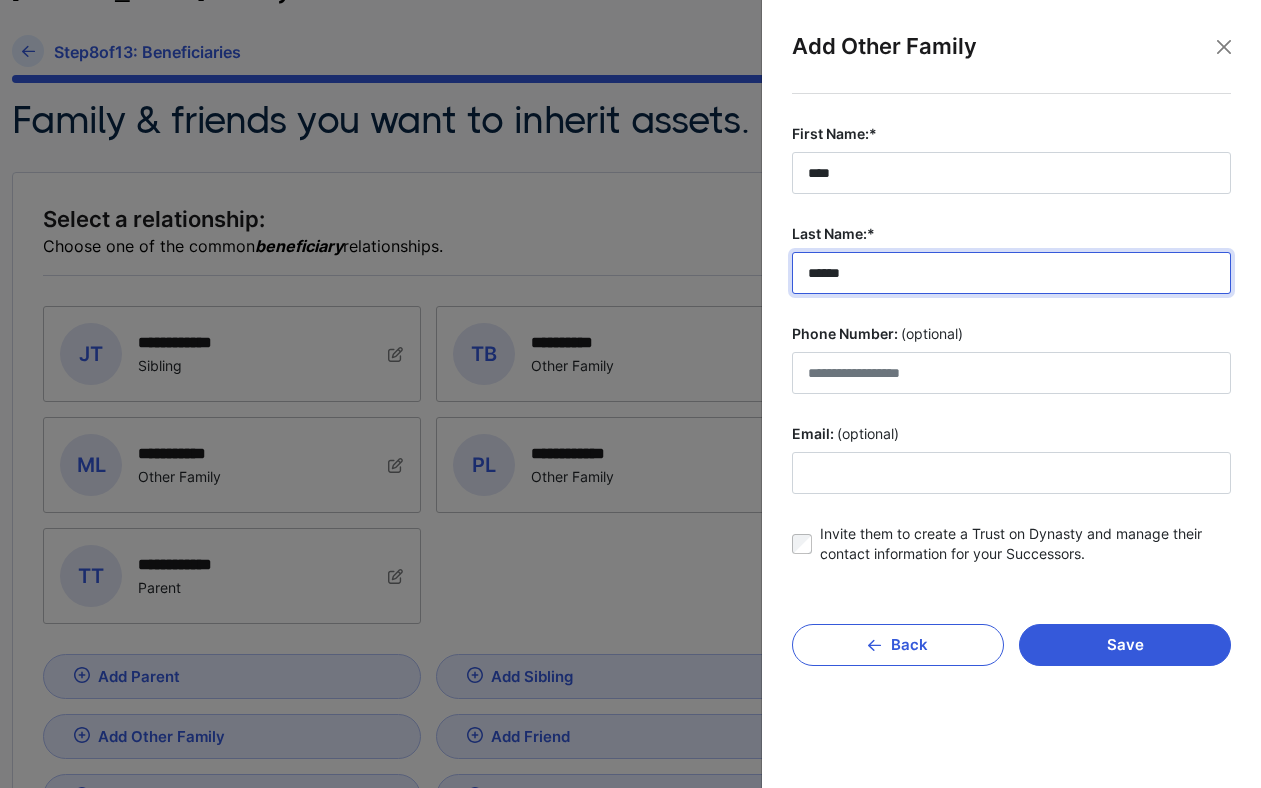 type on "******" 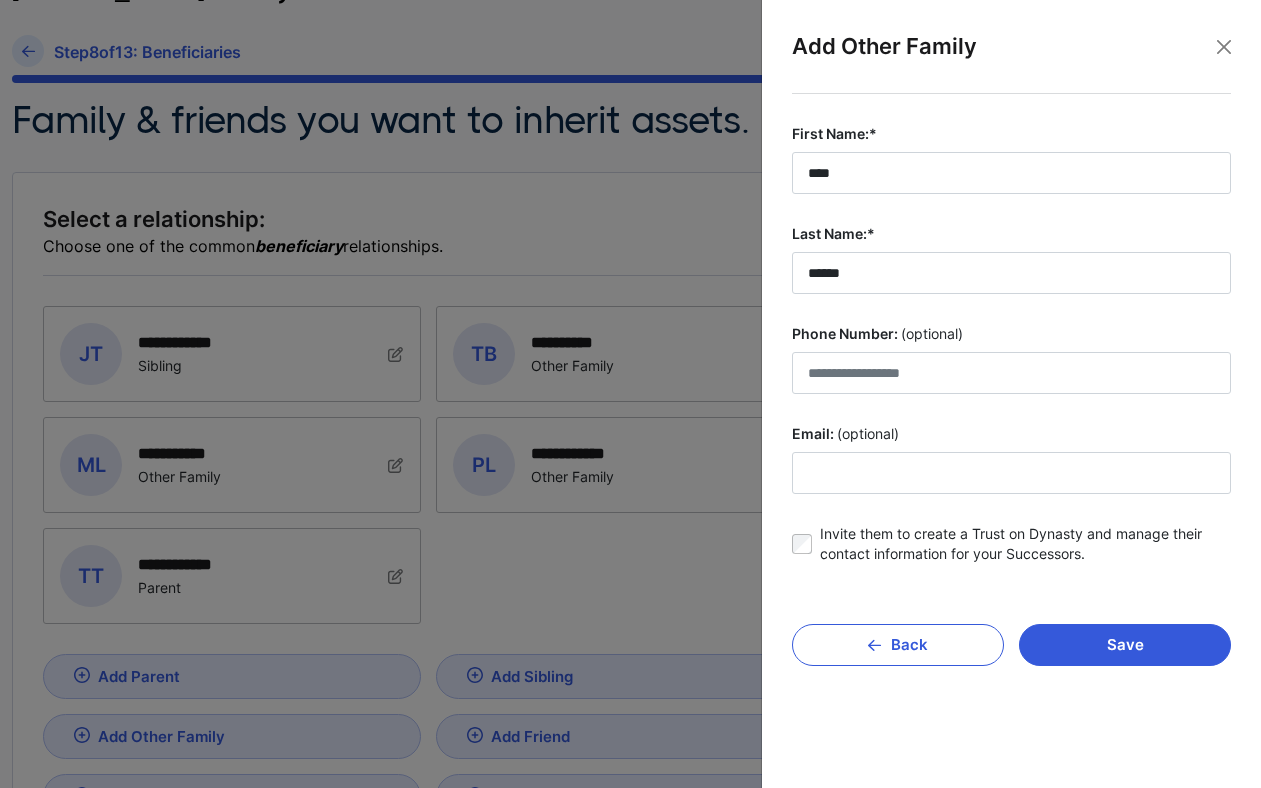 click on "Invite them to create a Trust on Dynasty and manage their contact information for your Successors." at bounding box center (1025, 544) 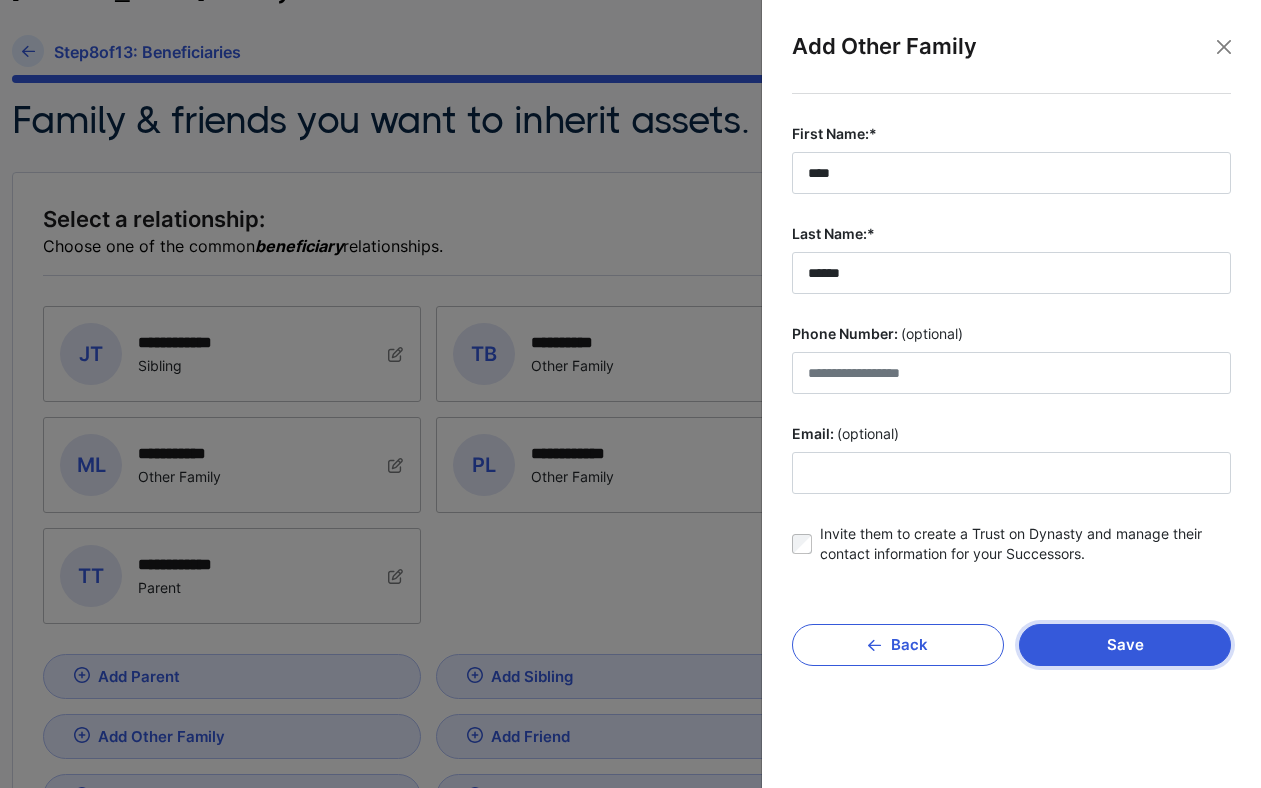 click on "Save" at bounding box center [1125, 645] 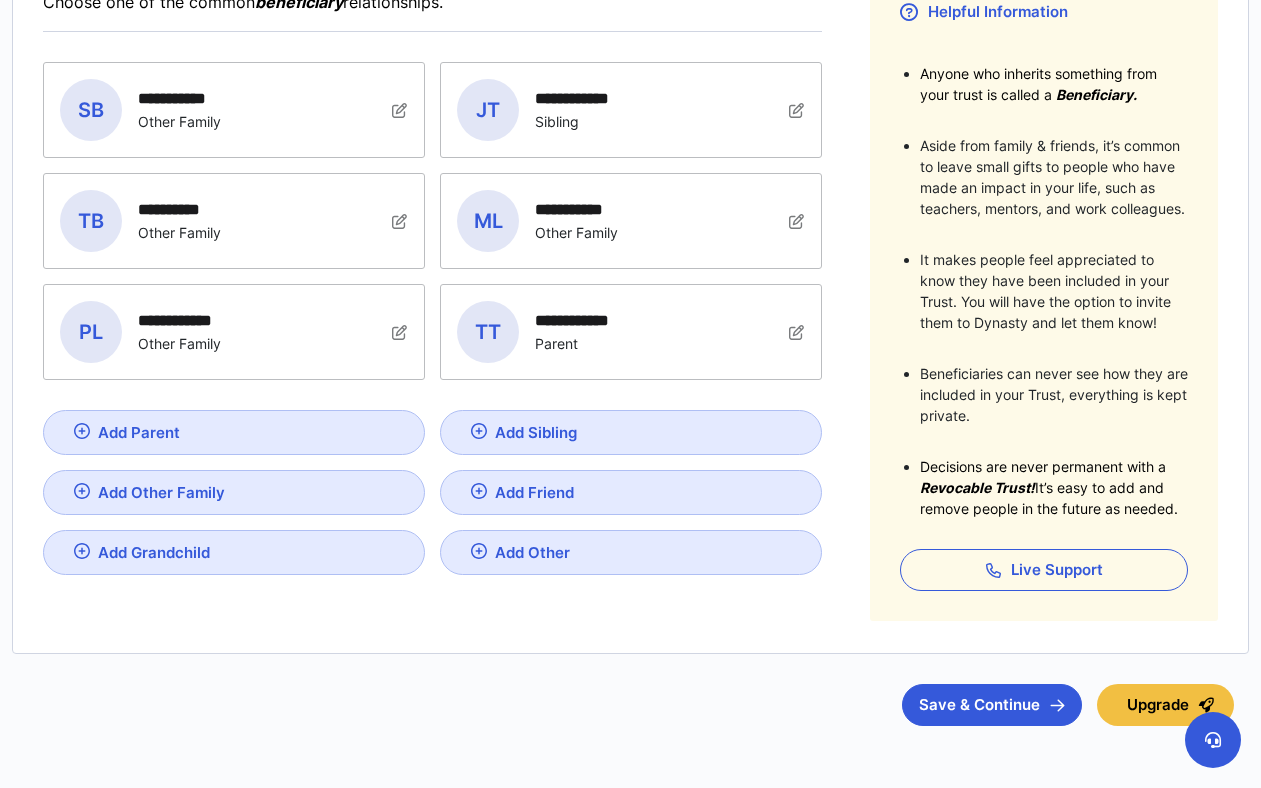 scroll, scrollTop: 449, scrollLeft: 0, axis: vertical 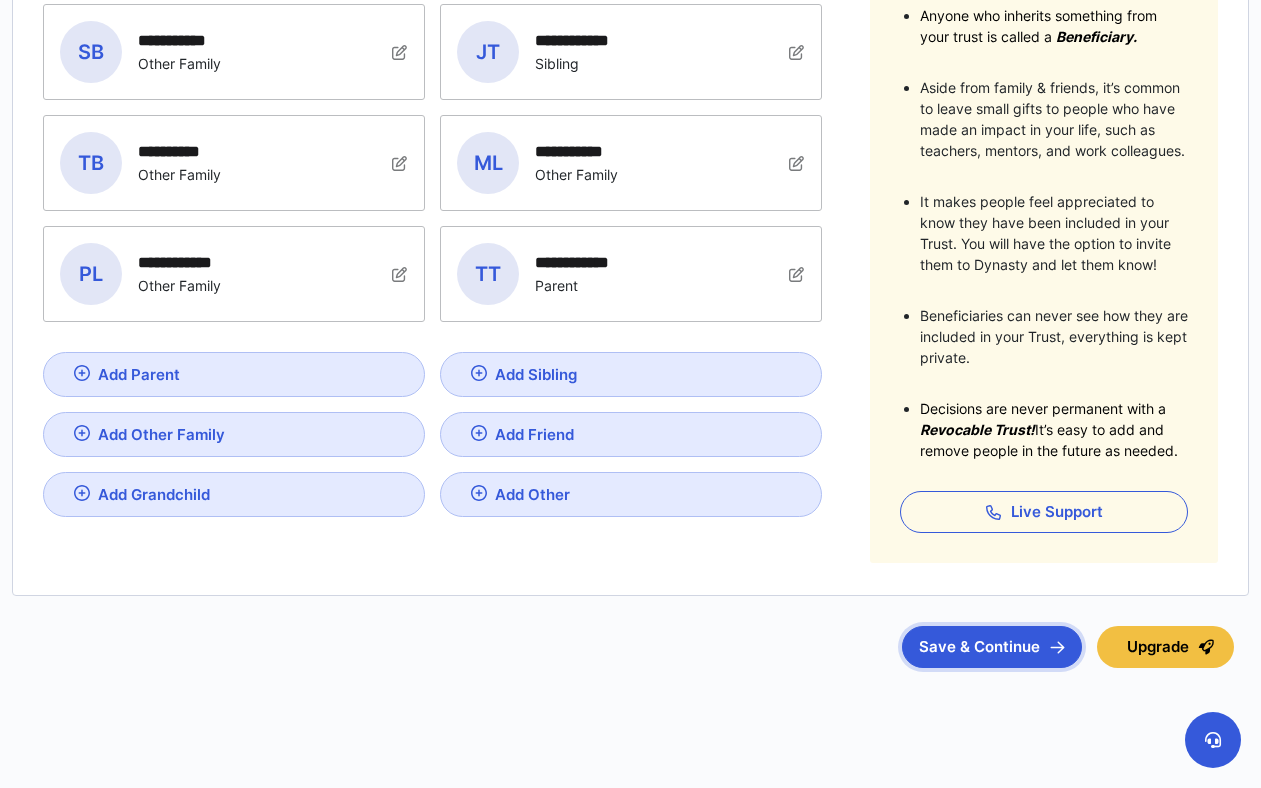 click on "Save & Continue" at bounding box center [992, 647] 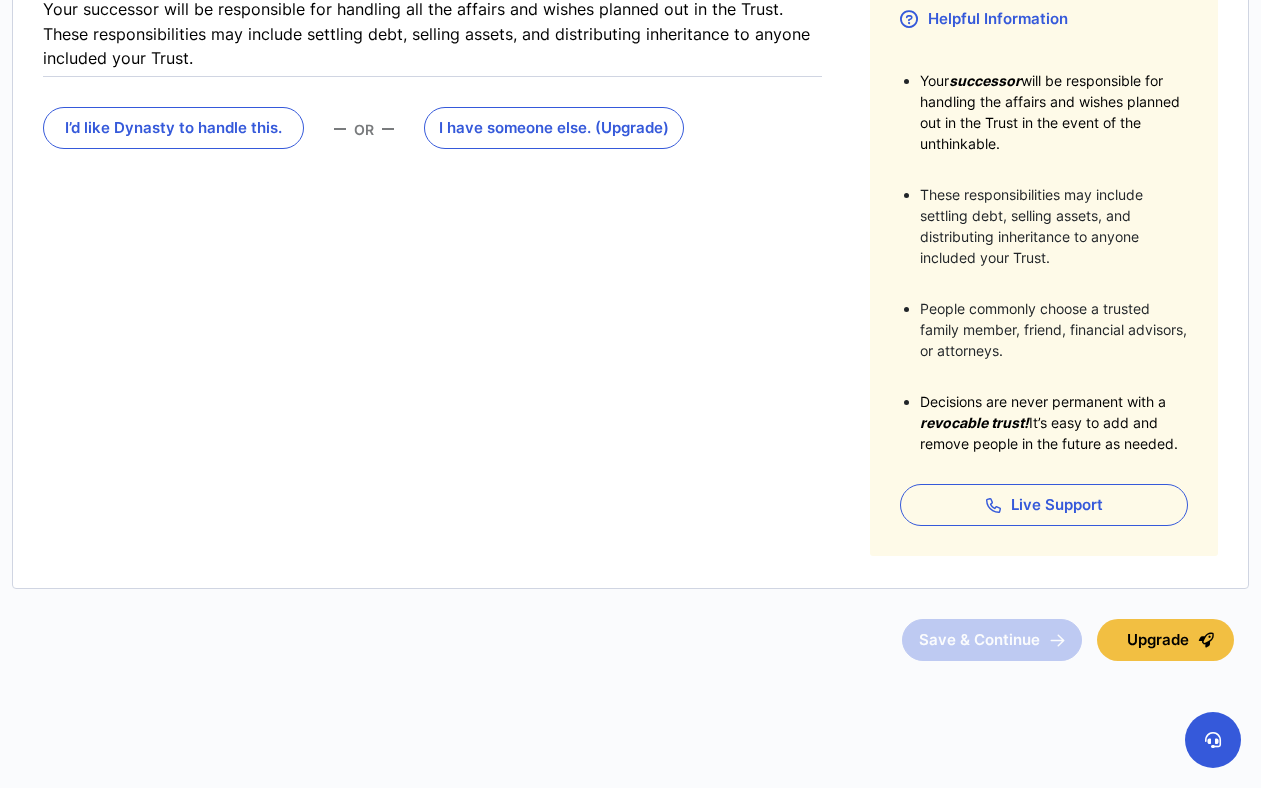 scroll, scrollTop: 0, scrollLeft: 0, axis: both 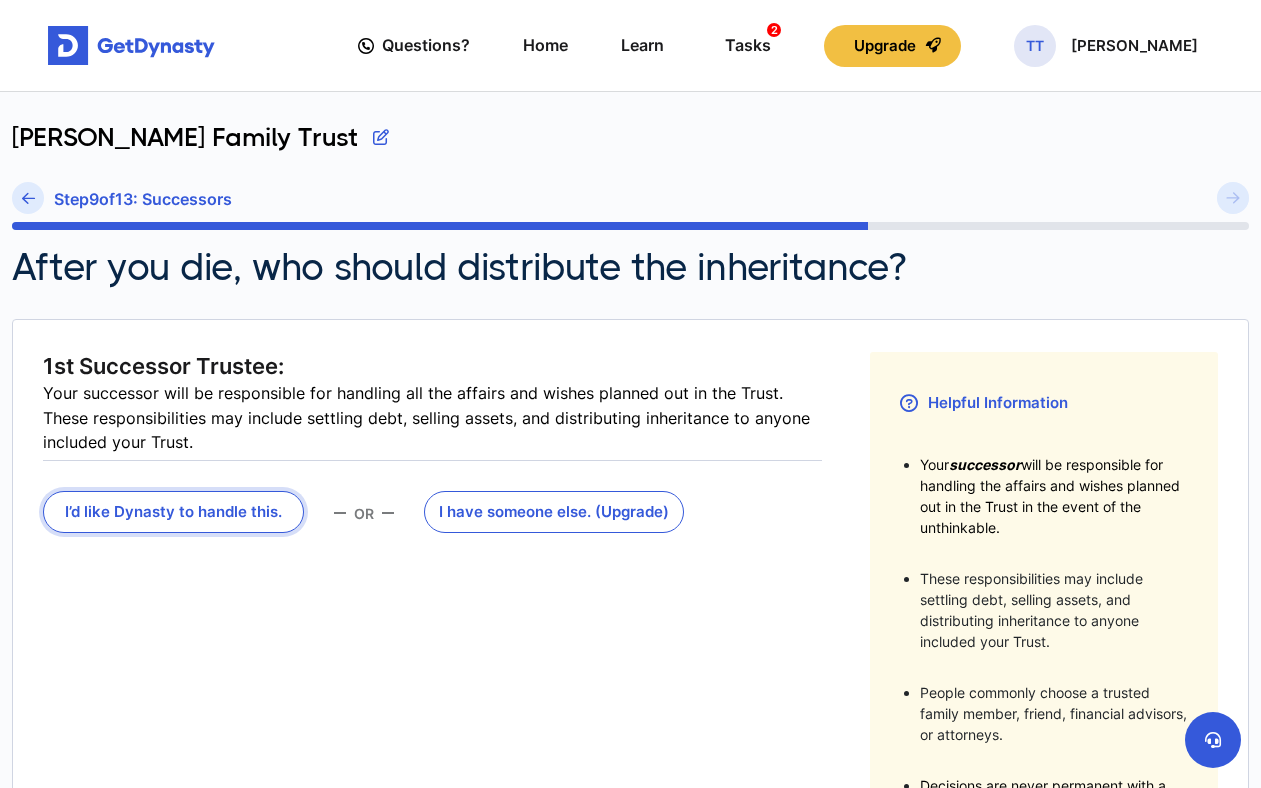 click on "I’d like Dynasty to handle this." at bounding box center (173, 512) 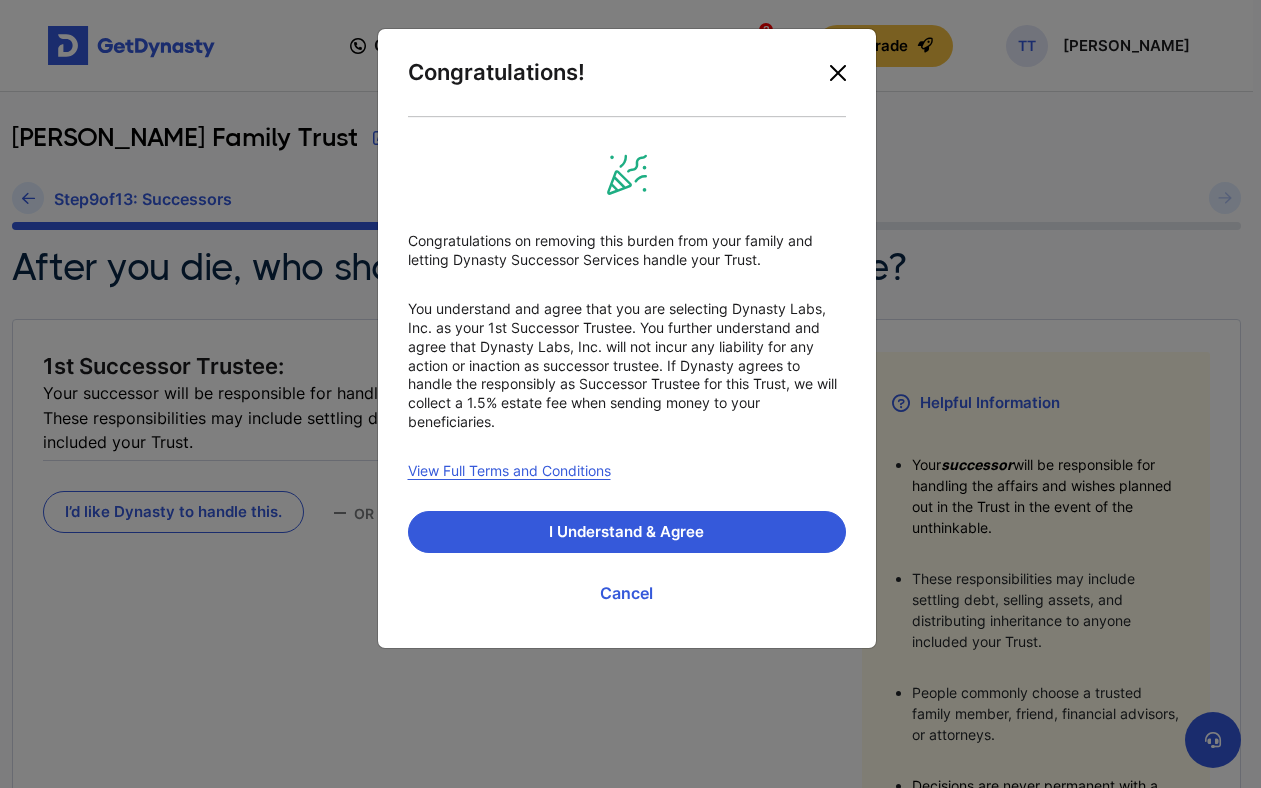 click at bounding box center [838, 73] 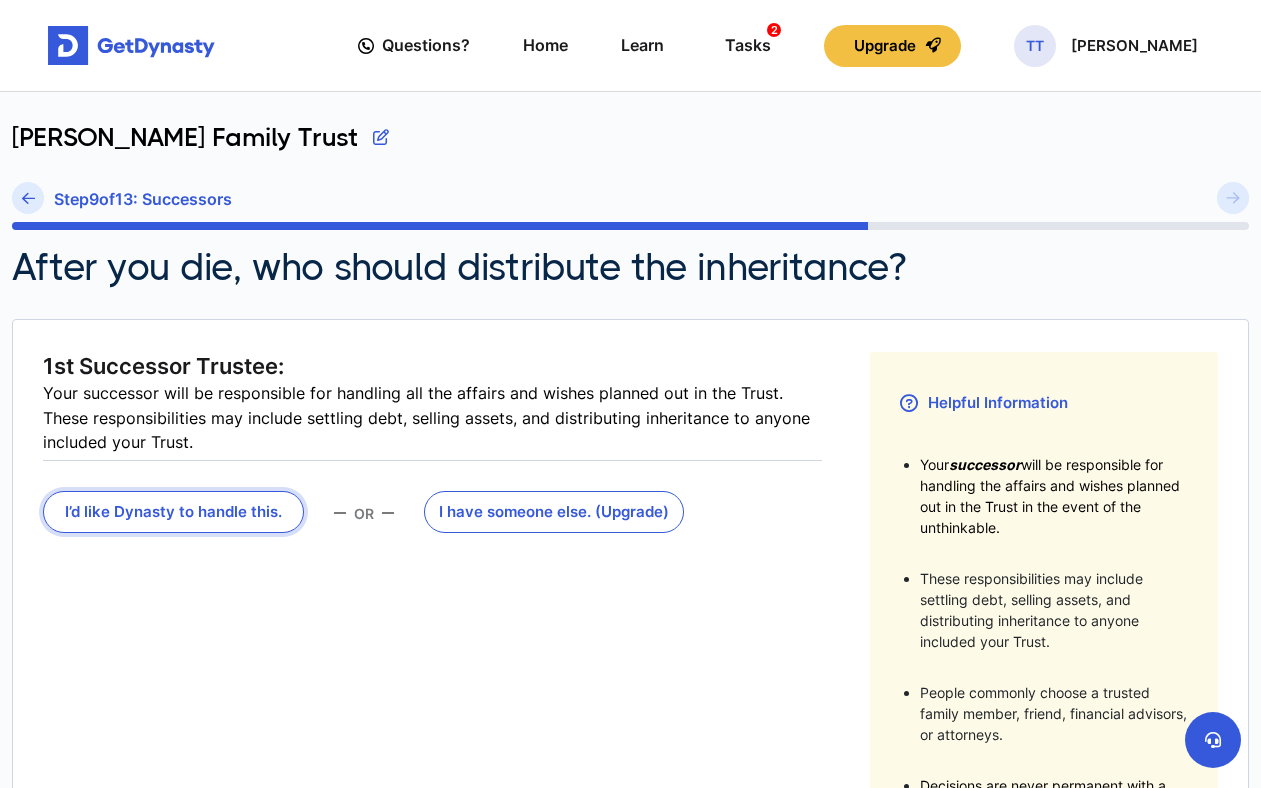 click on "I’d like Dynasty to handle this." at bounding box center [173, 512] 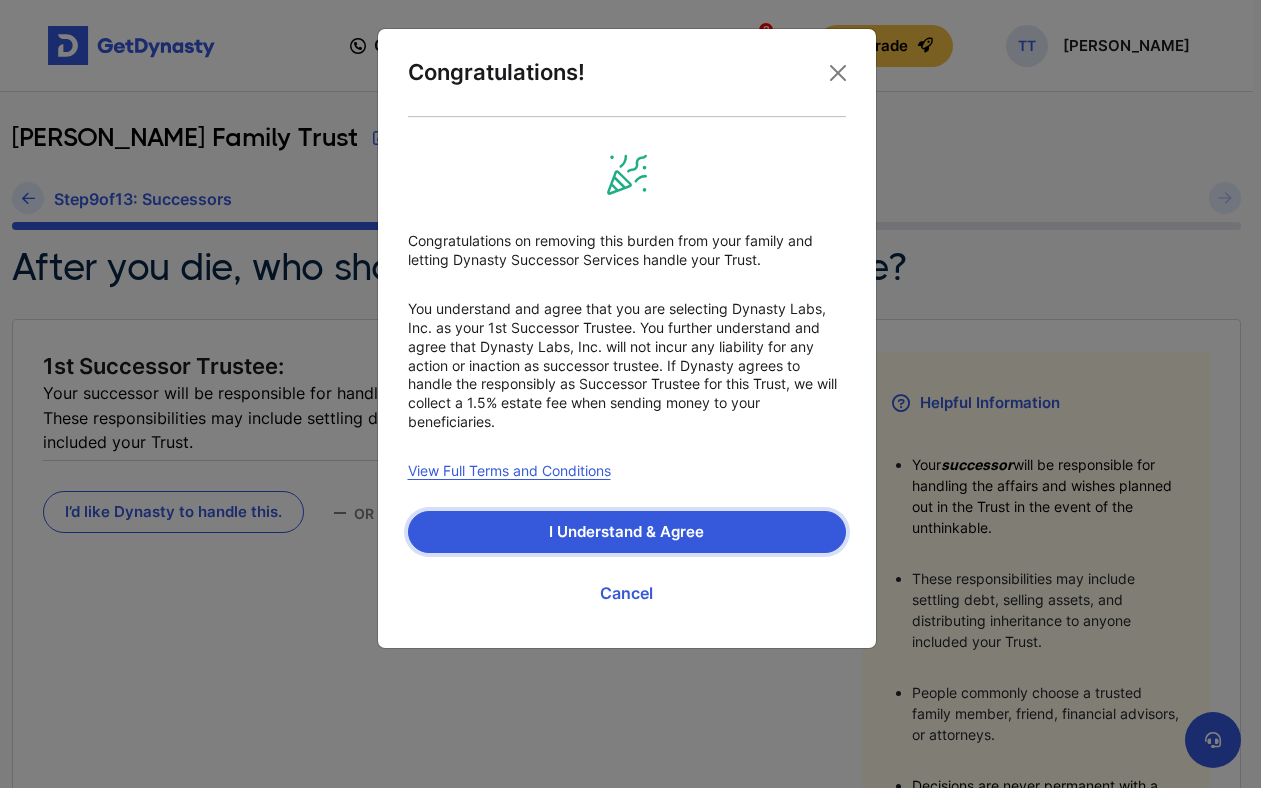 click on "I Understand & Agree" at bounding box center [627, 532] 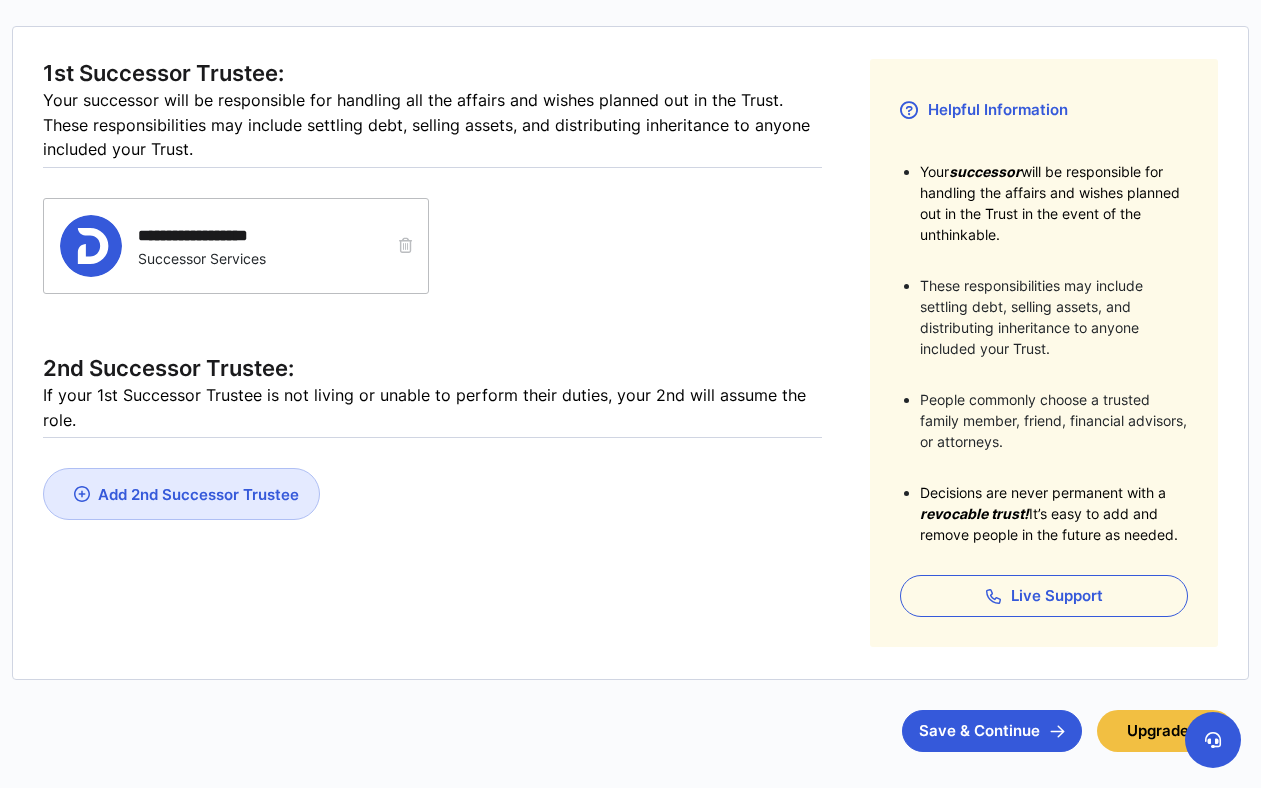 scroll, scrollTop: 305, scrollLeft: 0, axis: vertical 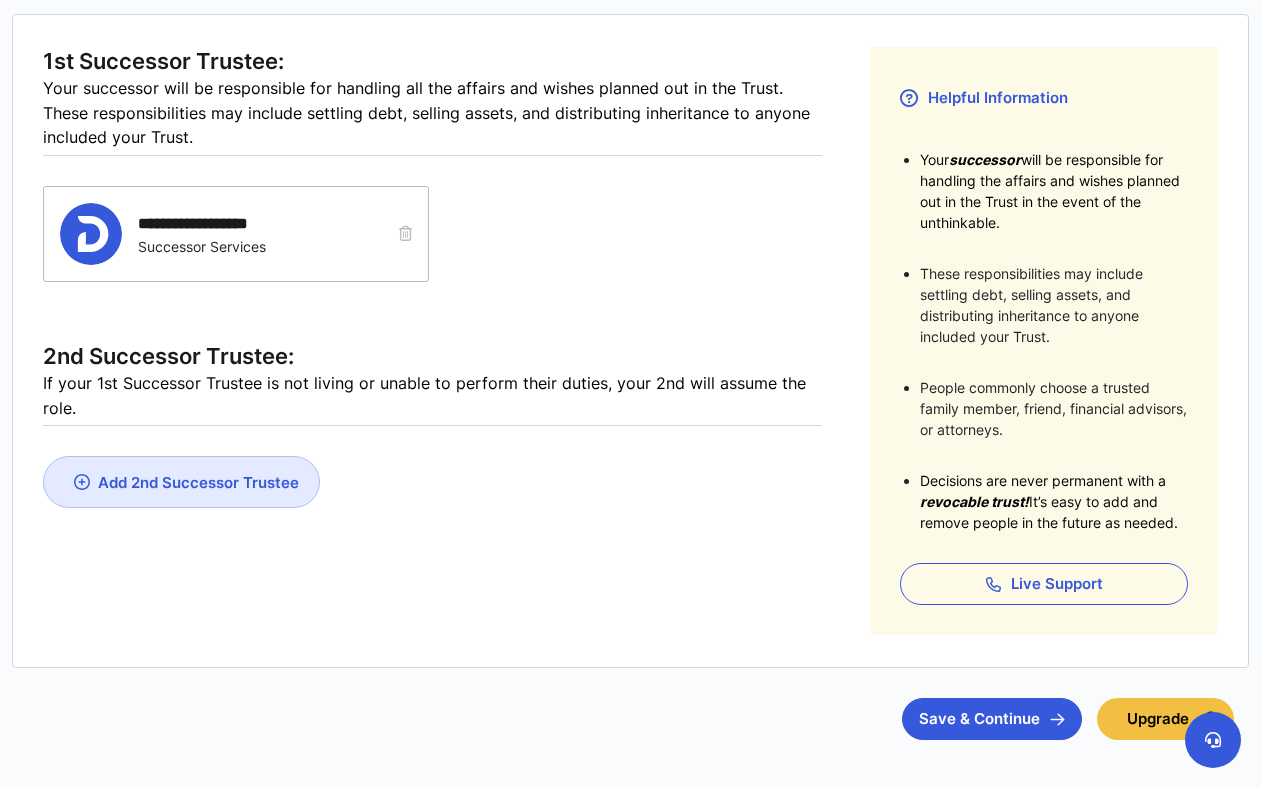 click on "Add 2nd Successor Trustee" at bounding box center (198, 482) 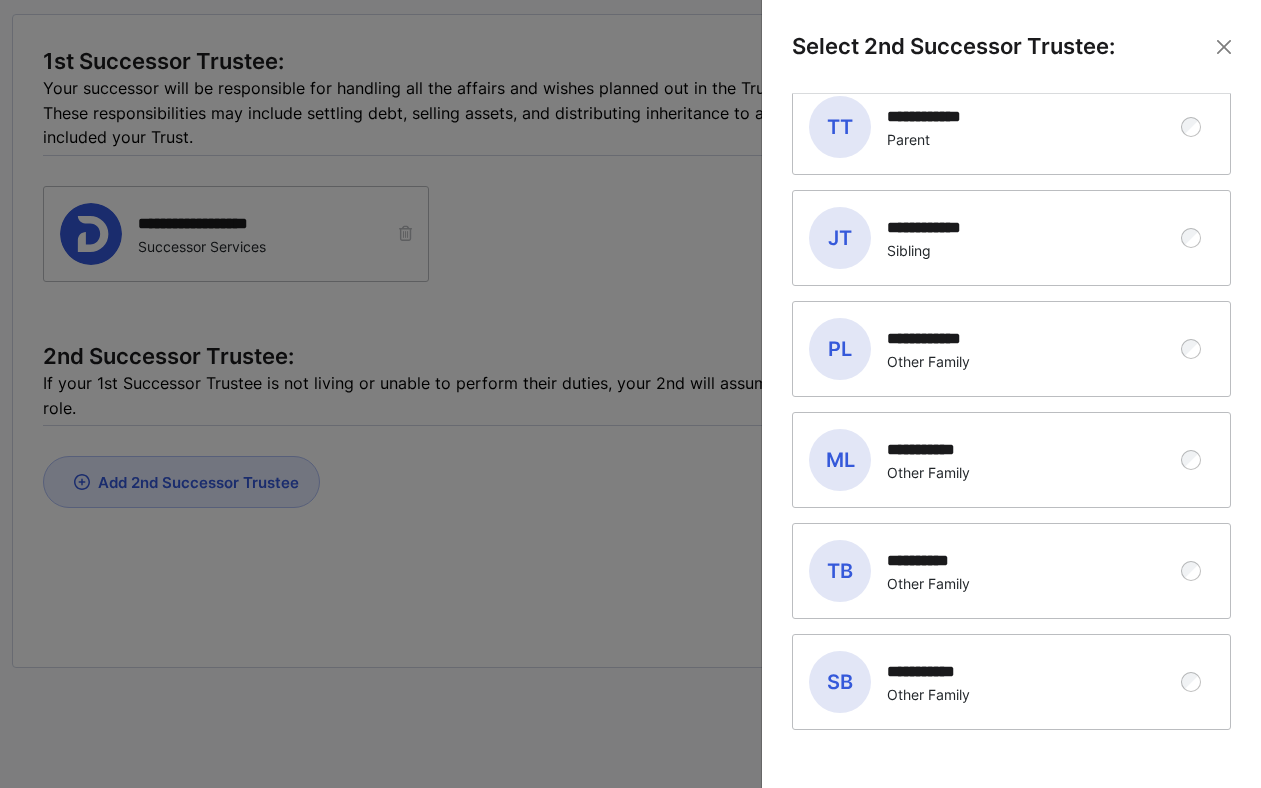 scroll, scrollTop: 61, scrollLeft: 0, axis: vertical 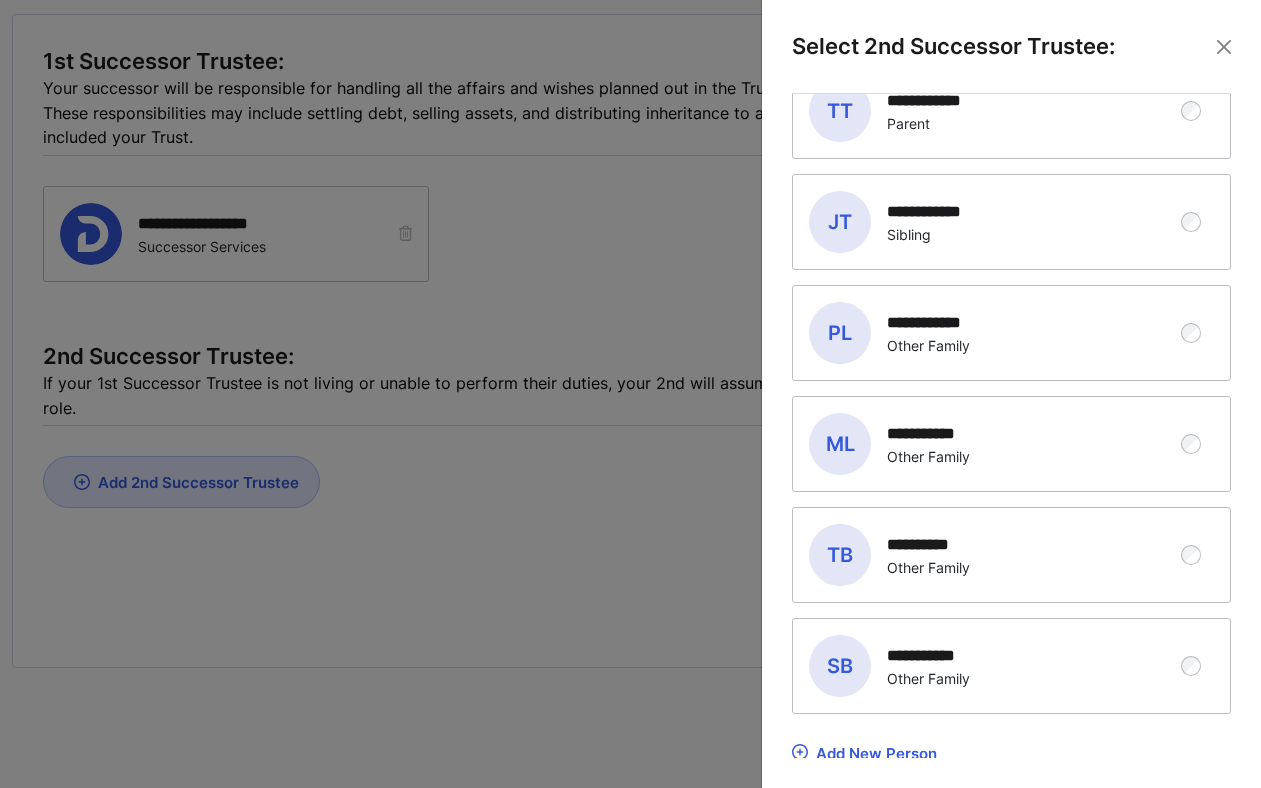 click on "**********" at bounding box center (996, 222) 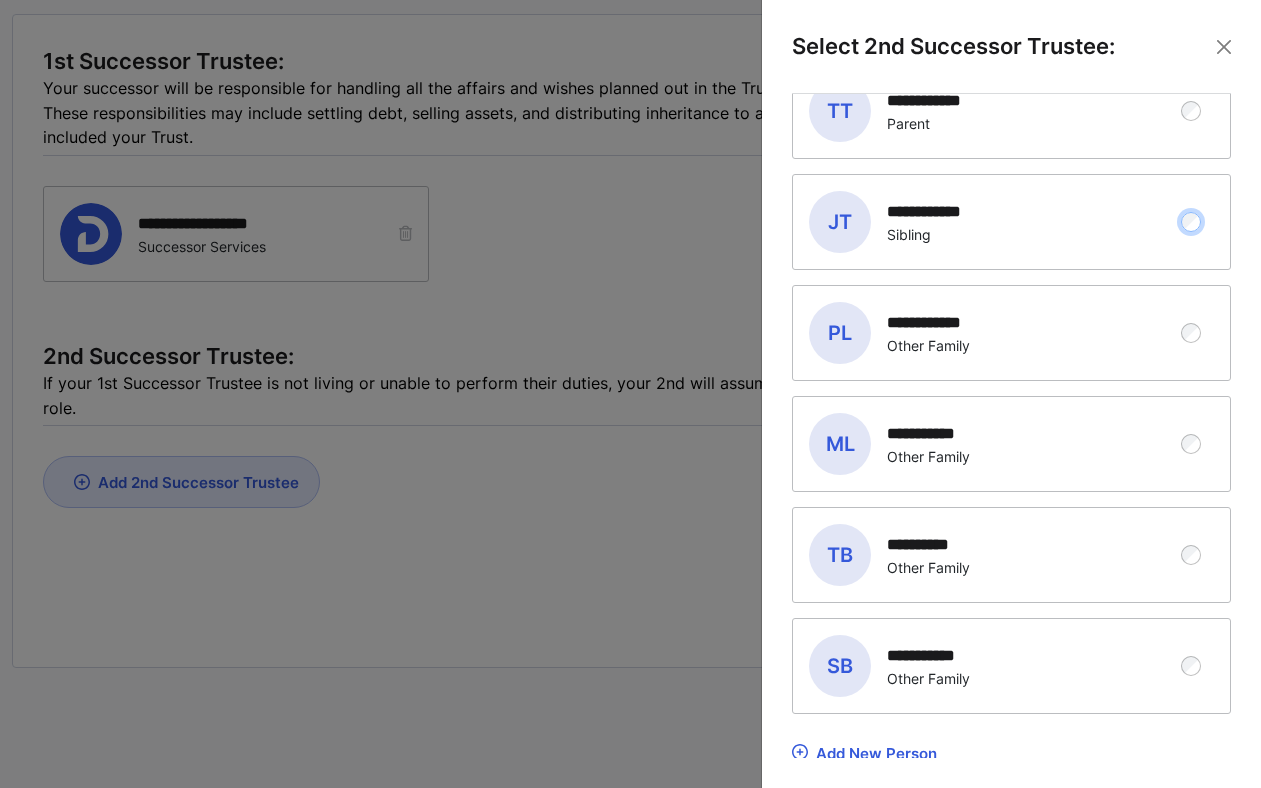 scroll, scrollTop: 173, scrollLeft: 0, axis: vertical 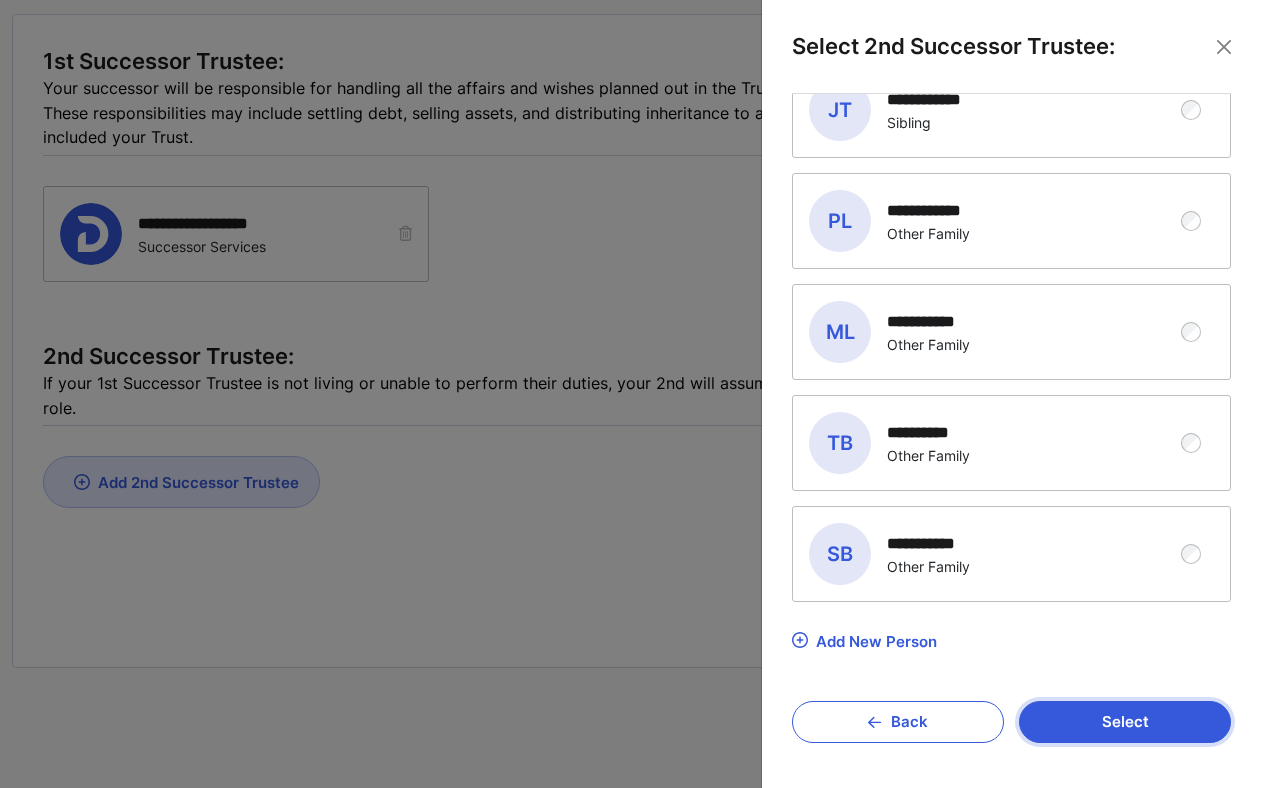 click on "Select" at bounding box center (1125, 722) 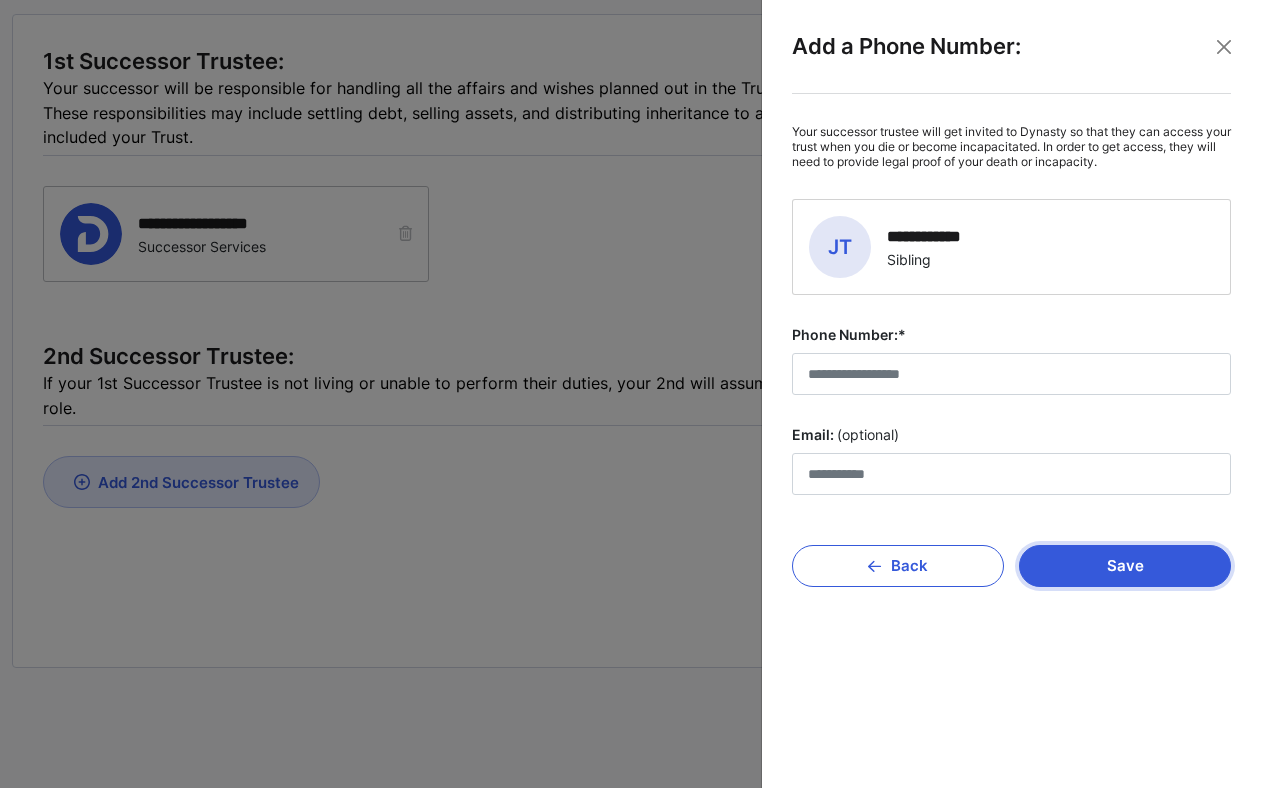 scroll, scrollTop: 0, scrollLeft: 0, axis: both 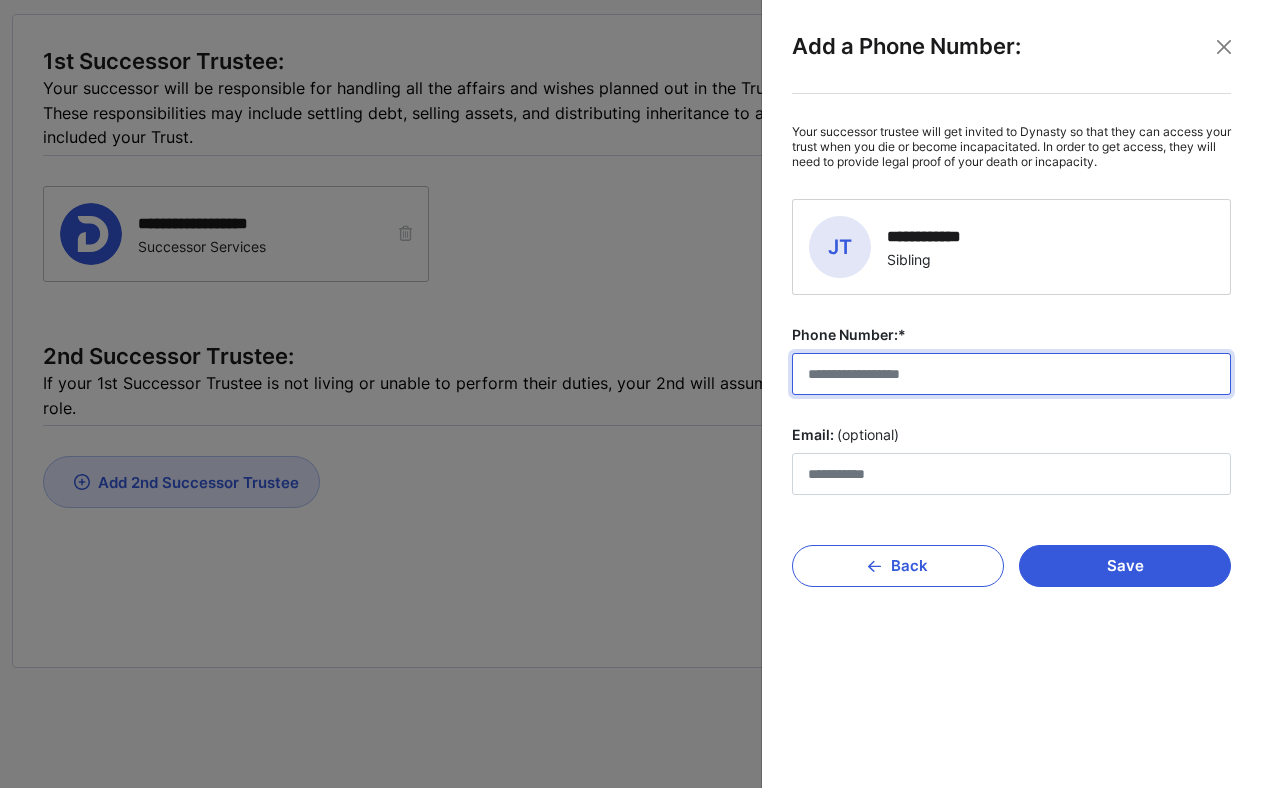 click on "Phone Number:*" at bounding box center (1011, 374) 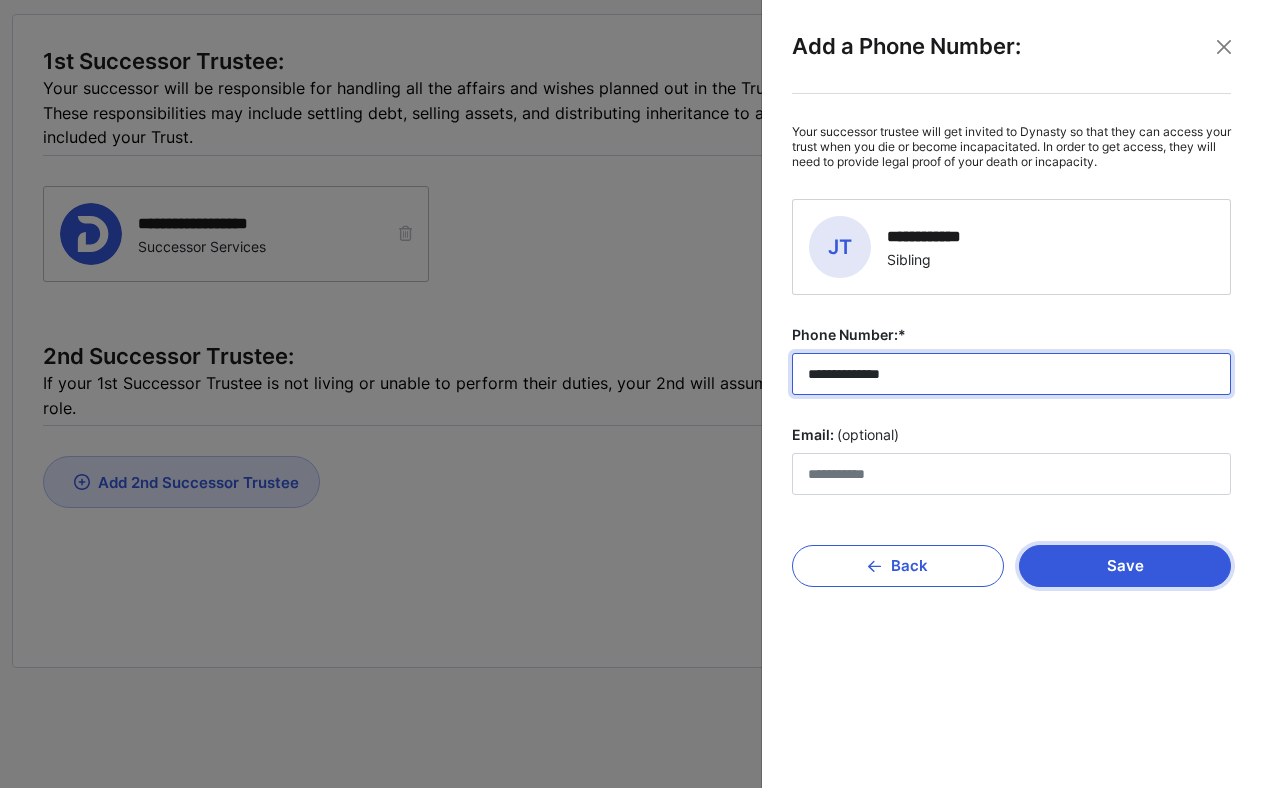 type on "**********" 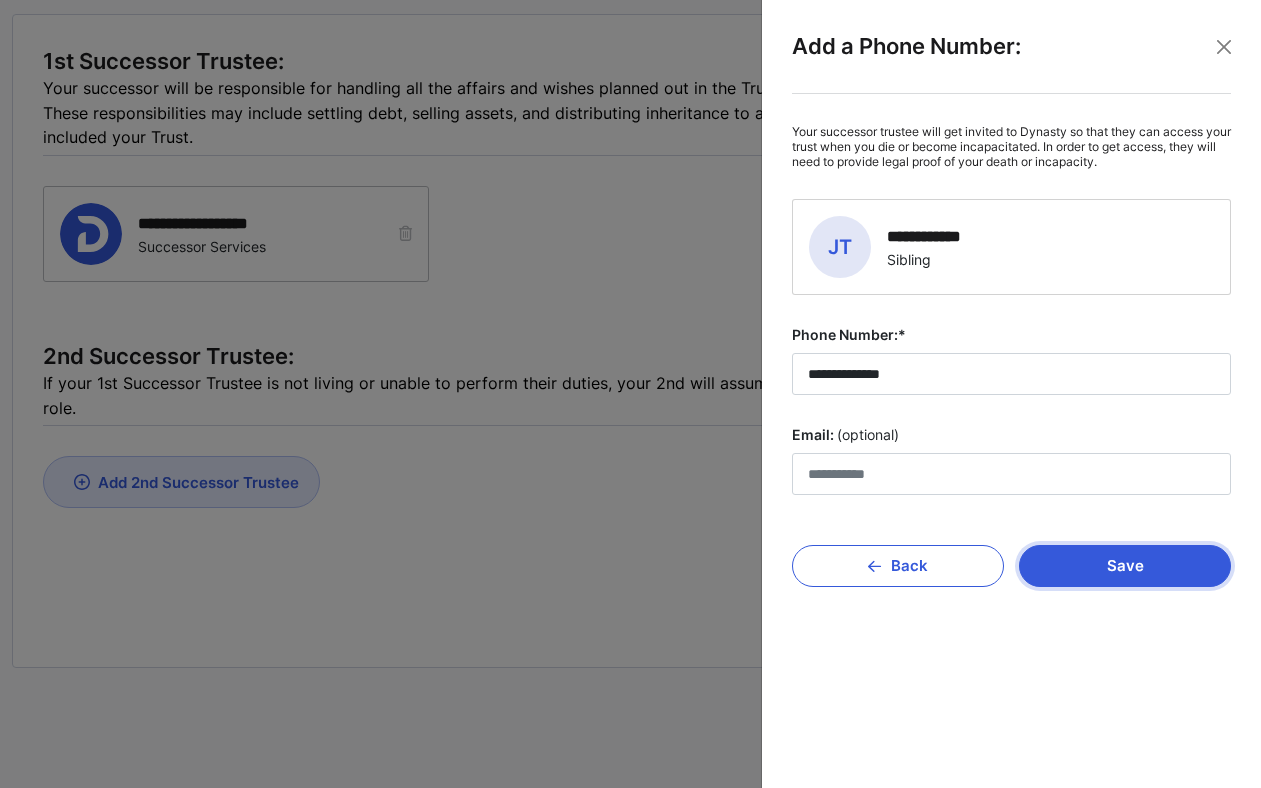 click on "Save" at bounding box center (1125, 566) 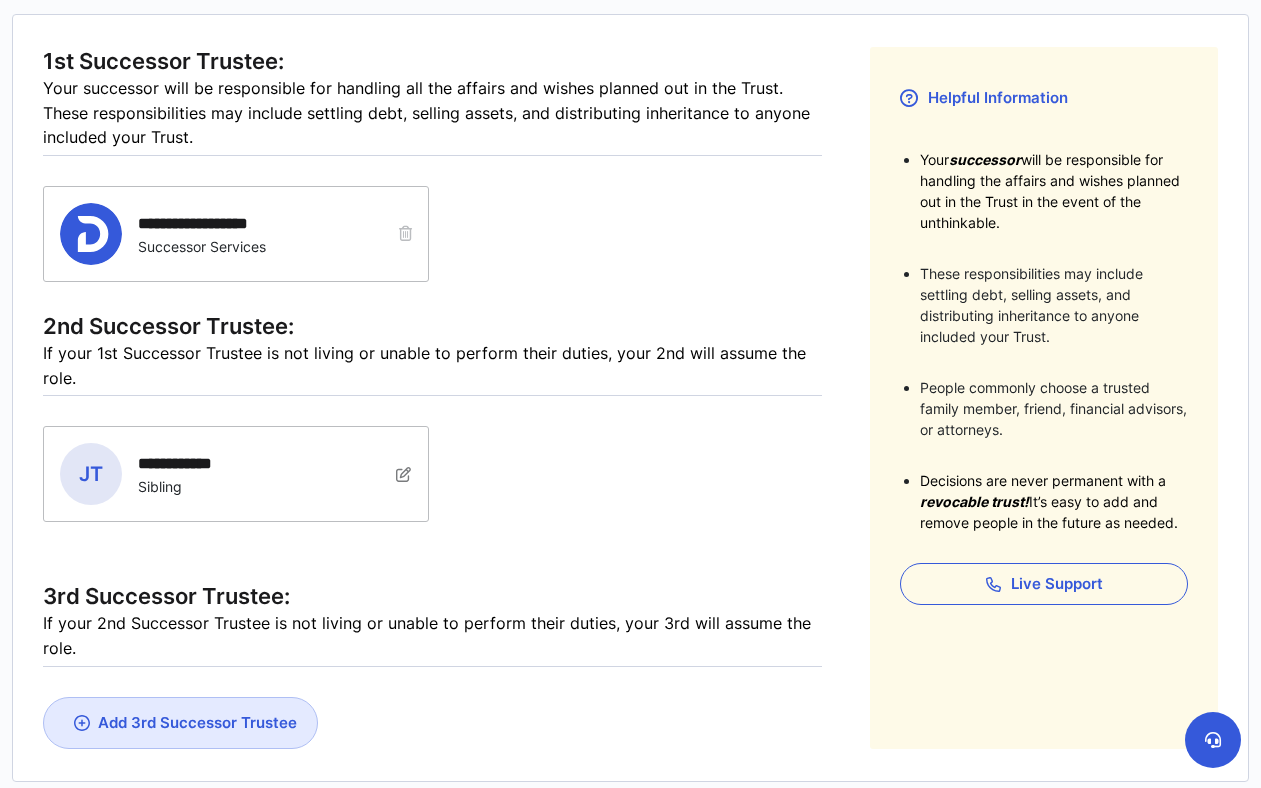 click at bounding box center (404, 474) 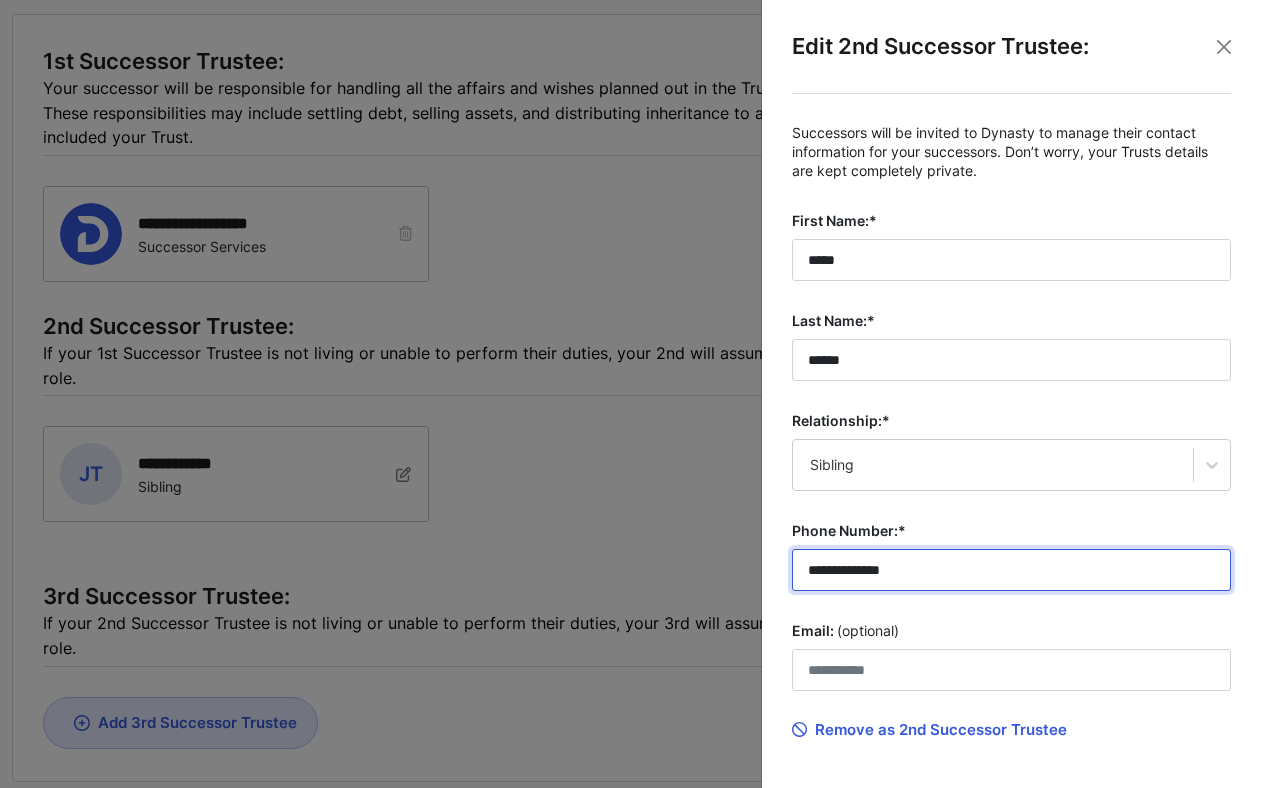 click on "**********" at bounding box center [1011, 570] 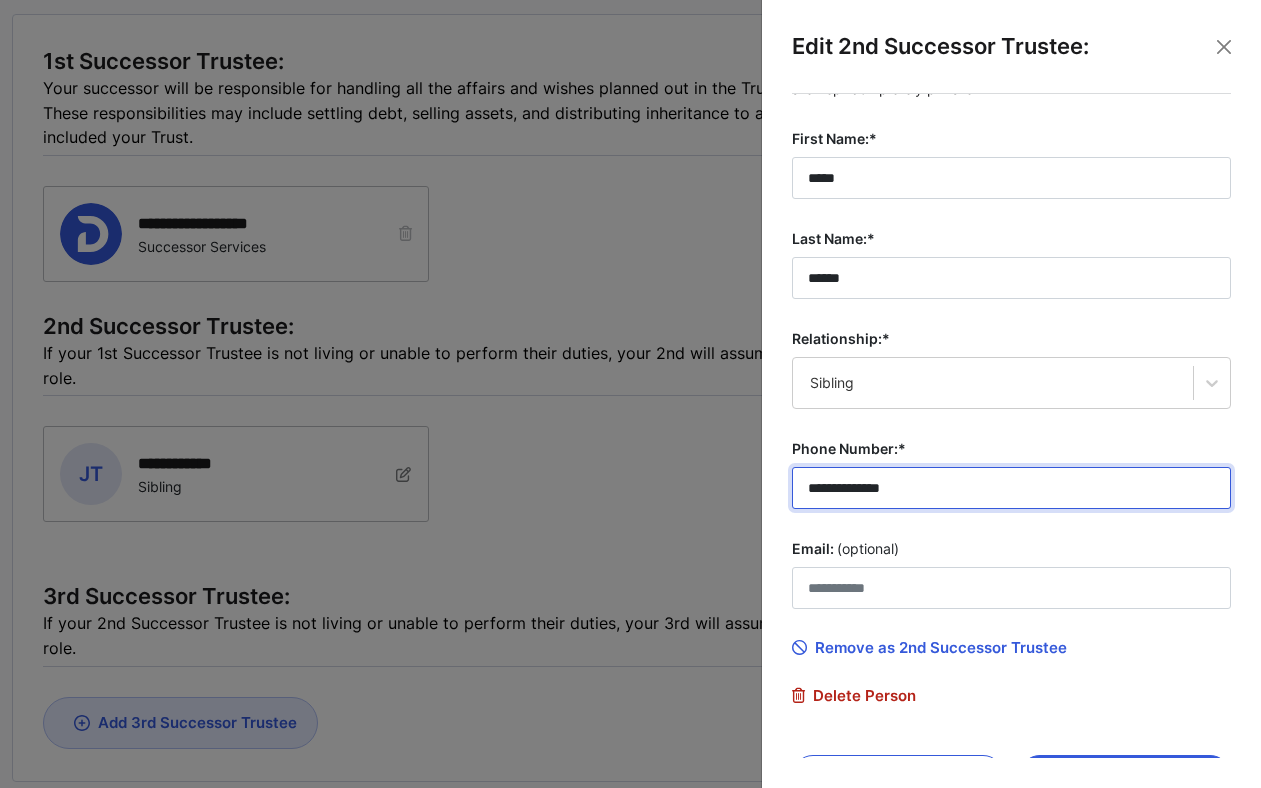 scroll, scrollTop: 136, scrollLeft: 0, axis: vertical 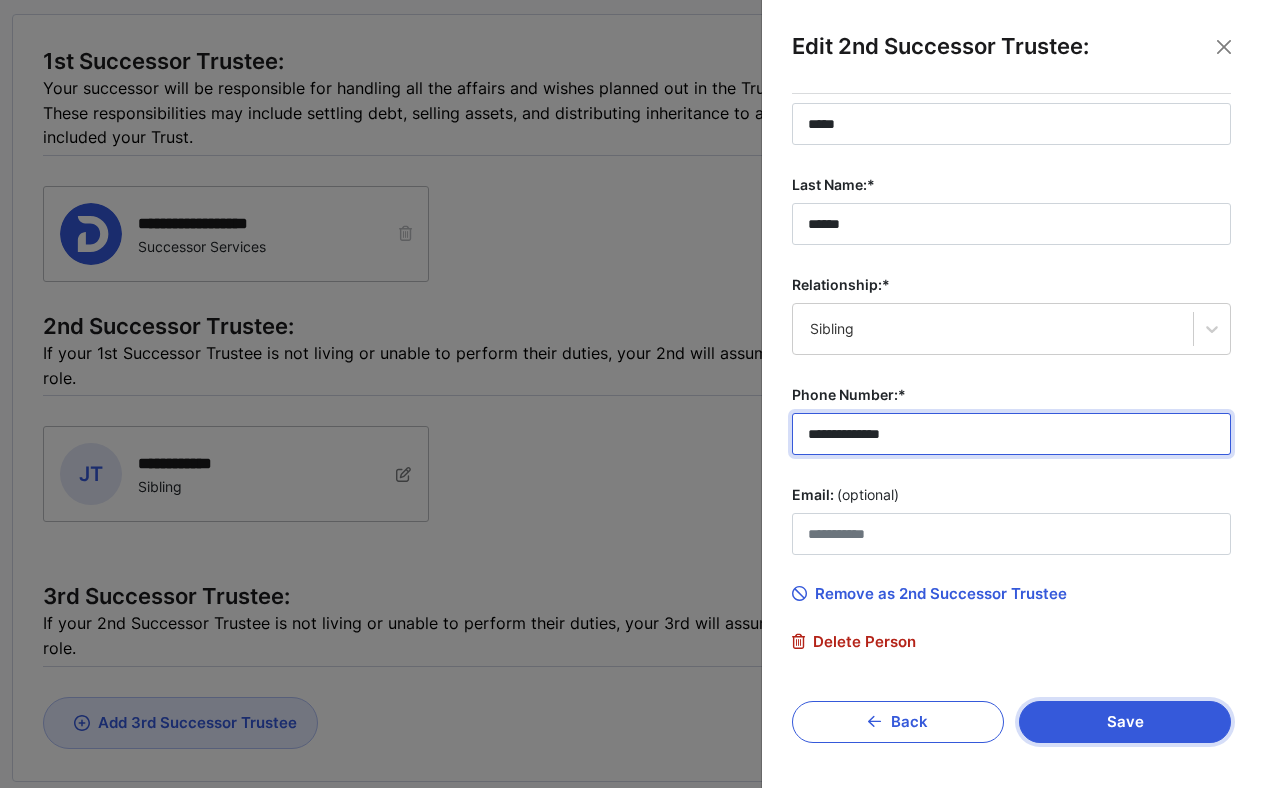 type on "**********" 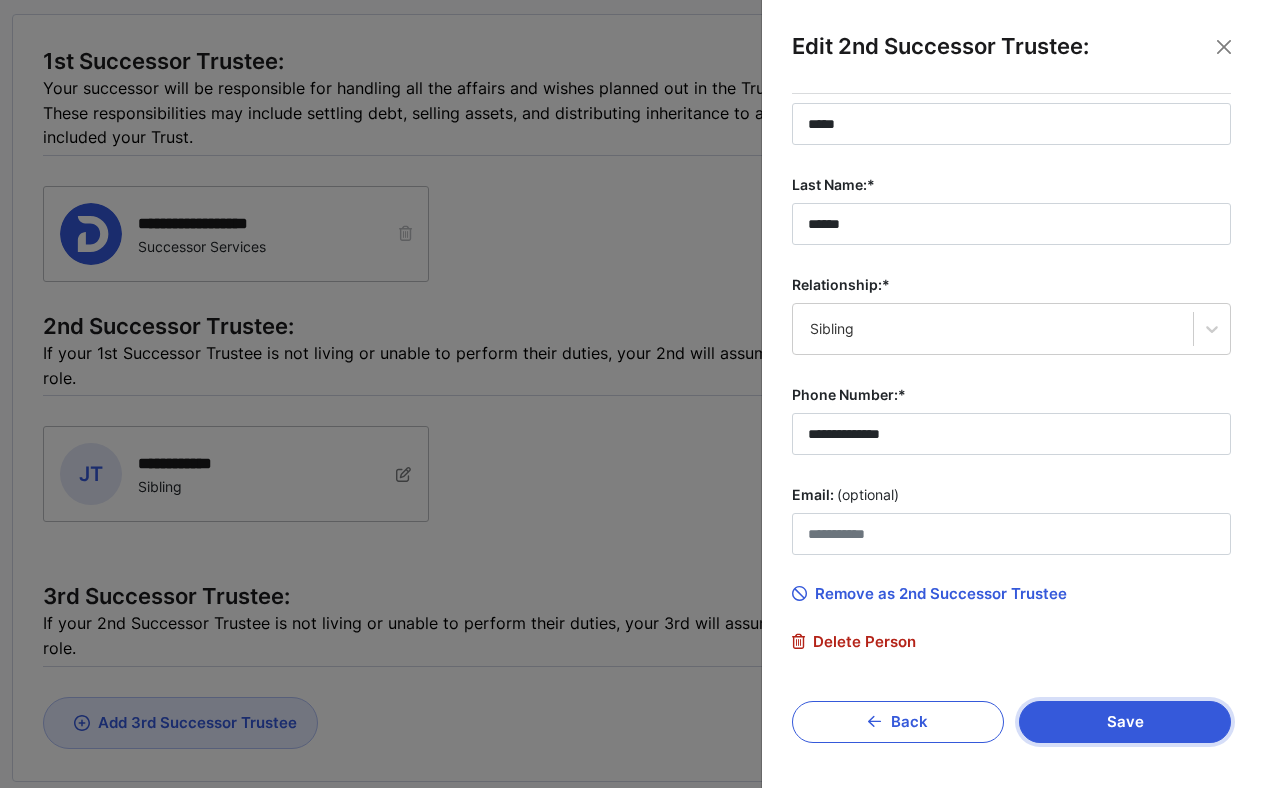 click on "Save" at bounding box center [1125, 722] 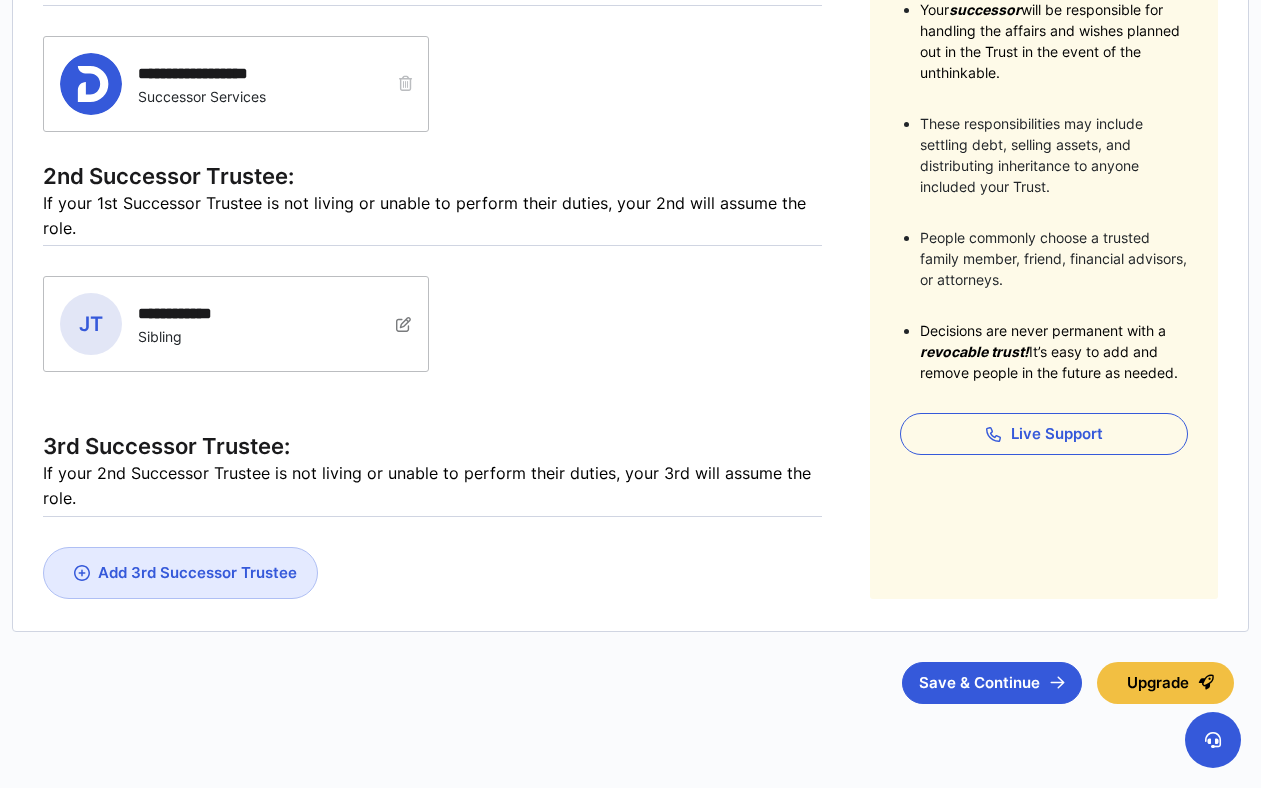 scroll, scrollTop: 477, scrollLeft: 0, axis: vertical 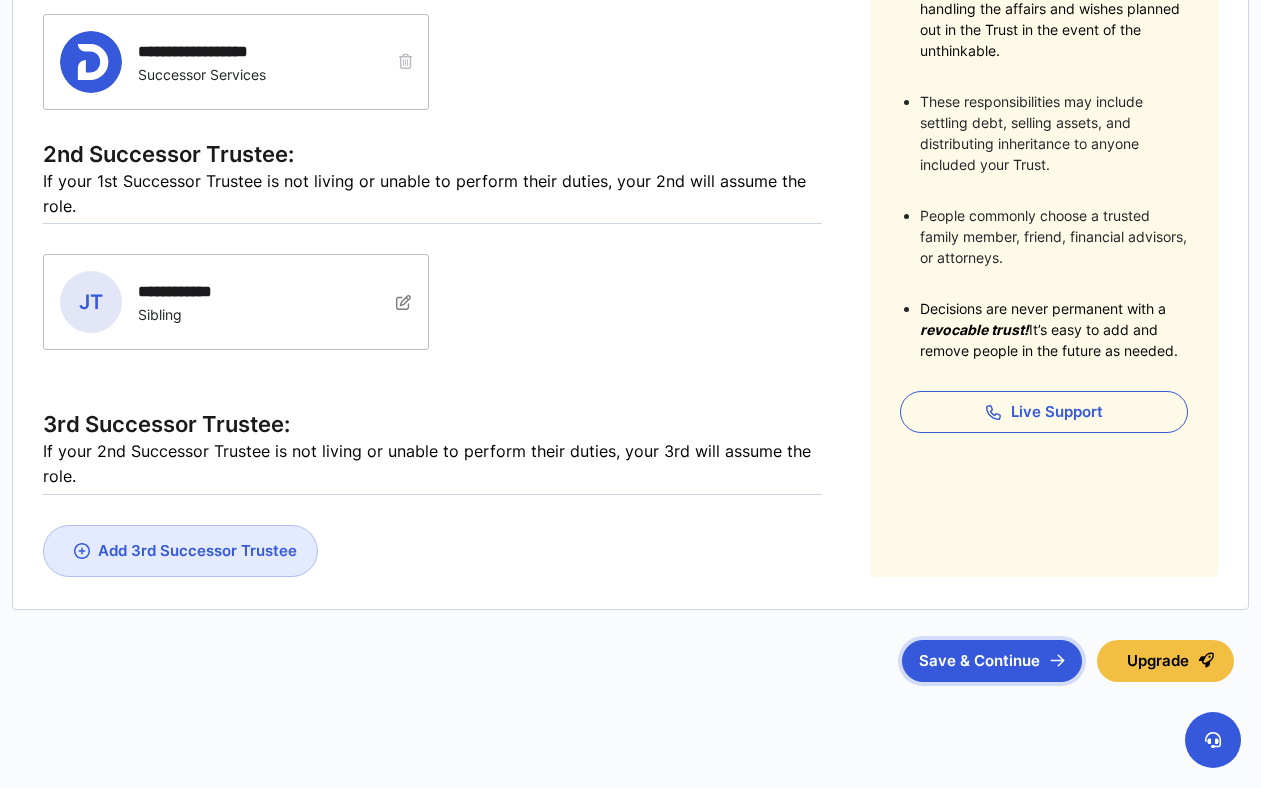 click on "Save & Continue" at bounding box center [992, 661] 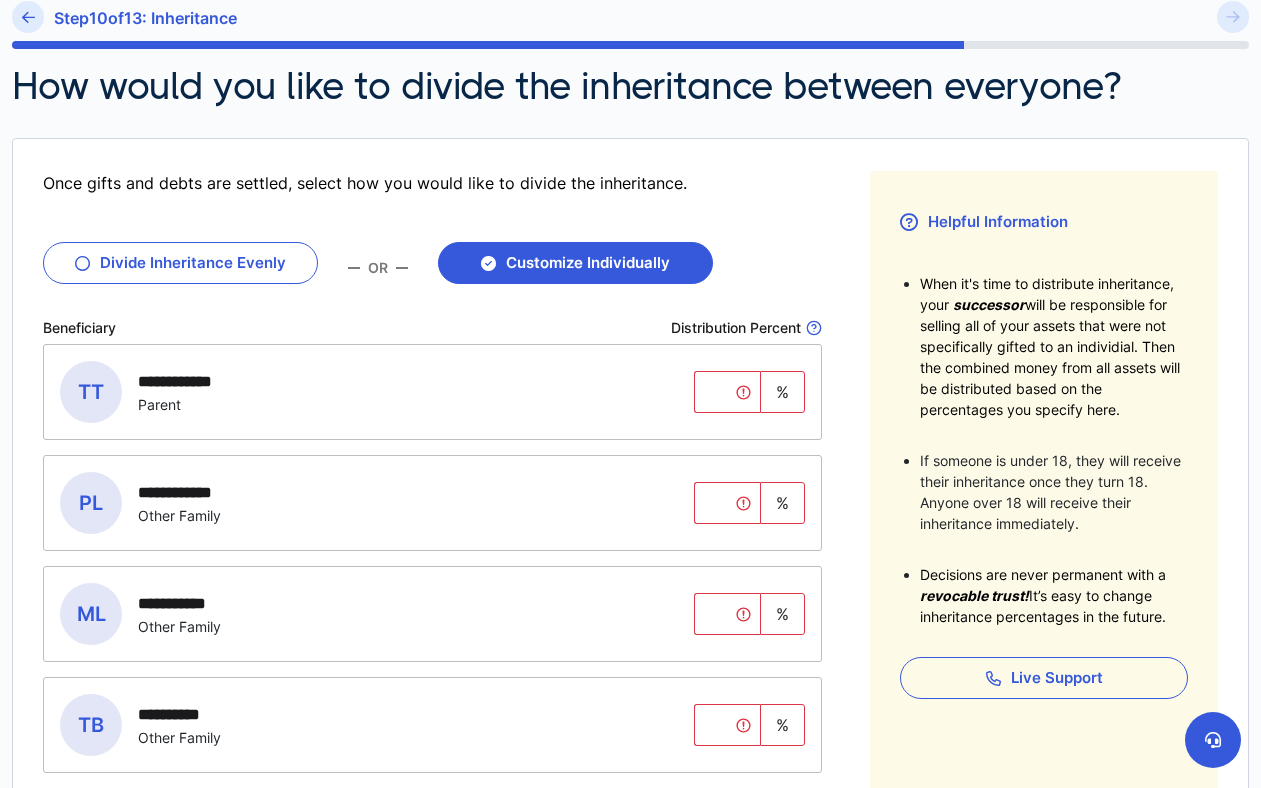scroll, scrollTop: 189, scrollLeft: 0, axis: vertical 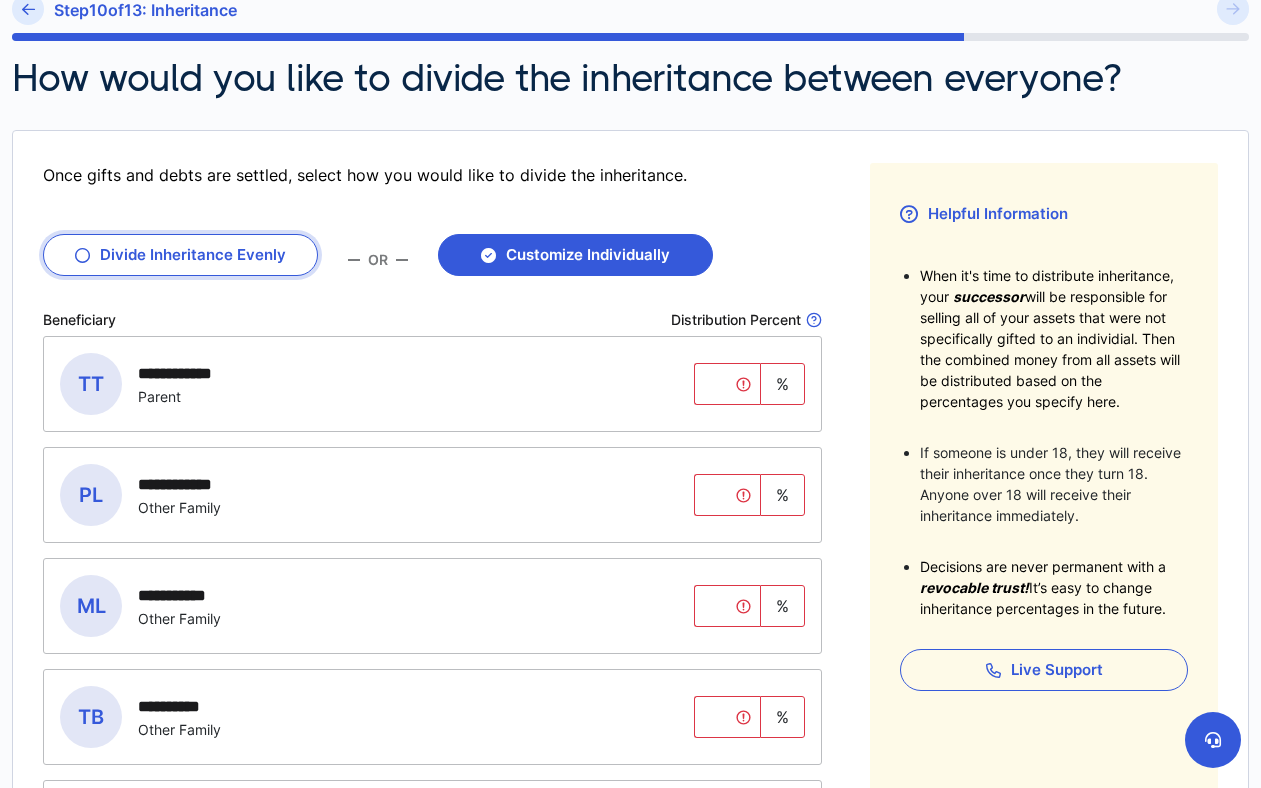 click on "Divide Inheritance Evenly" at bounding box center [180, 255] 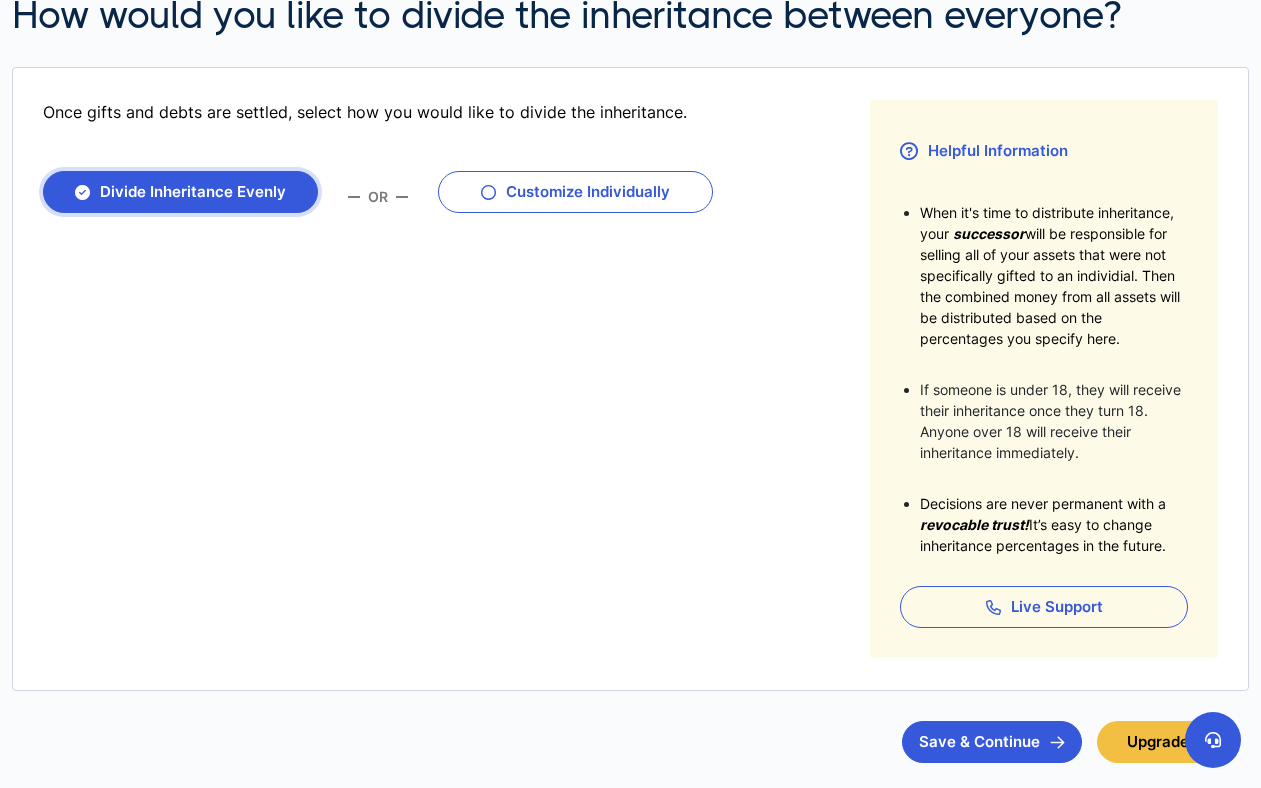 scroll, scrollTop: 304, scrollLeft: 0, axis: vertical 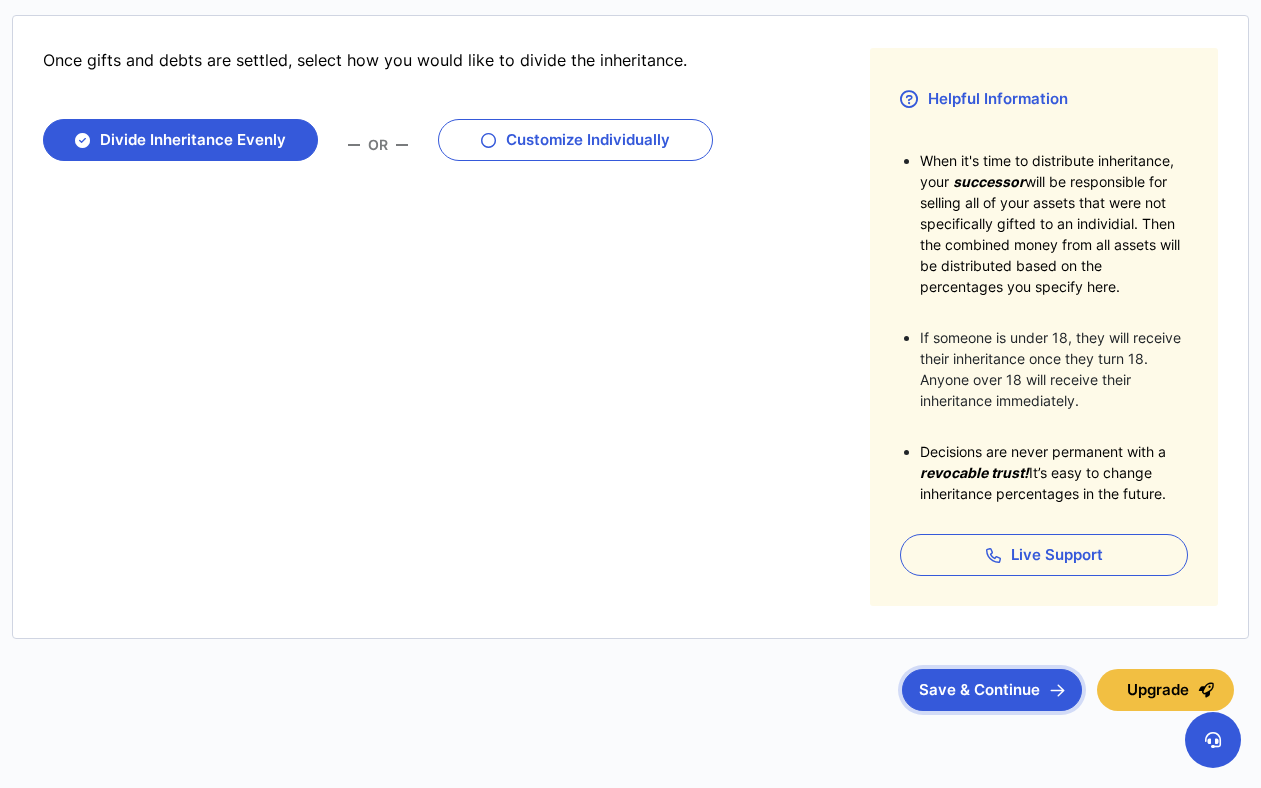 click on "Save & Continue" at bounding box center [992, 690] 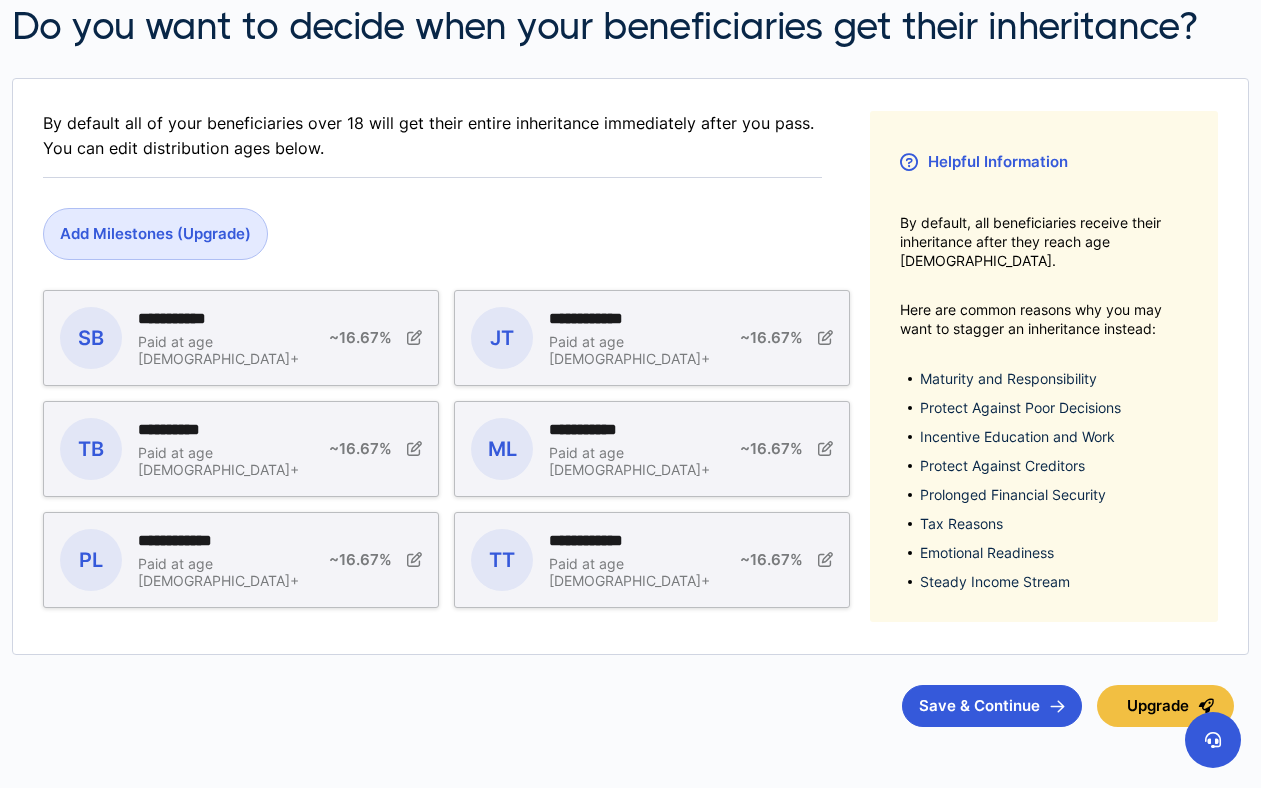 scroll, scrollTop: 263, scrollLeft: 0, axis: vertical 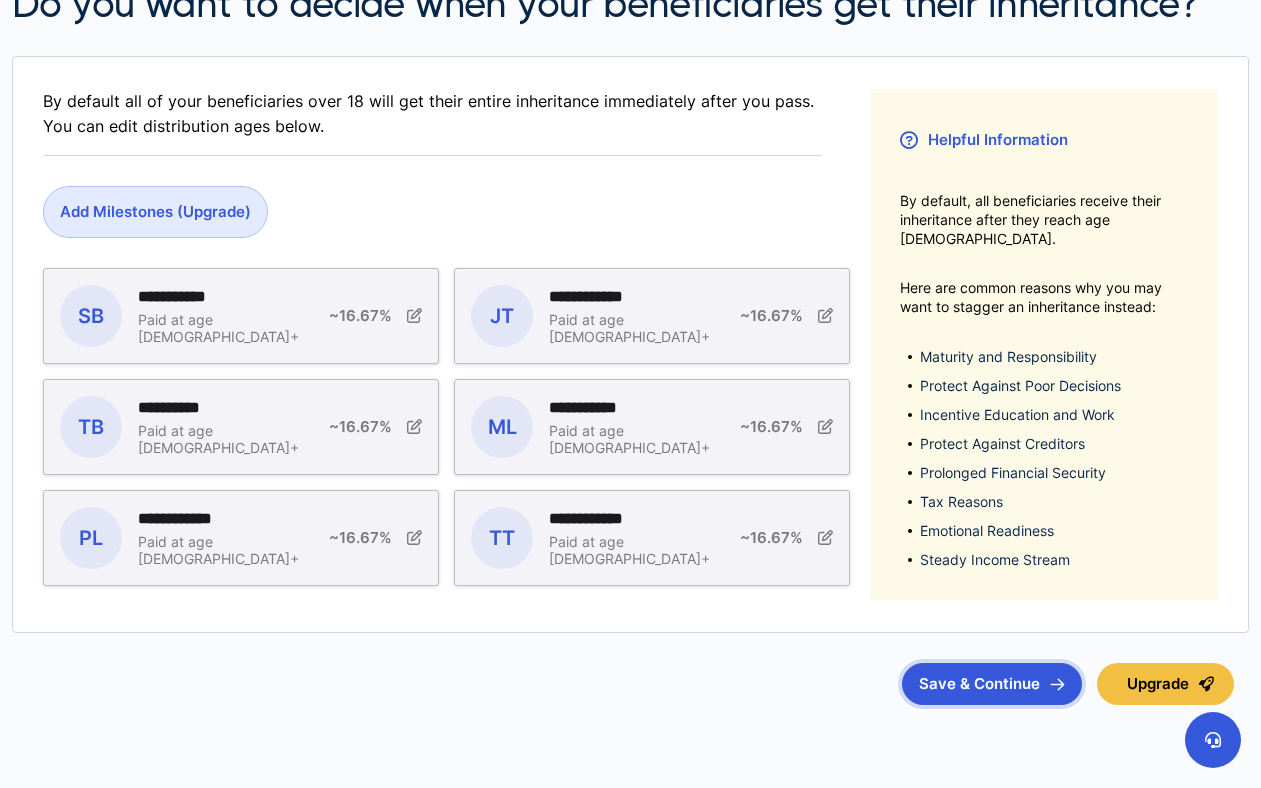 click on "Save & Continue" at bounding box center [992, 684] 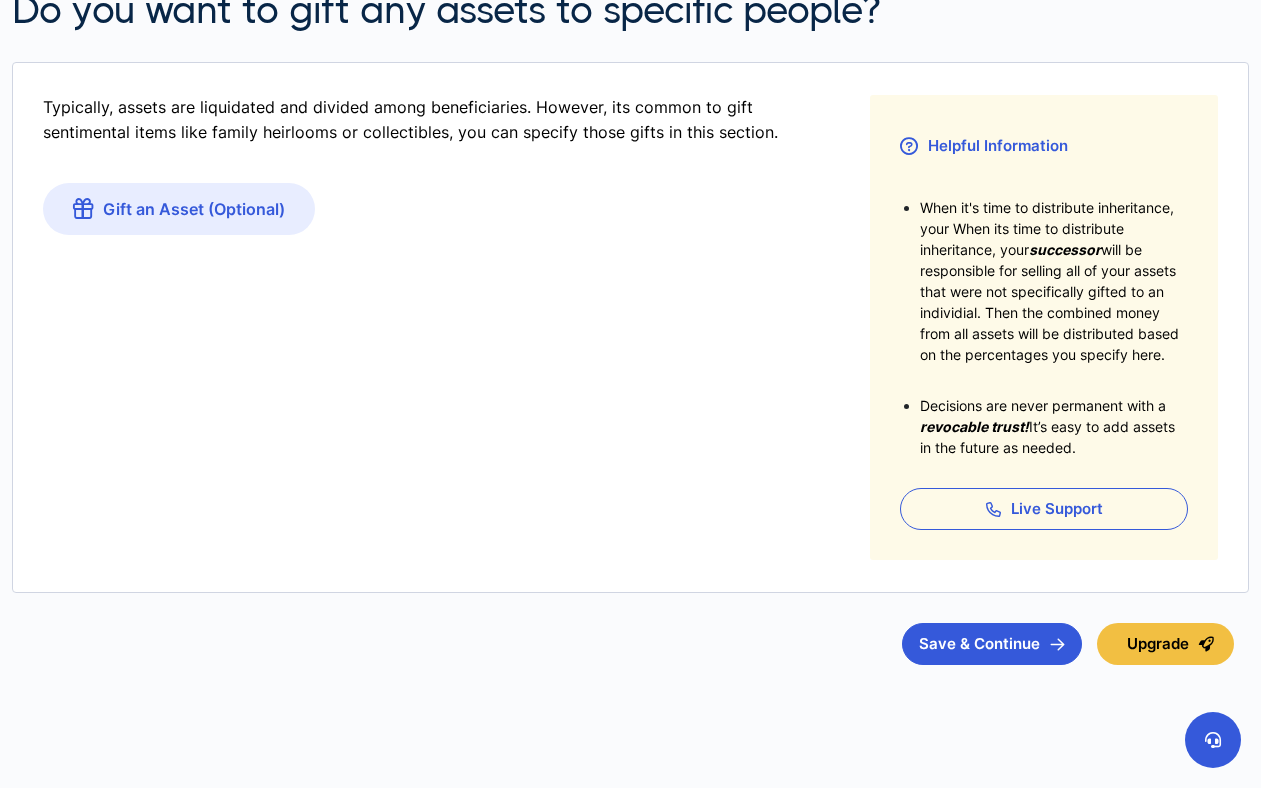 scroll, scrollTop: 260, scrollLeft: 0, axis: vertical 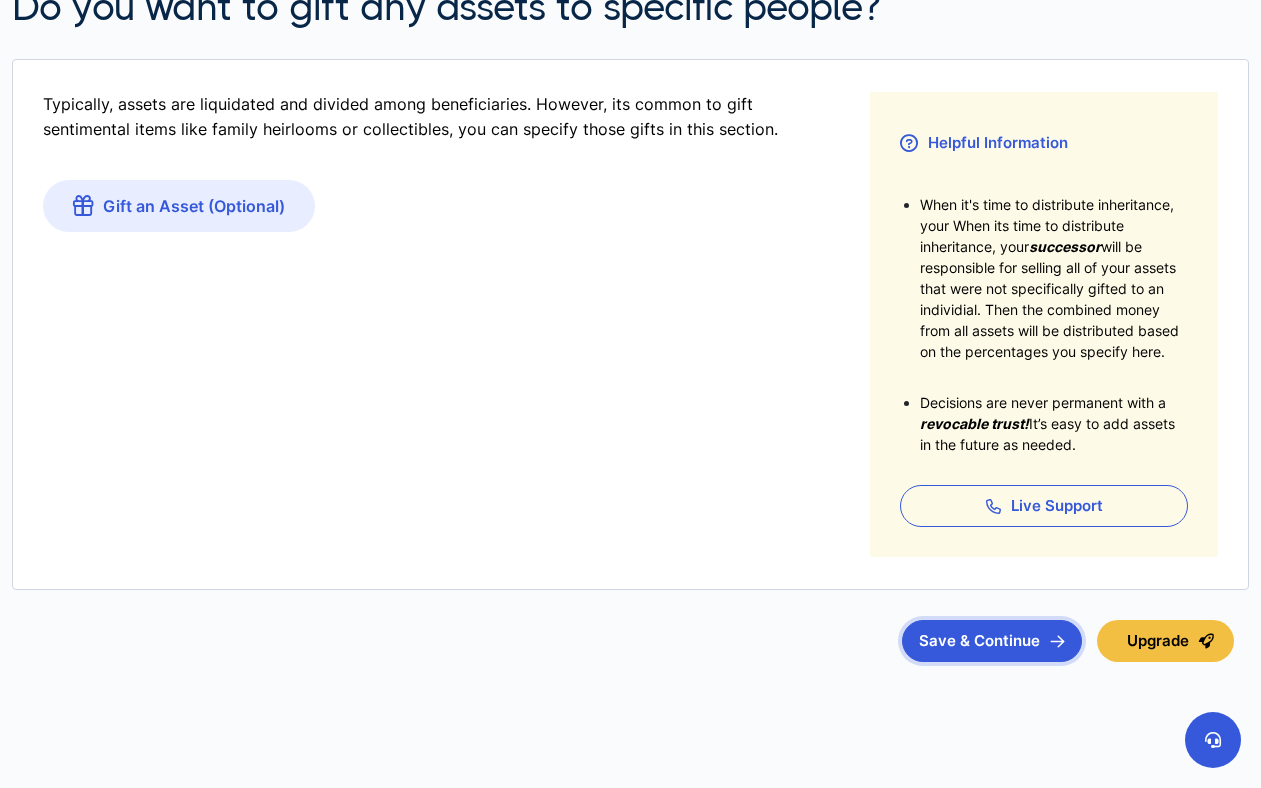 click on "Save & Continue" at bounding box center (992, 641) 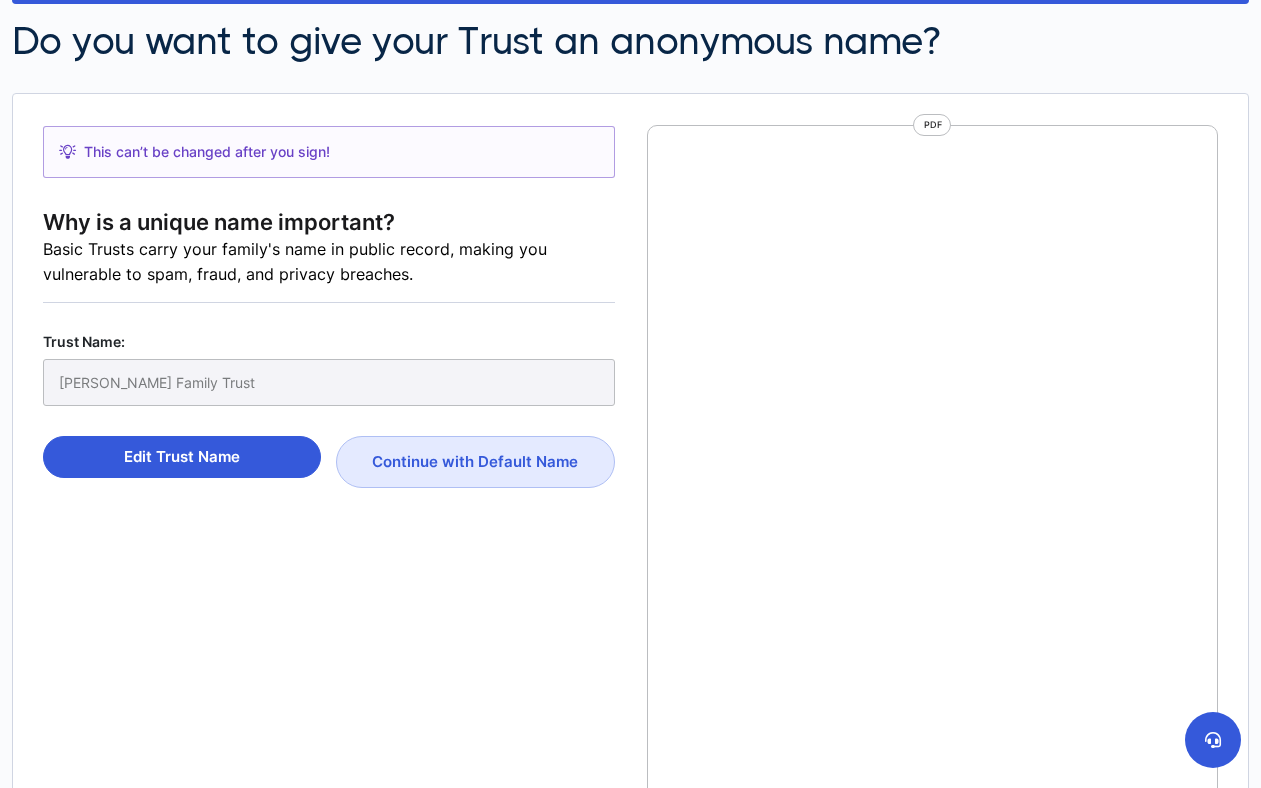scroll, scrollTop: 231, scrollLeft: 0, axis: vertical 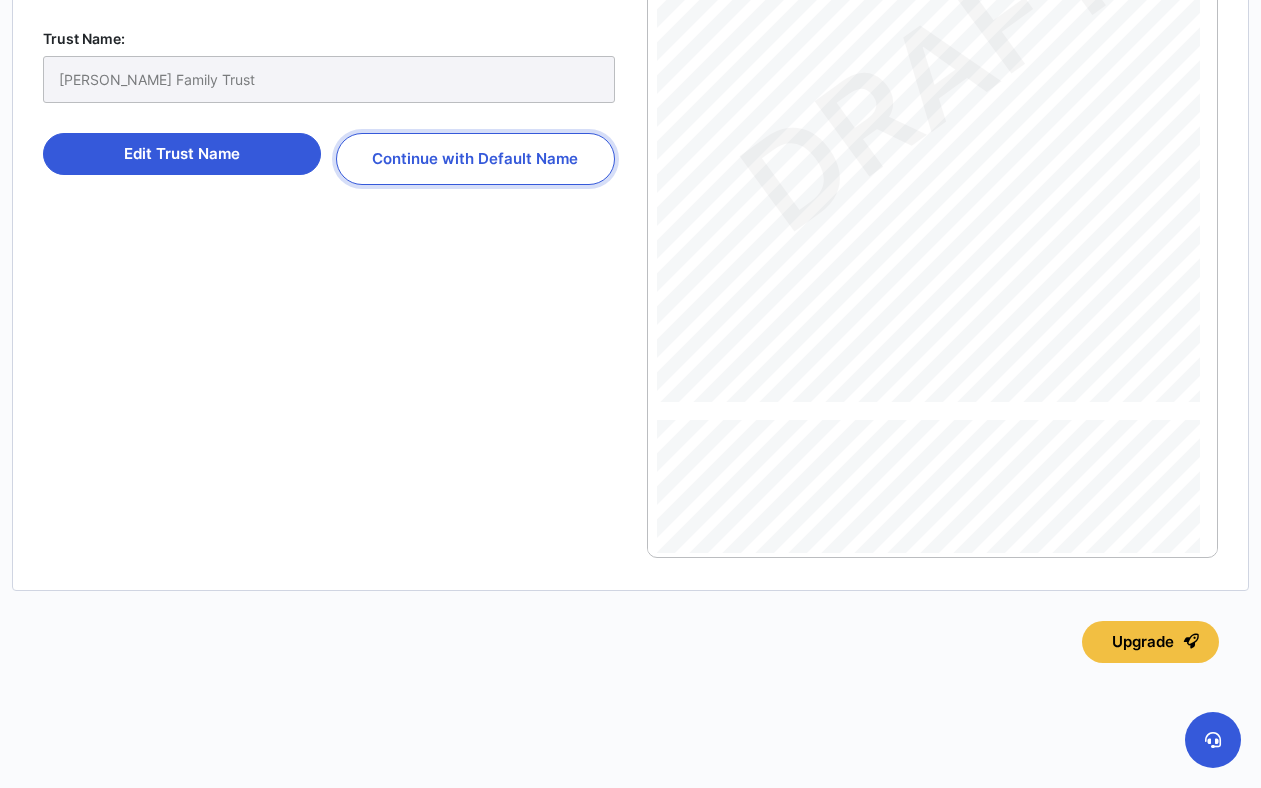 click on "Continue with Default Name" at bounding box center (475, 159) 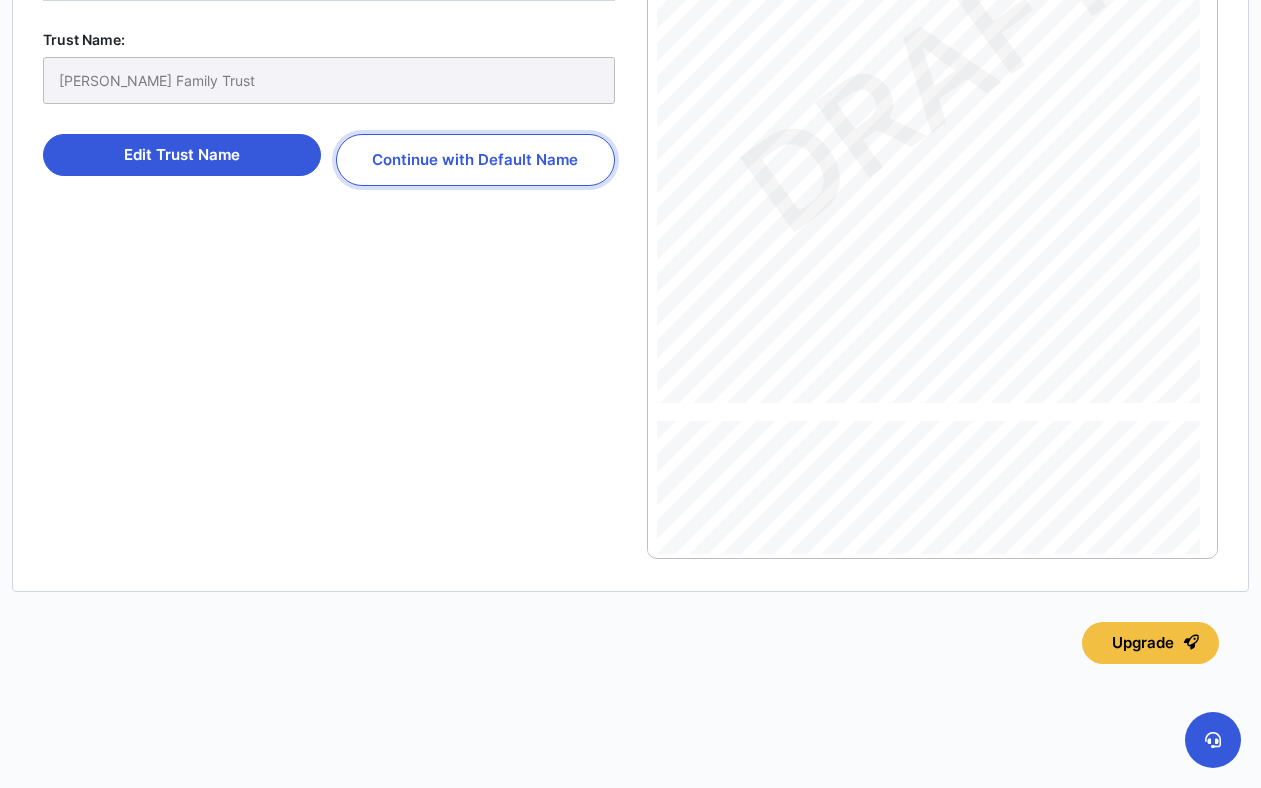 scroll, scrollTop: 1439, scrollLeft: 0, axis: vertical 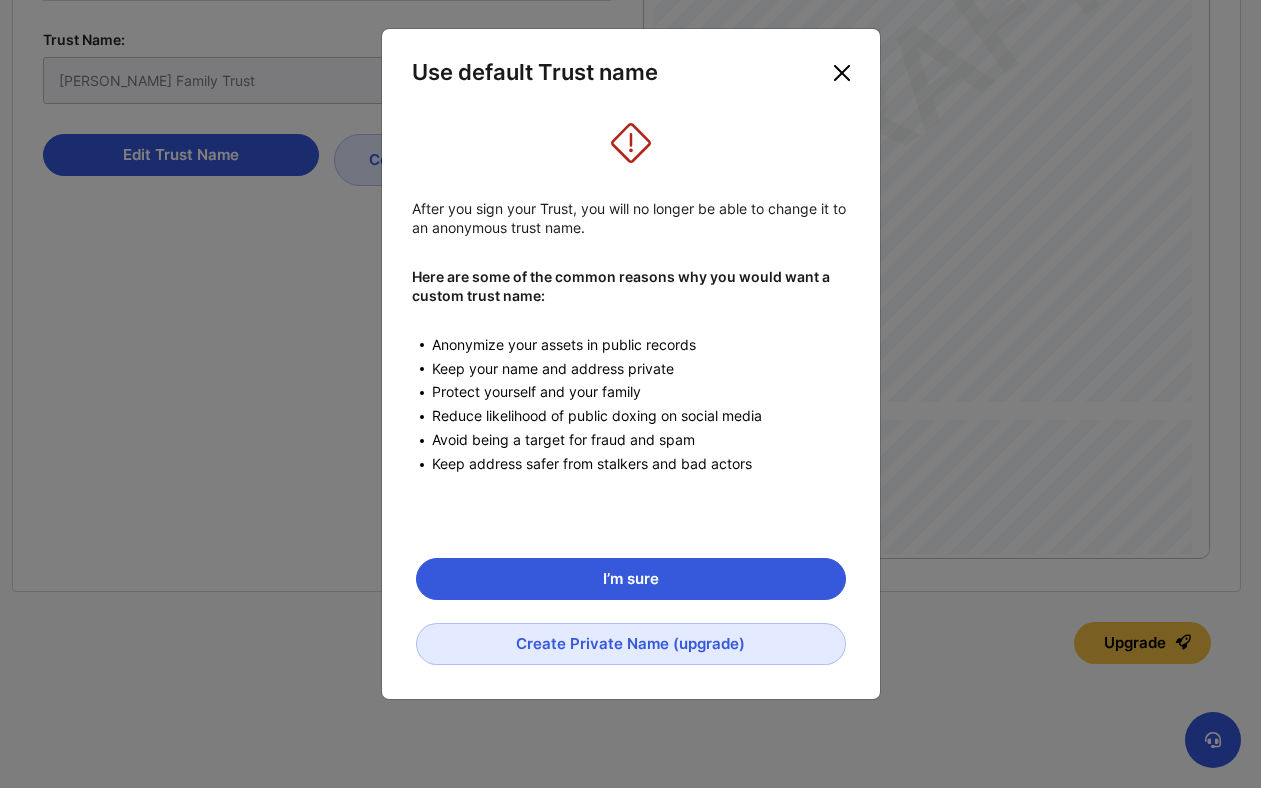 click at bounding box center (842, 73) 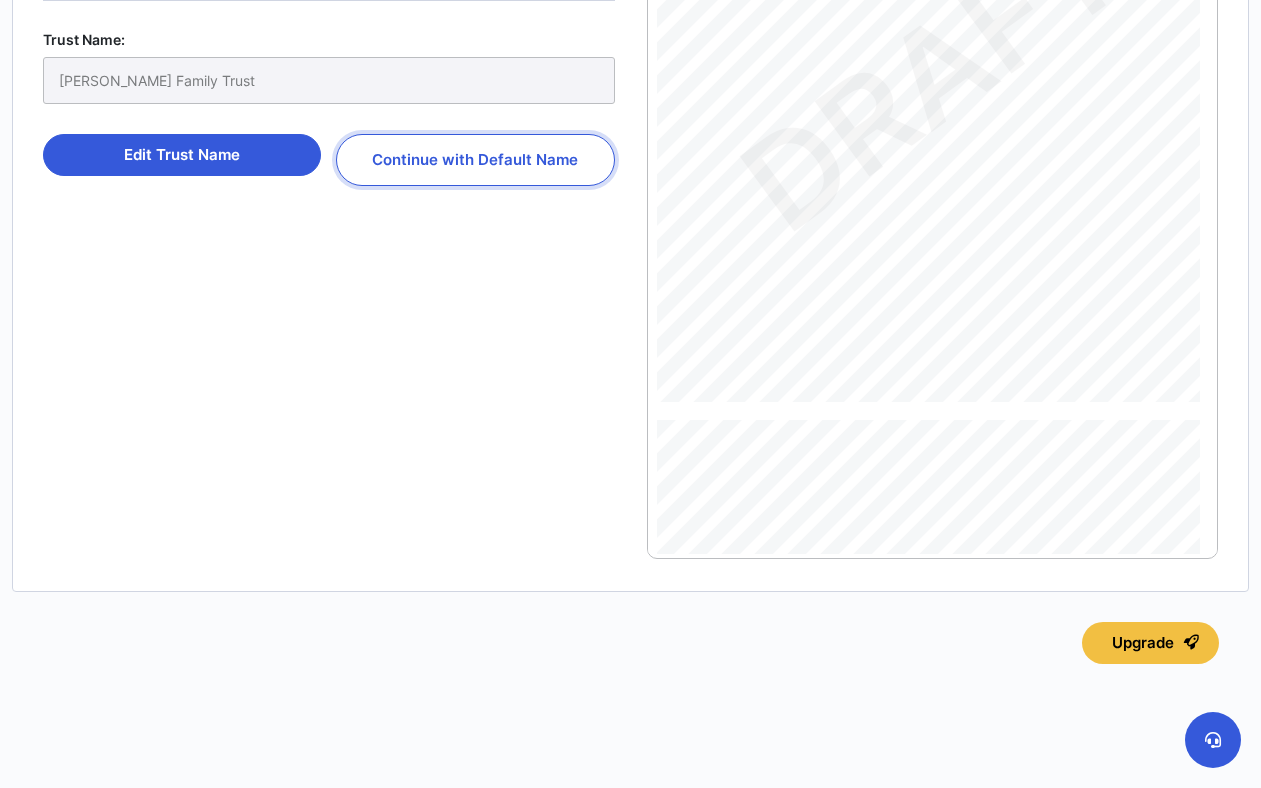scroll, scrollTop: 1438, scrollLeft: 0, axis: vertical 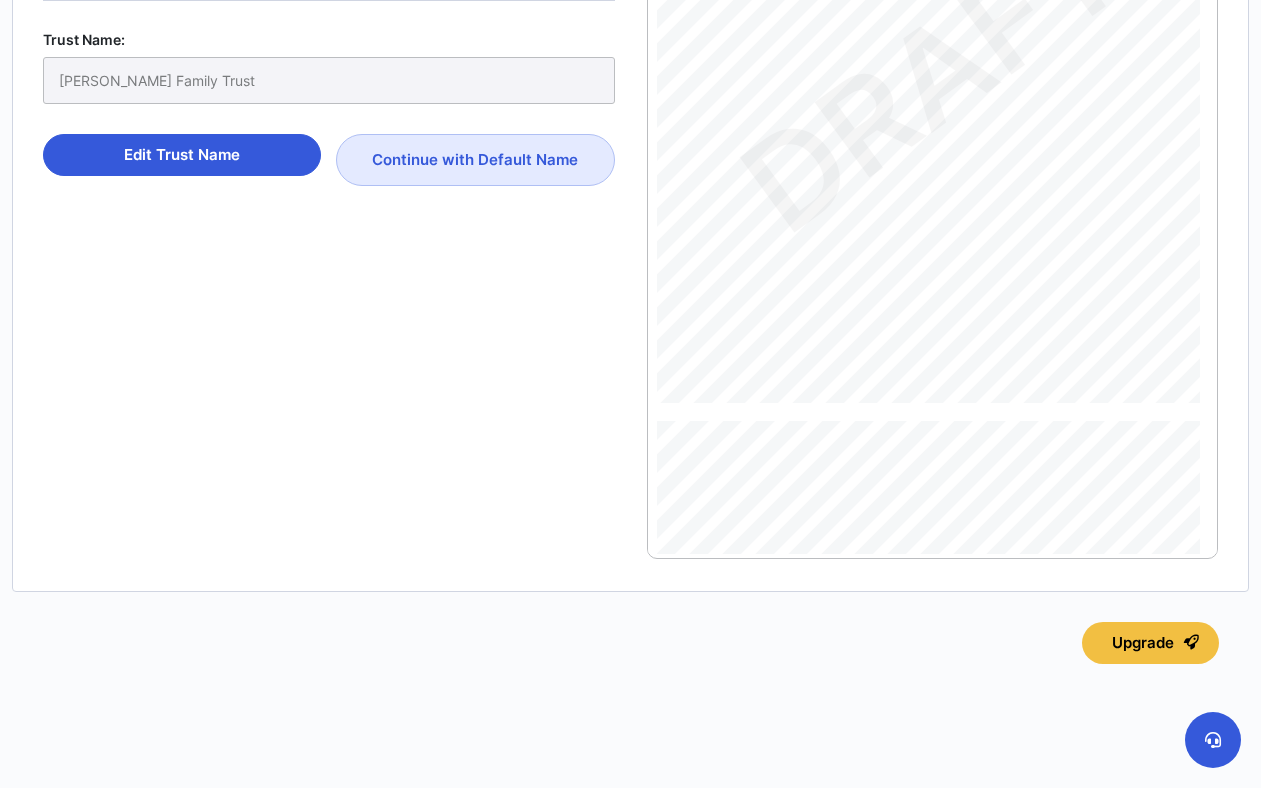 click on "Edit Trust Name Continue with Default Name" at bounding box center [329, 160] 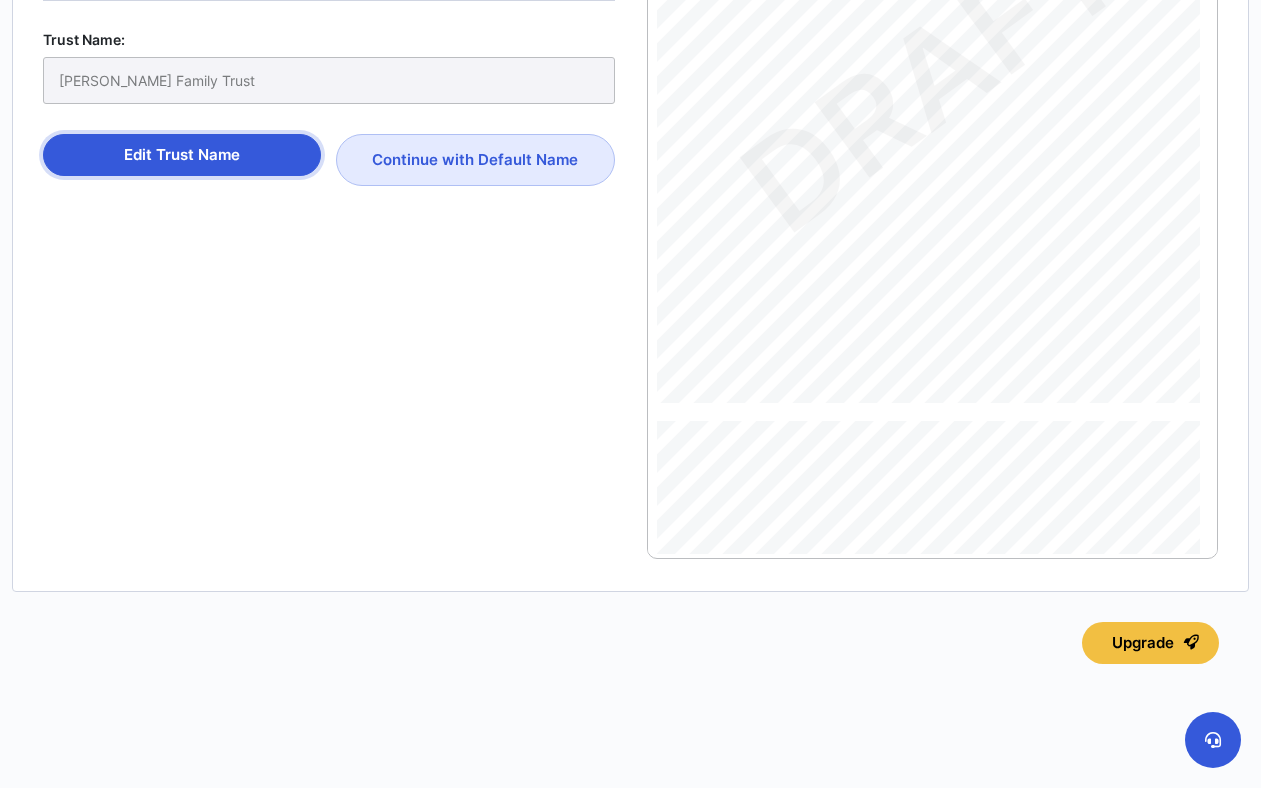 click on "Edit Trust Name" at bounding box center [182, 155] 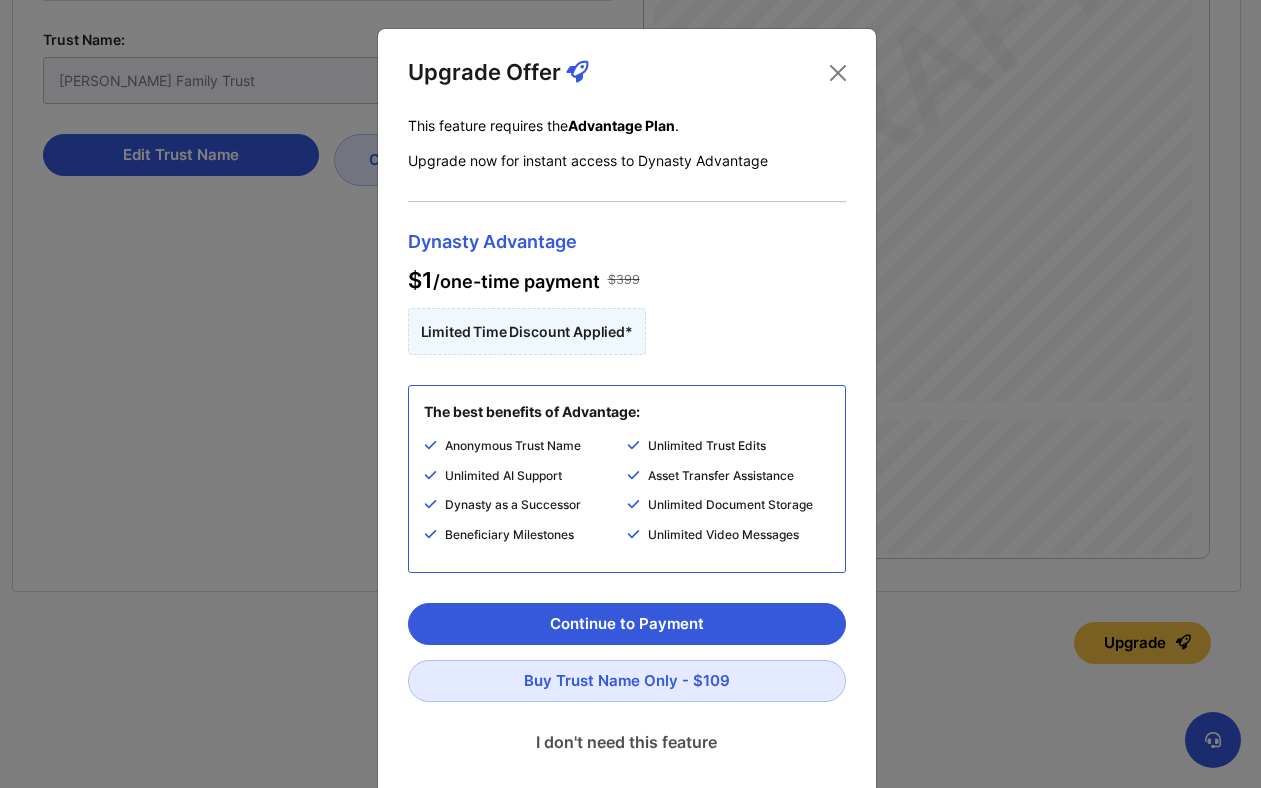 click on "I don't need this feature" at bounding box center [627, 742] 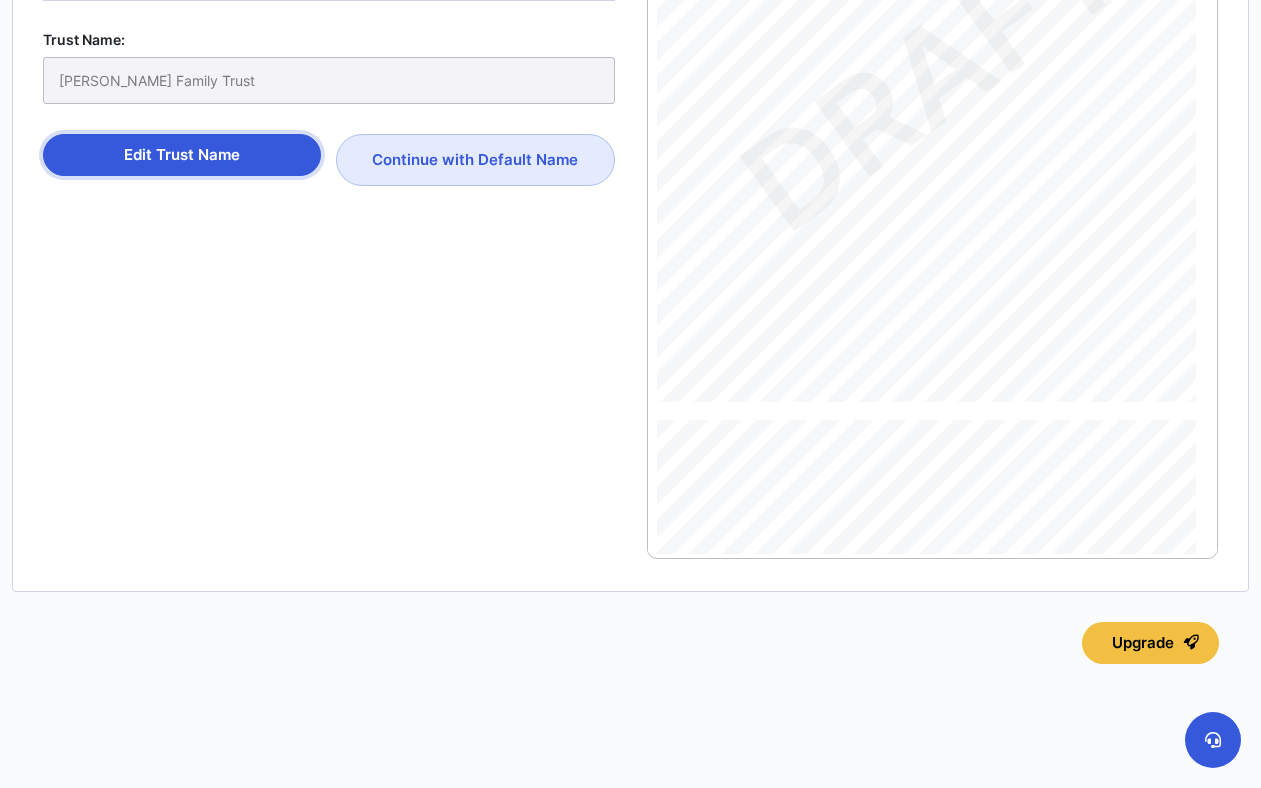 scroll, scrollTop: 1438, scrollLeft: 0, axis: vertical 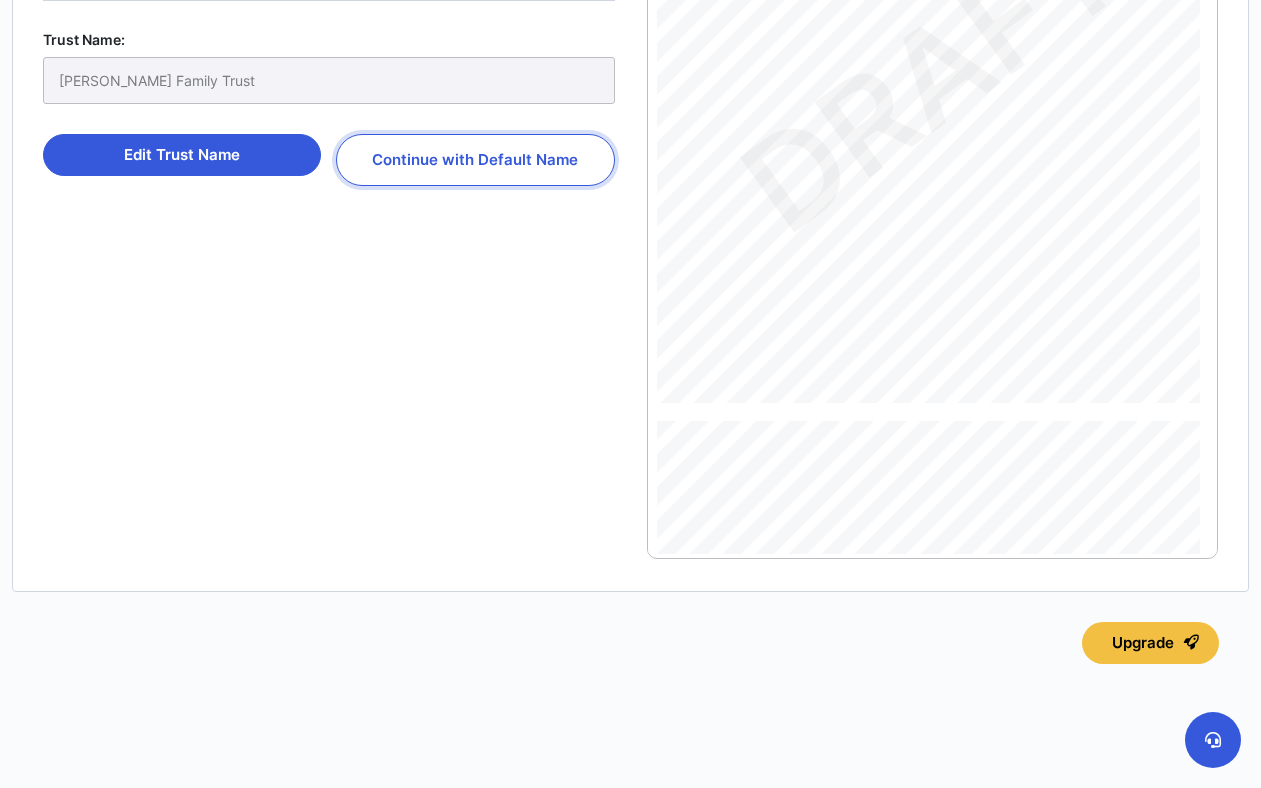 click on "Continue with Default Name" at bounding box center (475, 160) 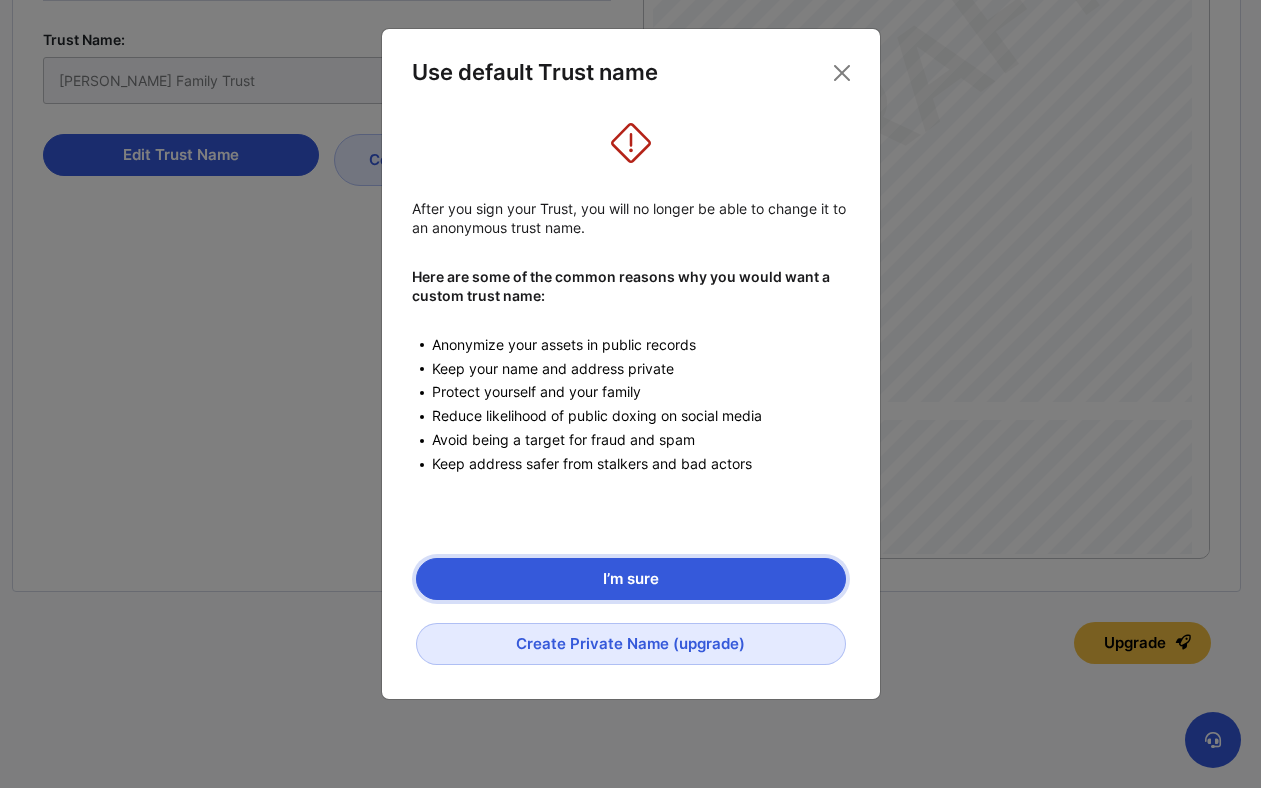 click on "I’m sure" at bounding box center (631, 579) 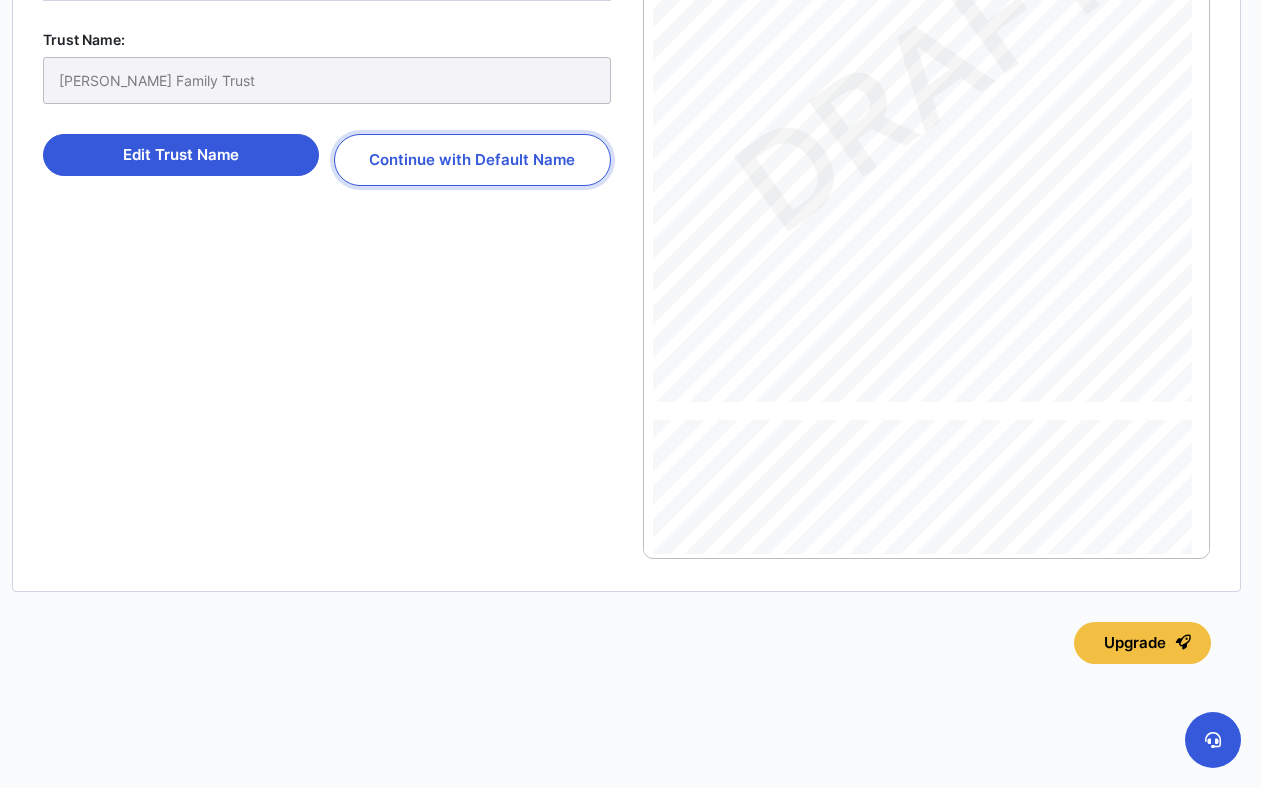 scroll, scrollTop: 1438, scrollLeft: 0, axis: vertical 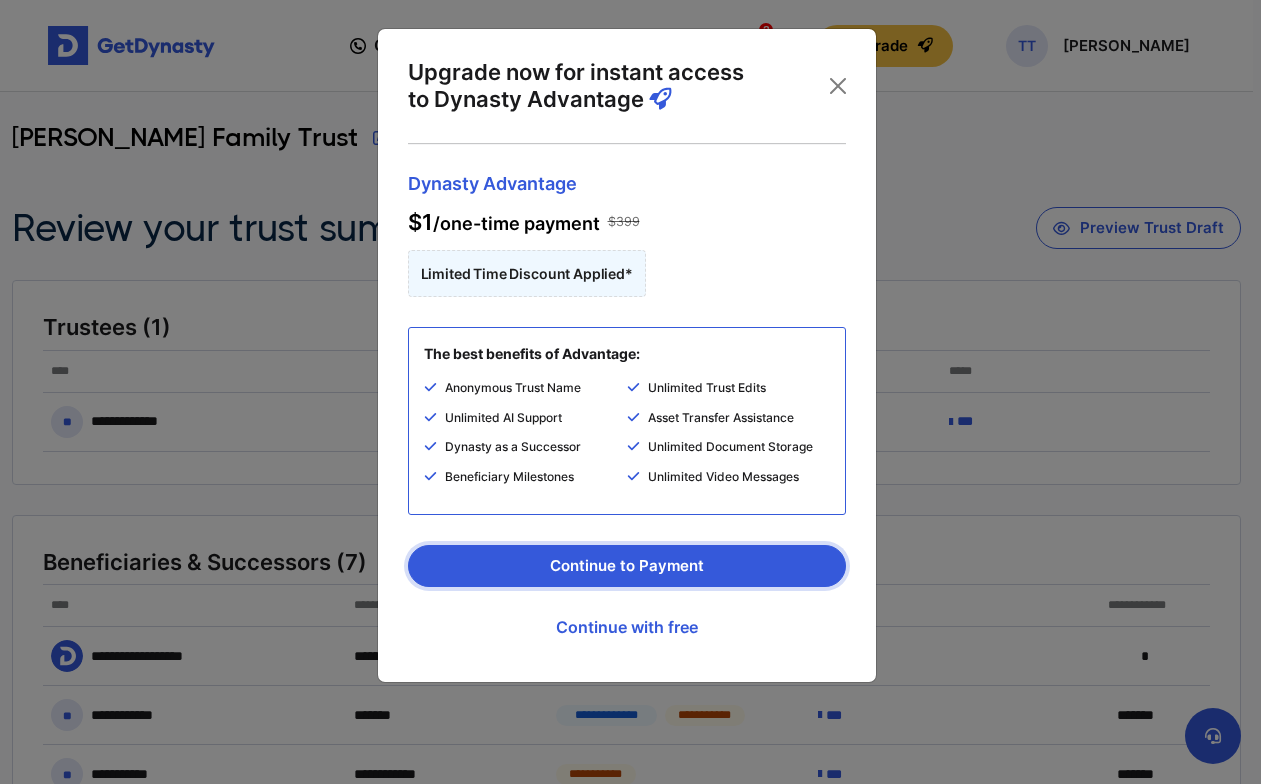 click on "Continue to Payment" at bounding box center (627, 566) 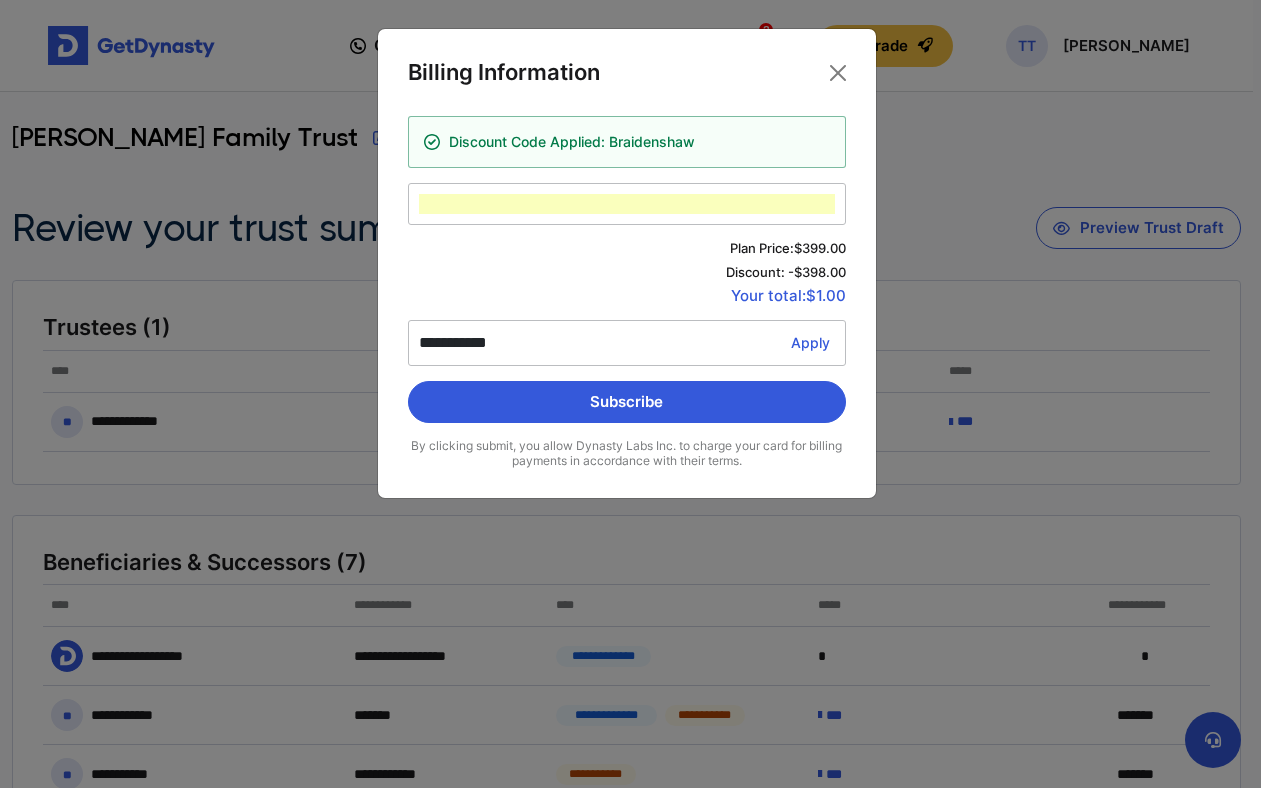 click on "By clicking submit, you allow Dynasty Labs Inc. to charge your card for billing payments in accordance with their terms." at bounding box center [627, 453] 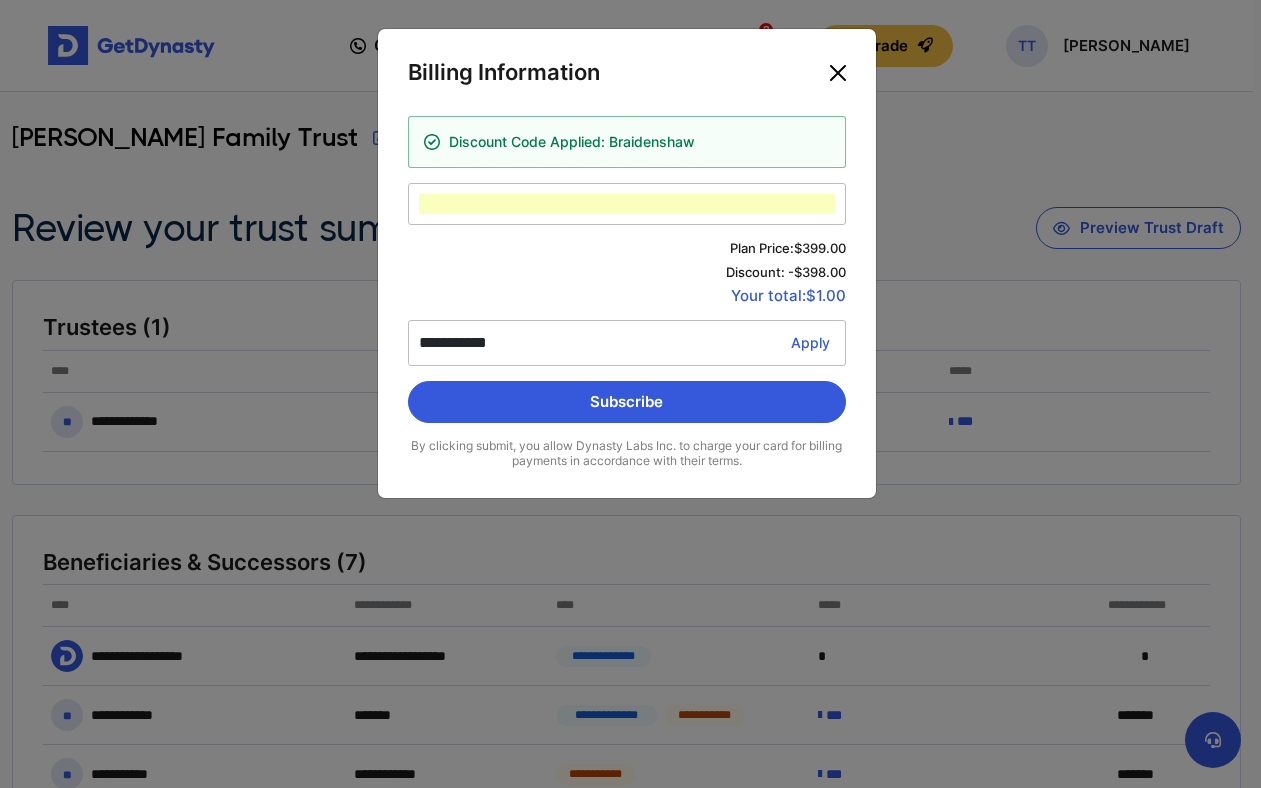 click at bounding box center [838, 73] 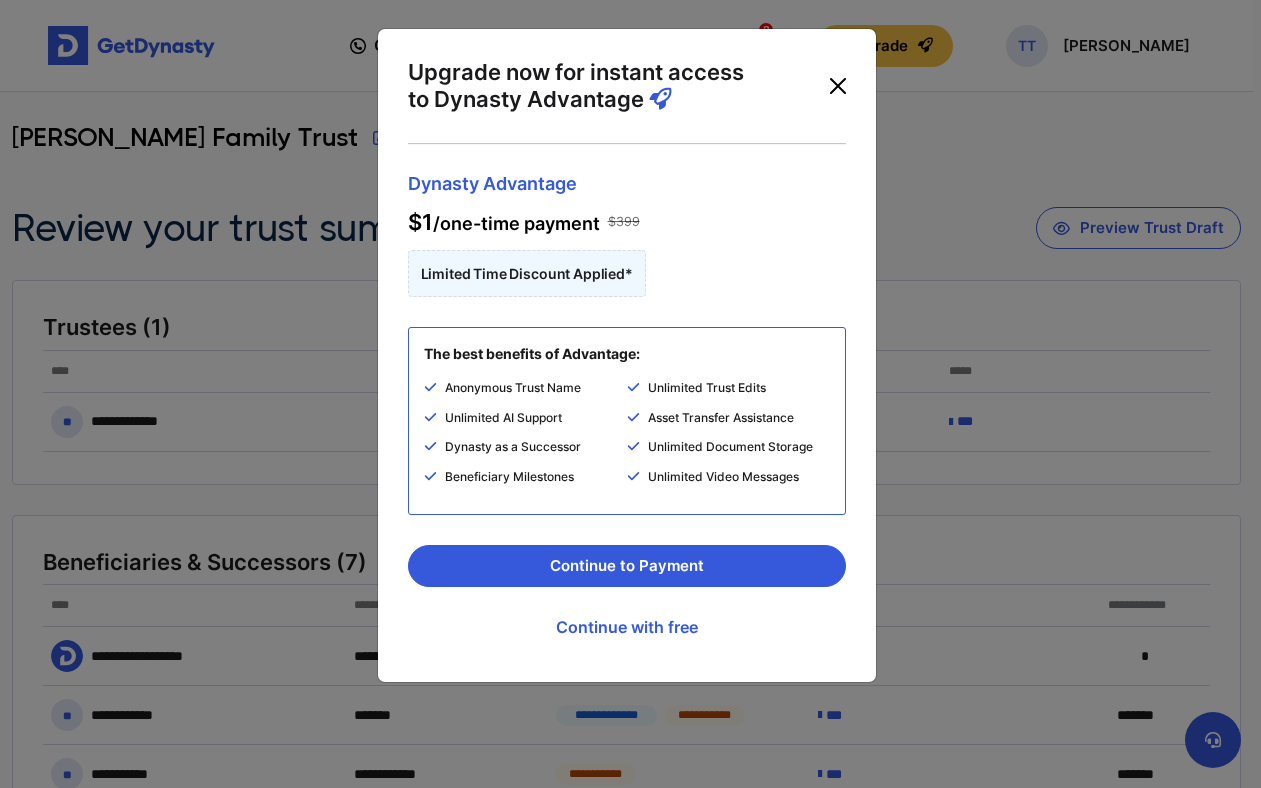 click at bounding box center [838, 86] 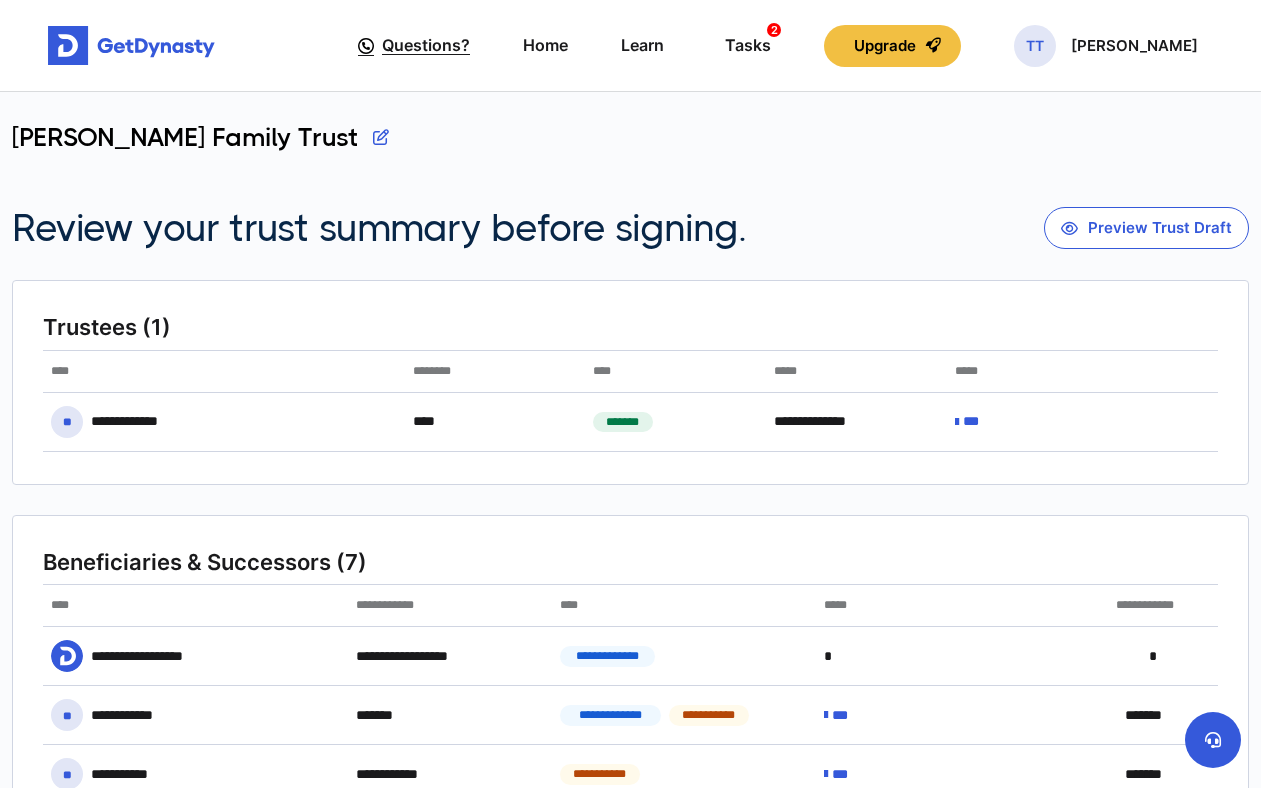 click on "Questions?" at bounding box center (426, 45) 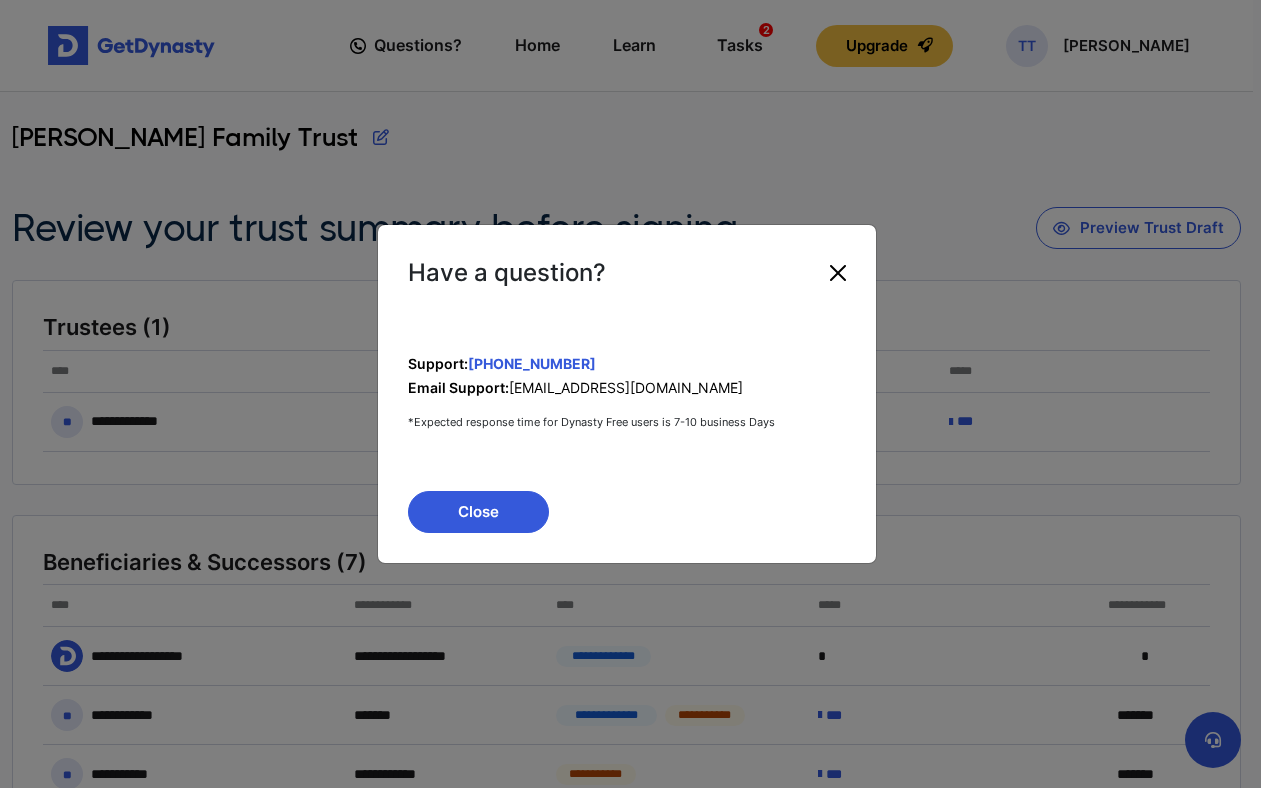 click at bounding box center (838, 273) 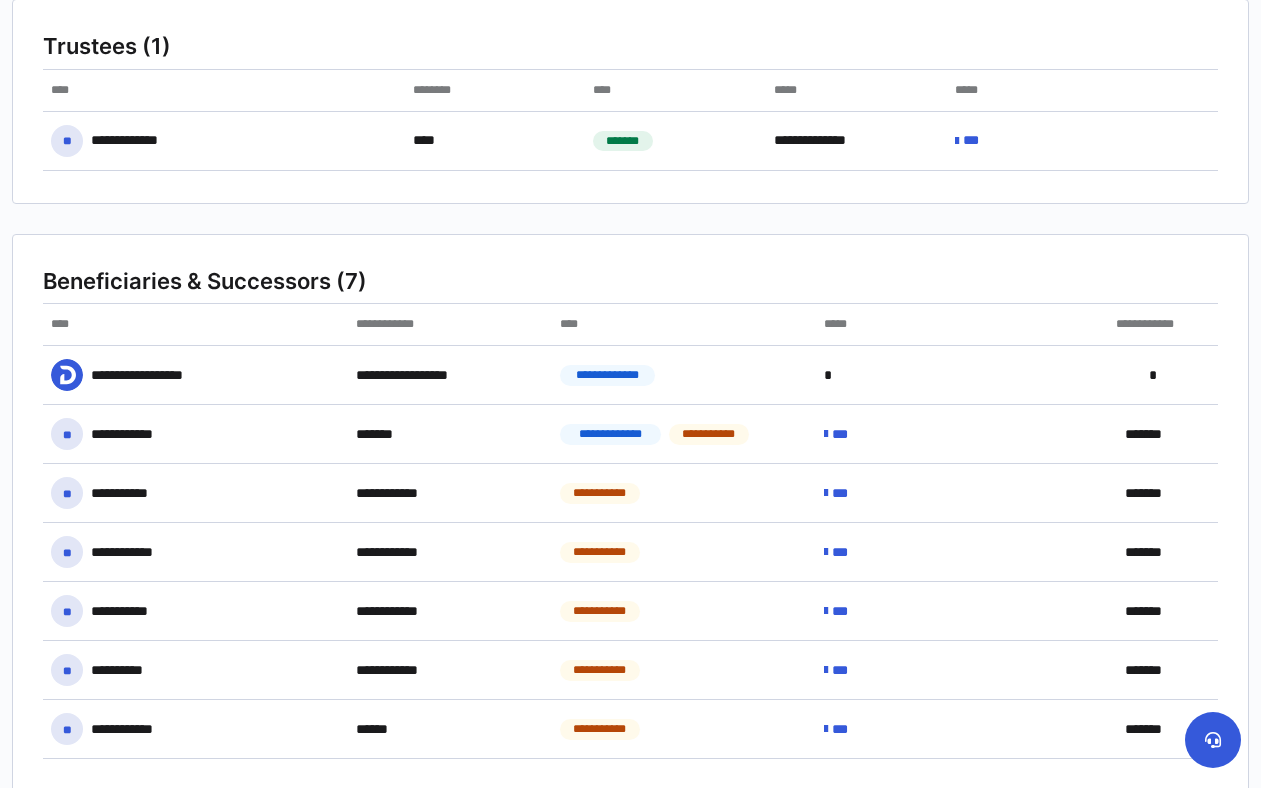 scroll, scrollTop: 0, scrollLeft: 0, axis: both 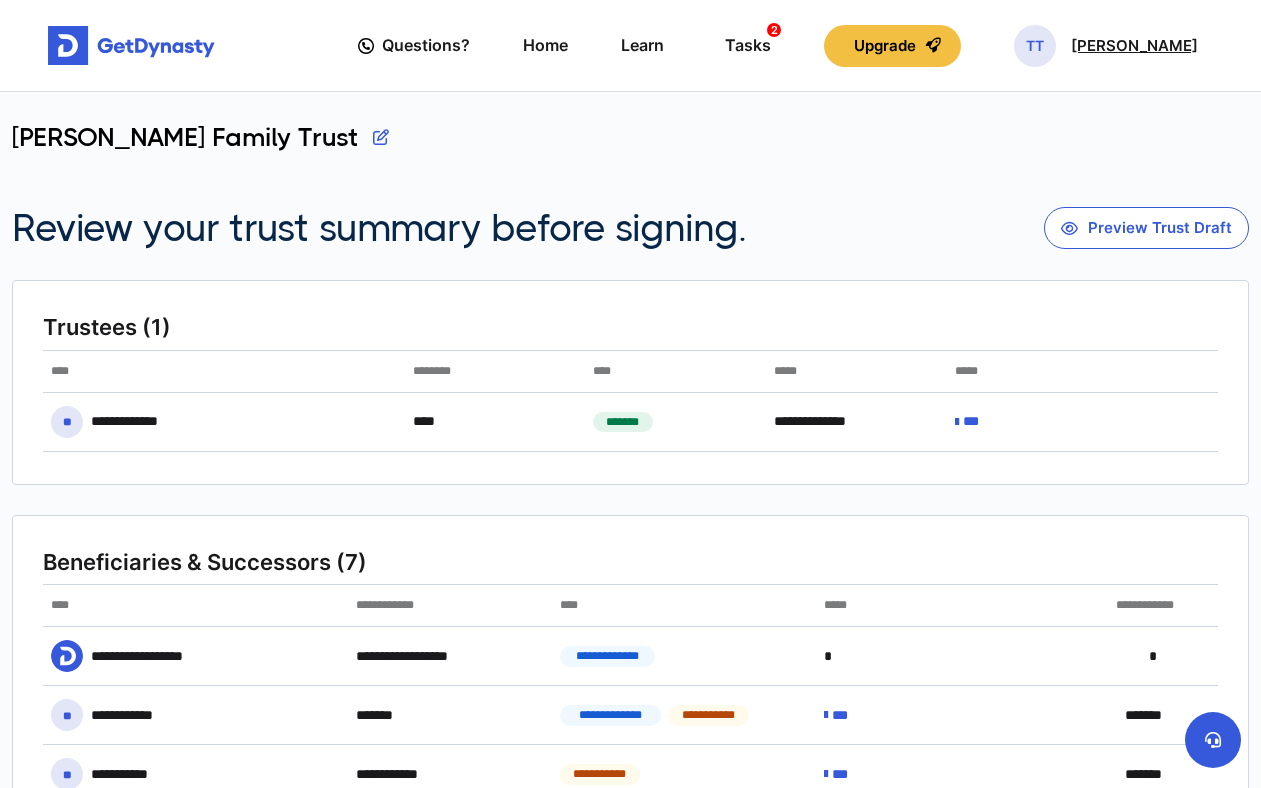 click on "TT [PERSON_NAME]" at bounding box center (1106, 46) 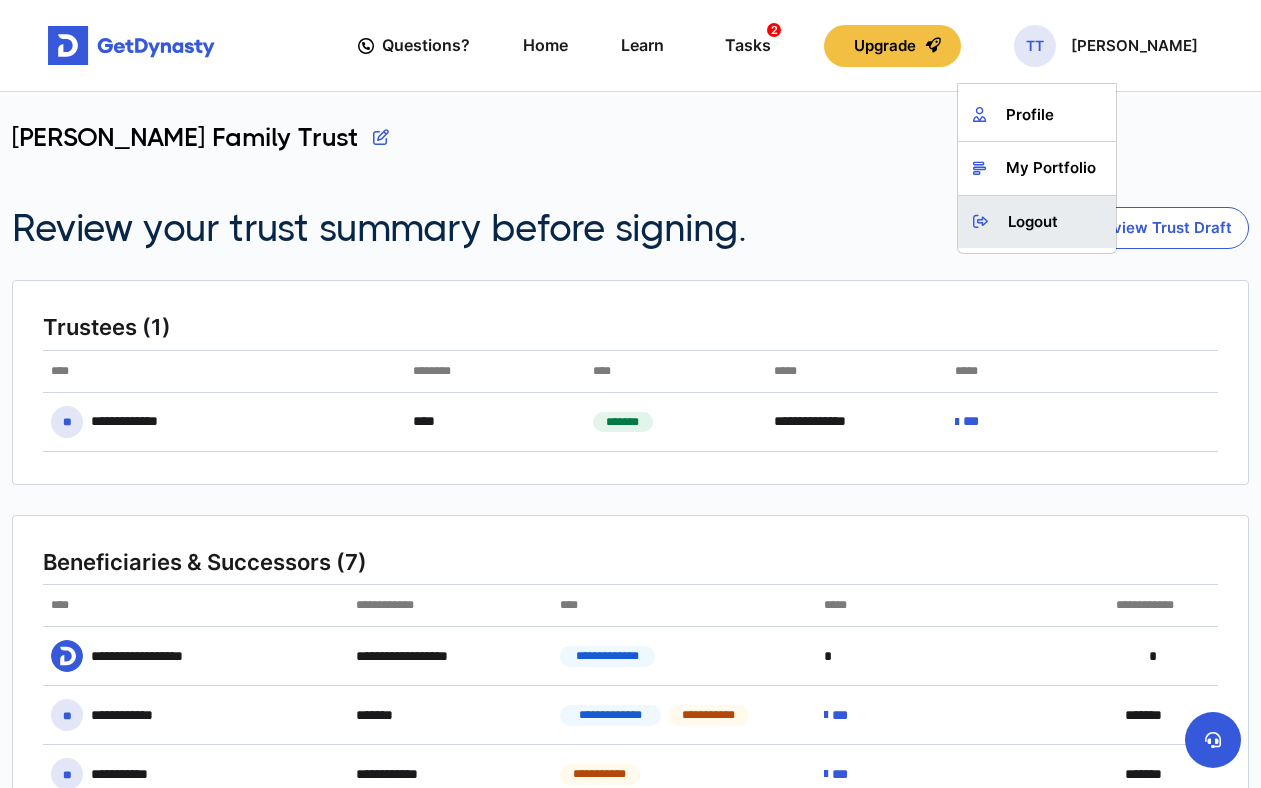 click on "Logout" at bounding box center [1037, 222] 